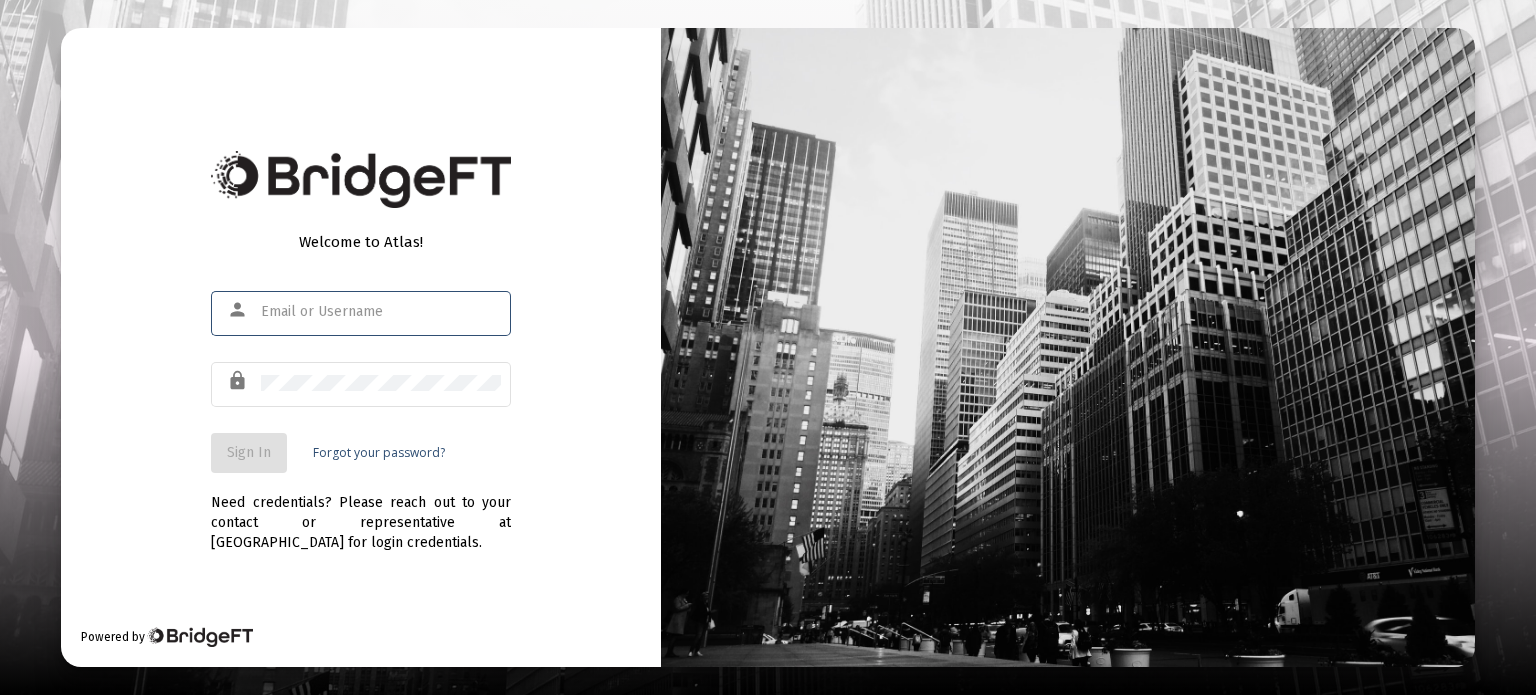 scroll, scrollTop: 0, scrollLeft: 0, axis: both 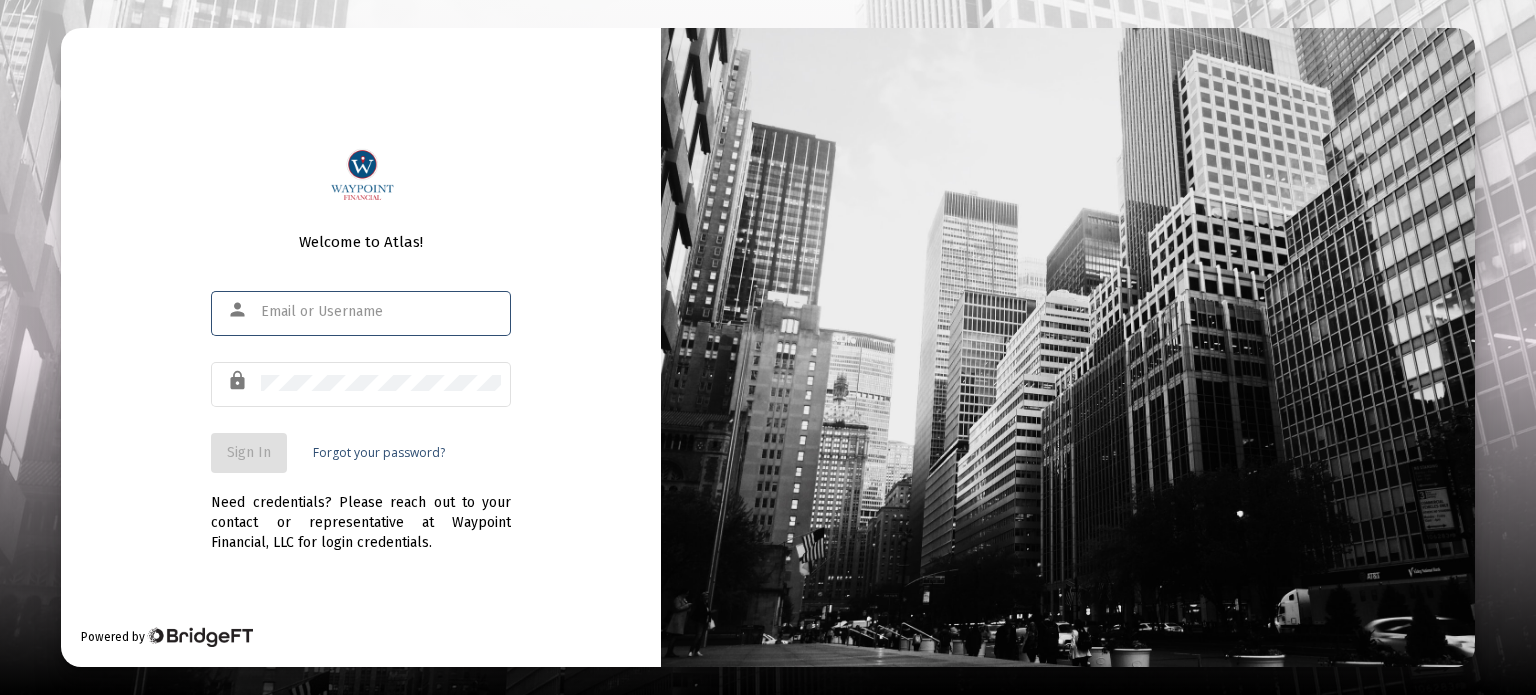 click at bounding box center (381, 312) 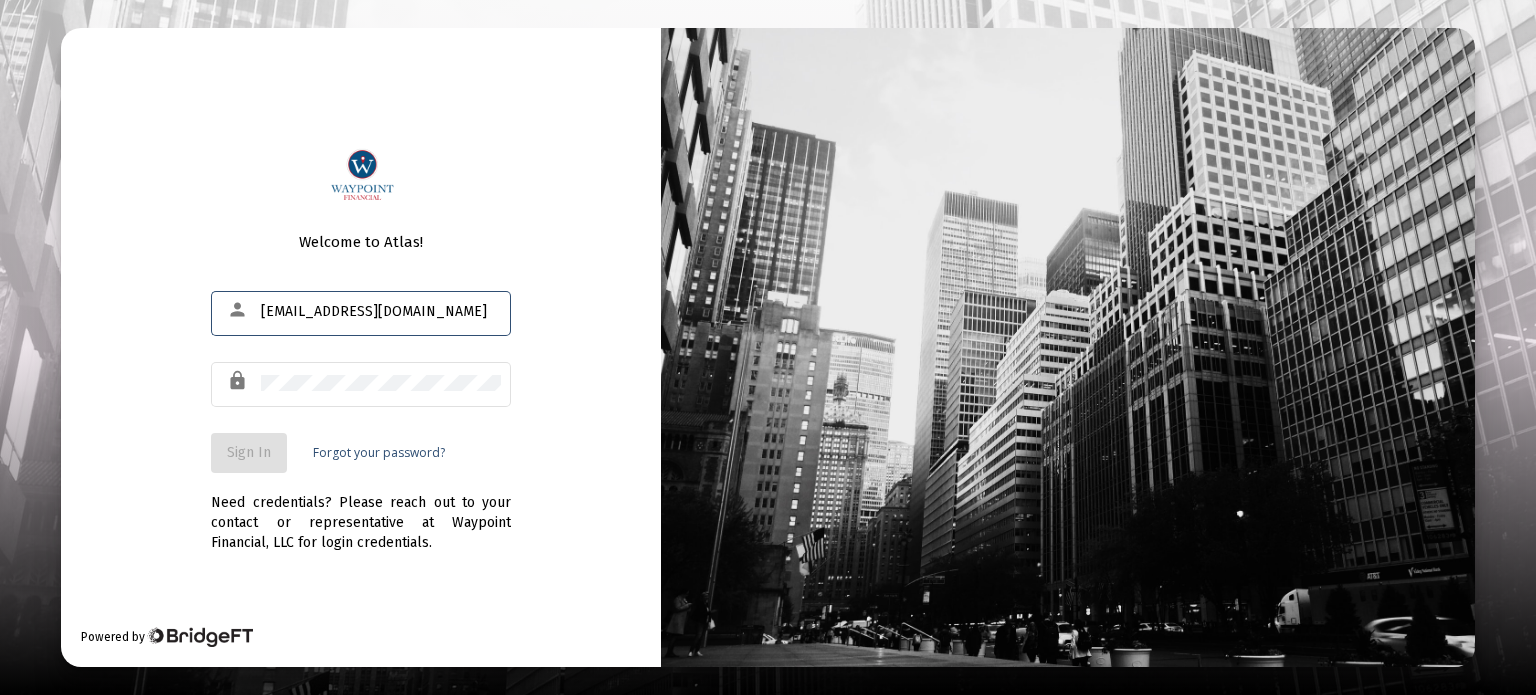 type on "[EMAIL_ADDRESS][DOMAIN_NAME]" 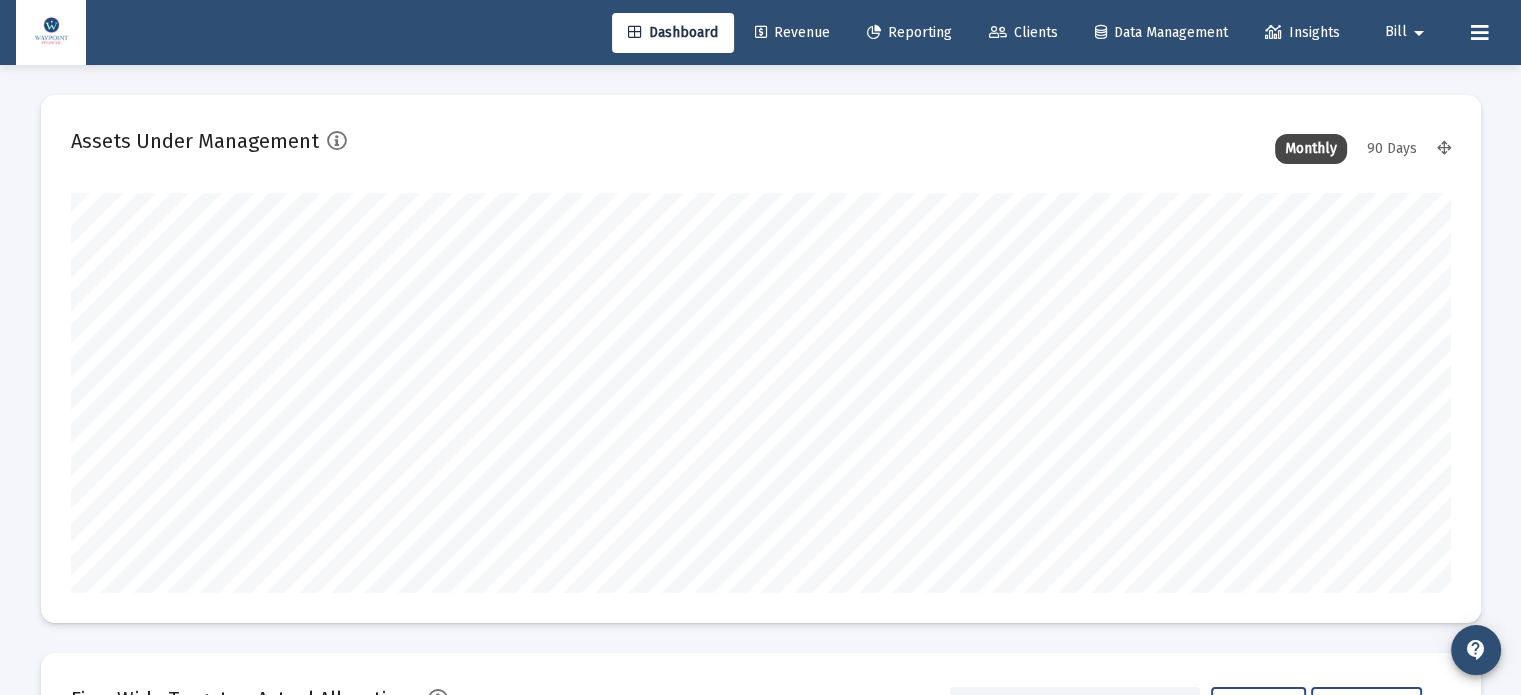 scroll, scrollTop: 999600, scrollLeft: 998620, axis: both 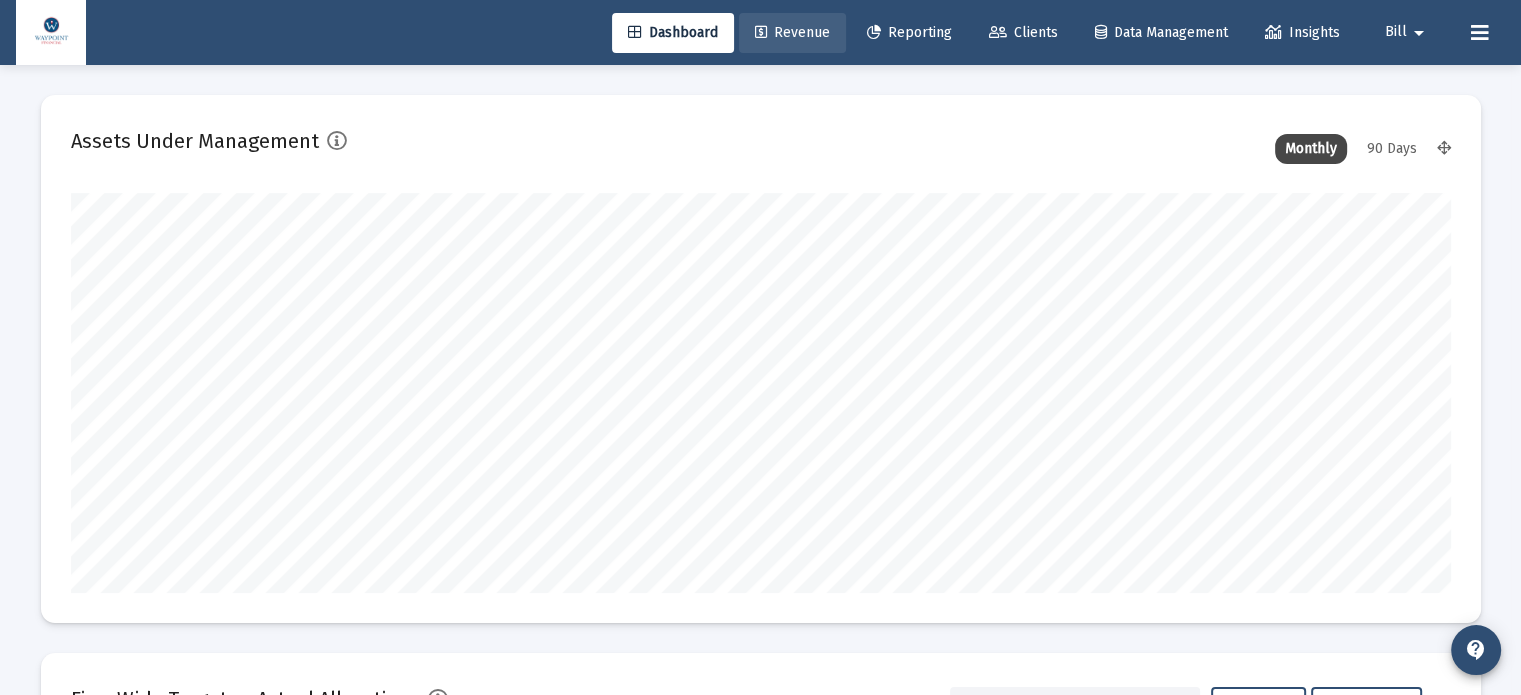 click on "Revenue" 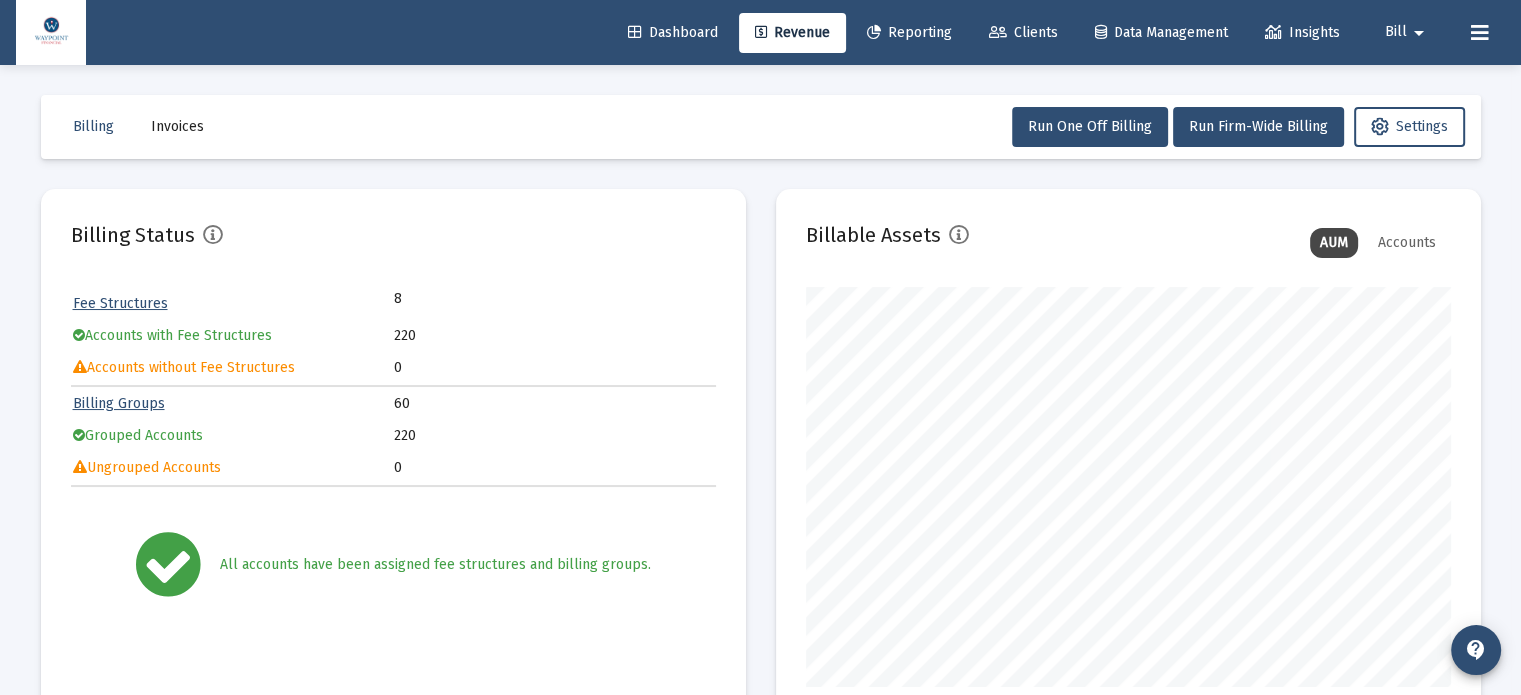 scroll, scrollTop: 999600, scrollLeft: 999355, axis: both 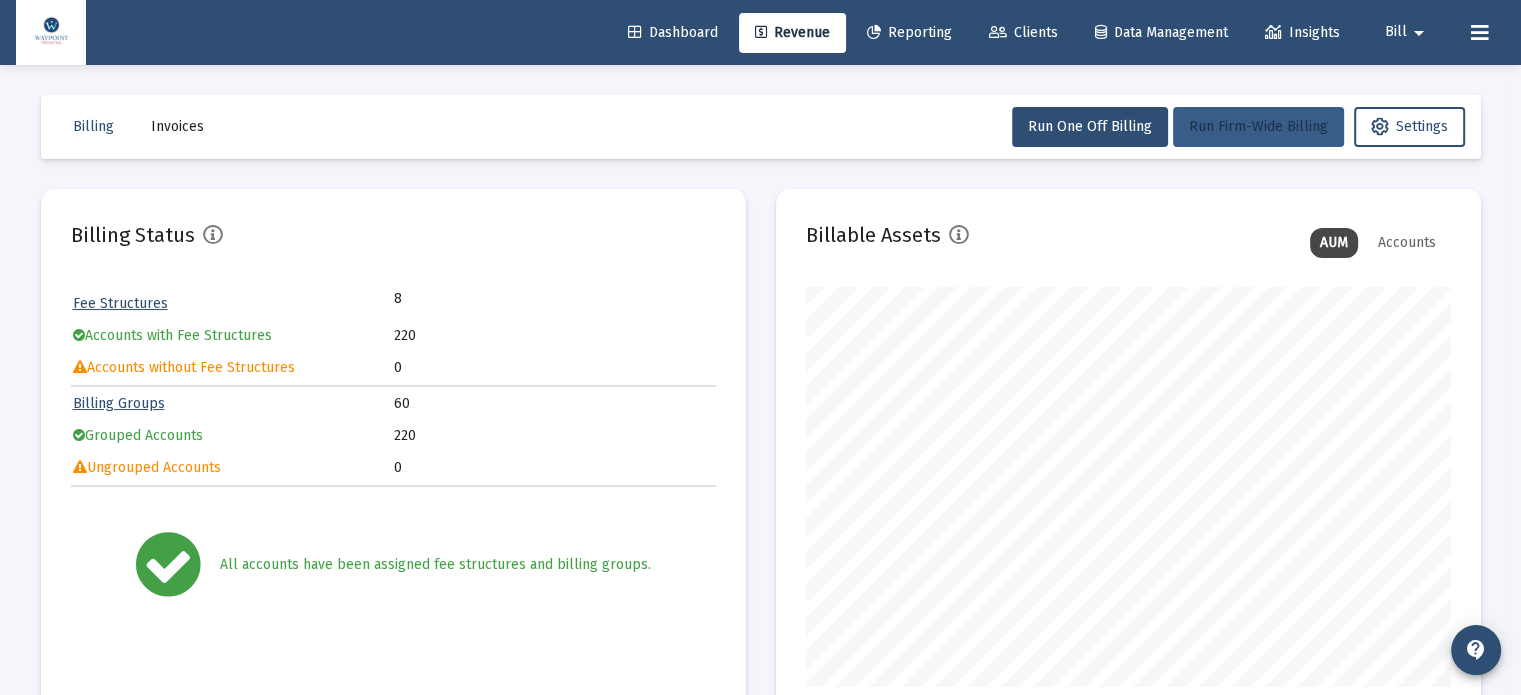 click on "Run Firm-Wide Billing" 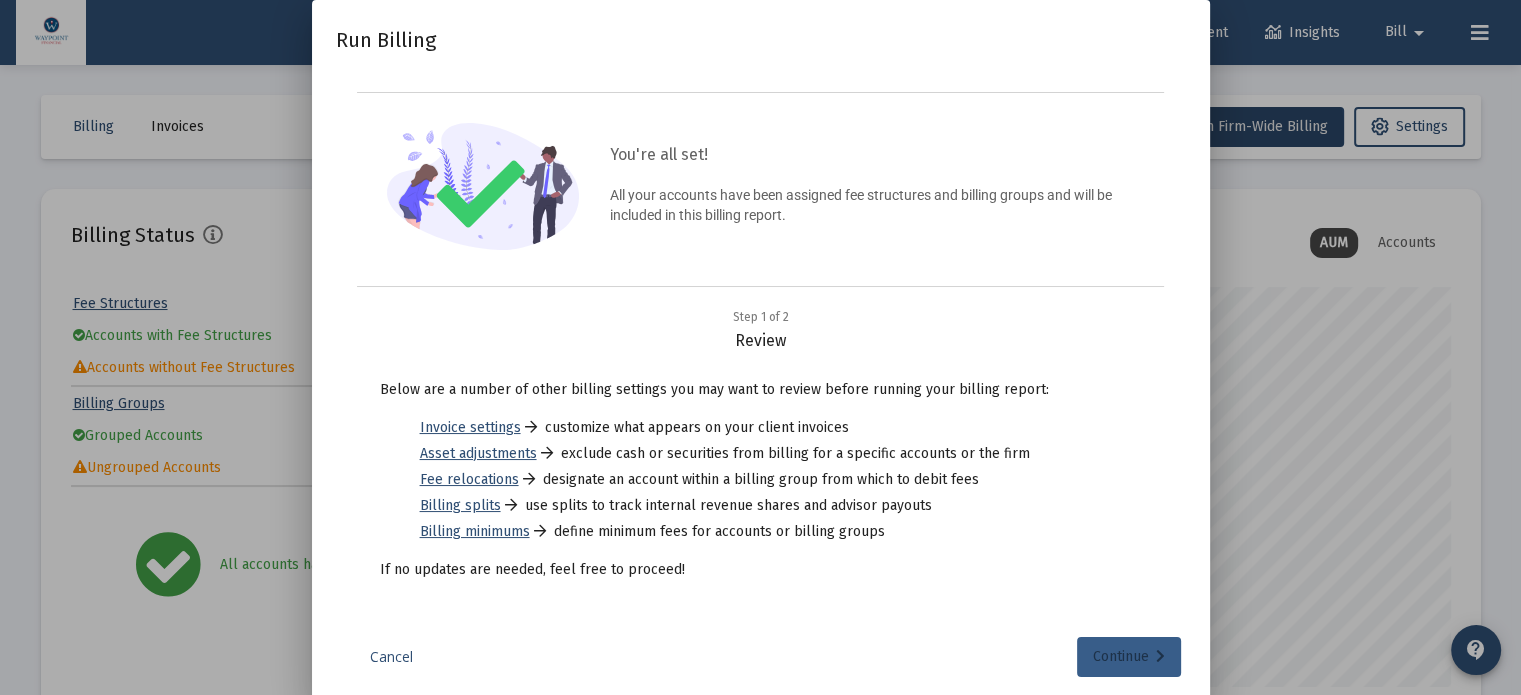 click on "Continue" at bounding box center [1129, 657] 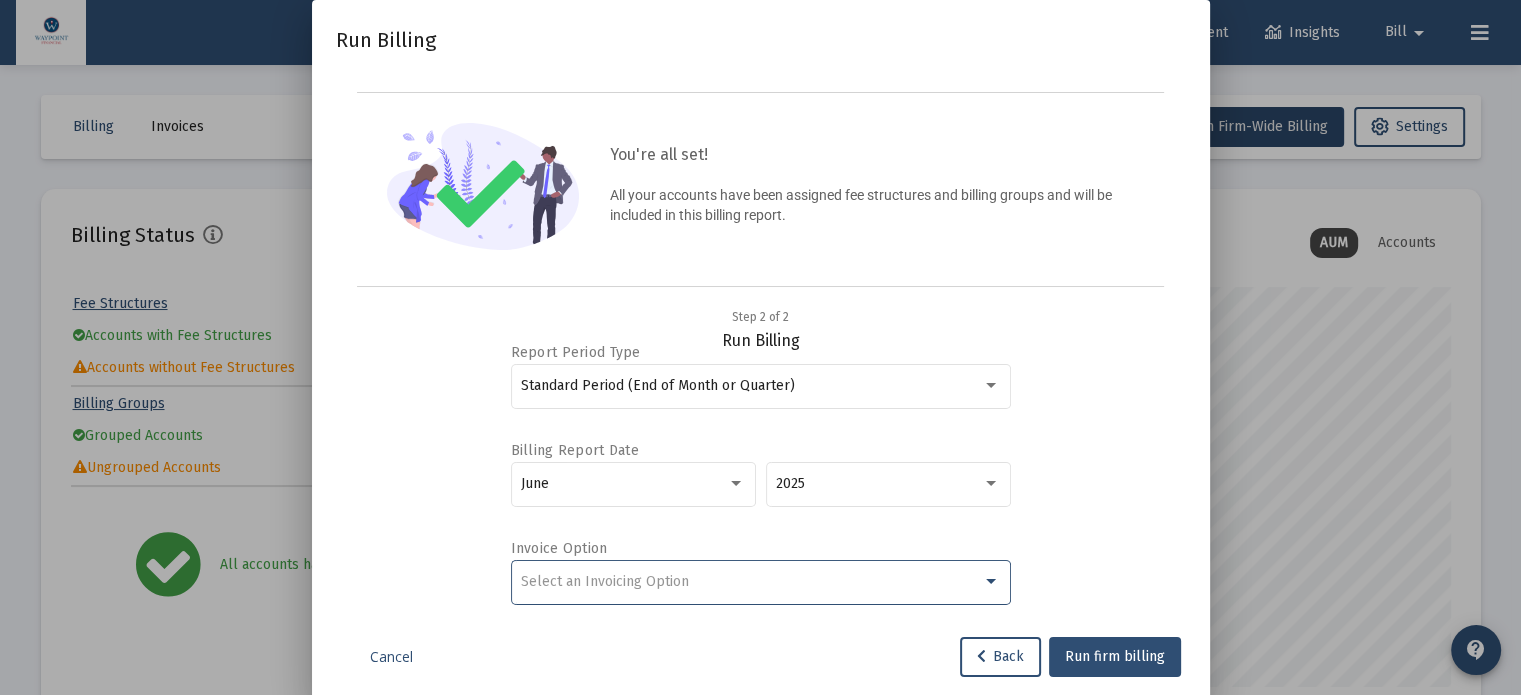 click at bounding box center [991, 582] 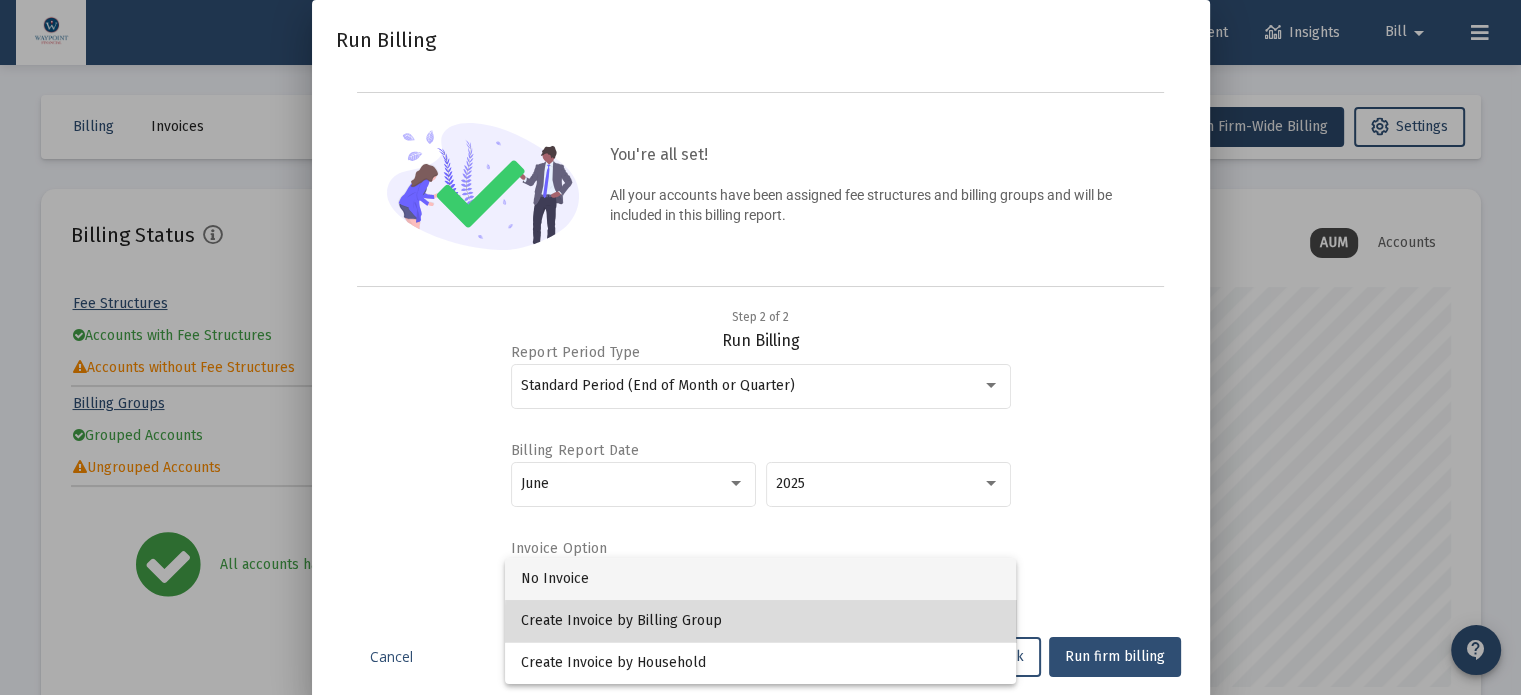 click on "Create Invoice by Billing Group" at bounding box center (760, 621) 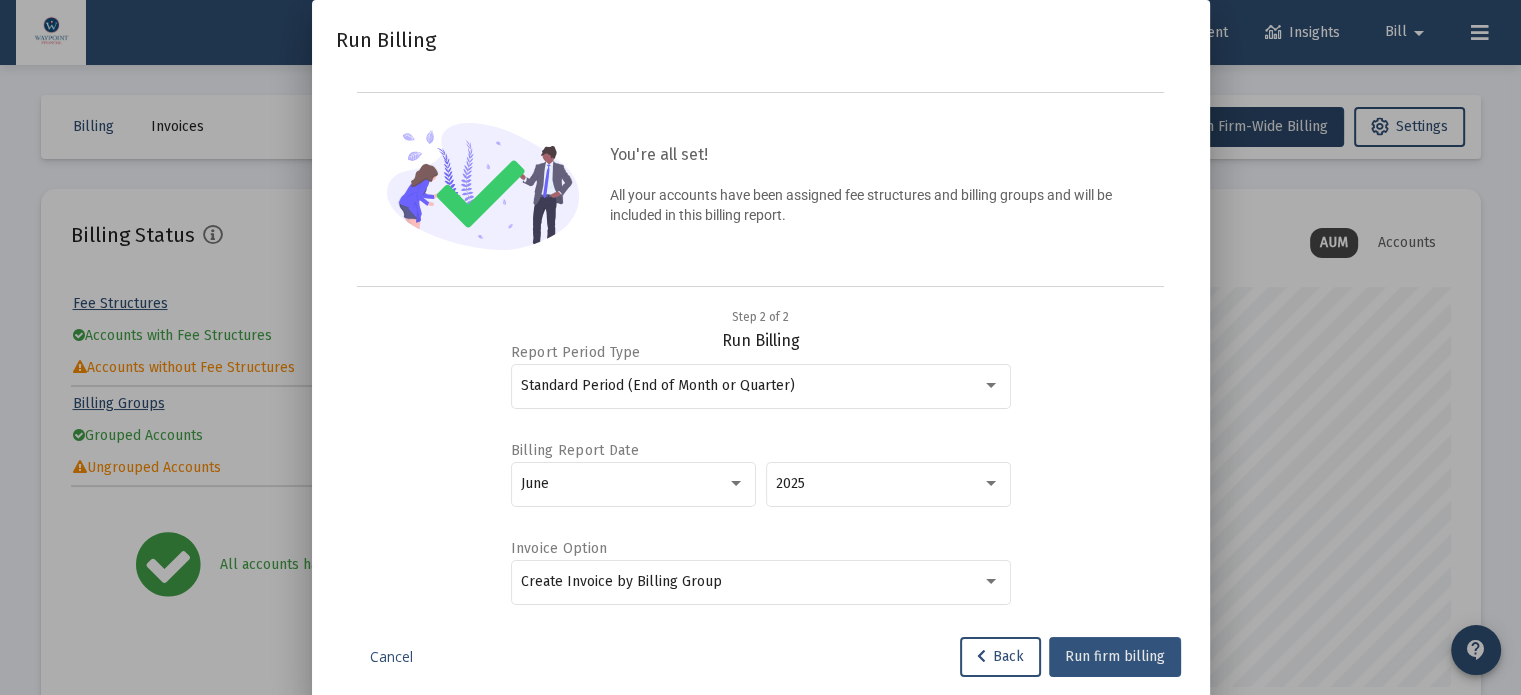 click on "Run firm billing" at bounding box center [1115, 656] 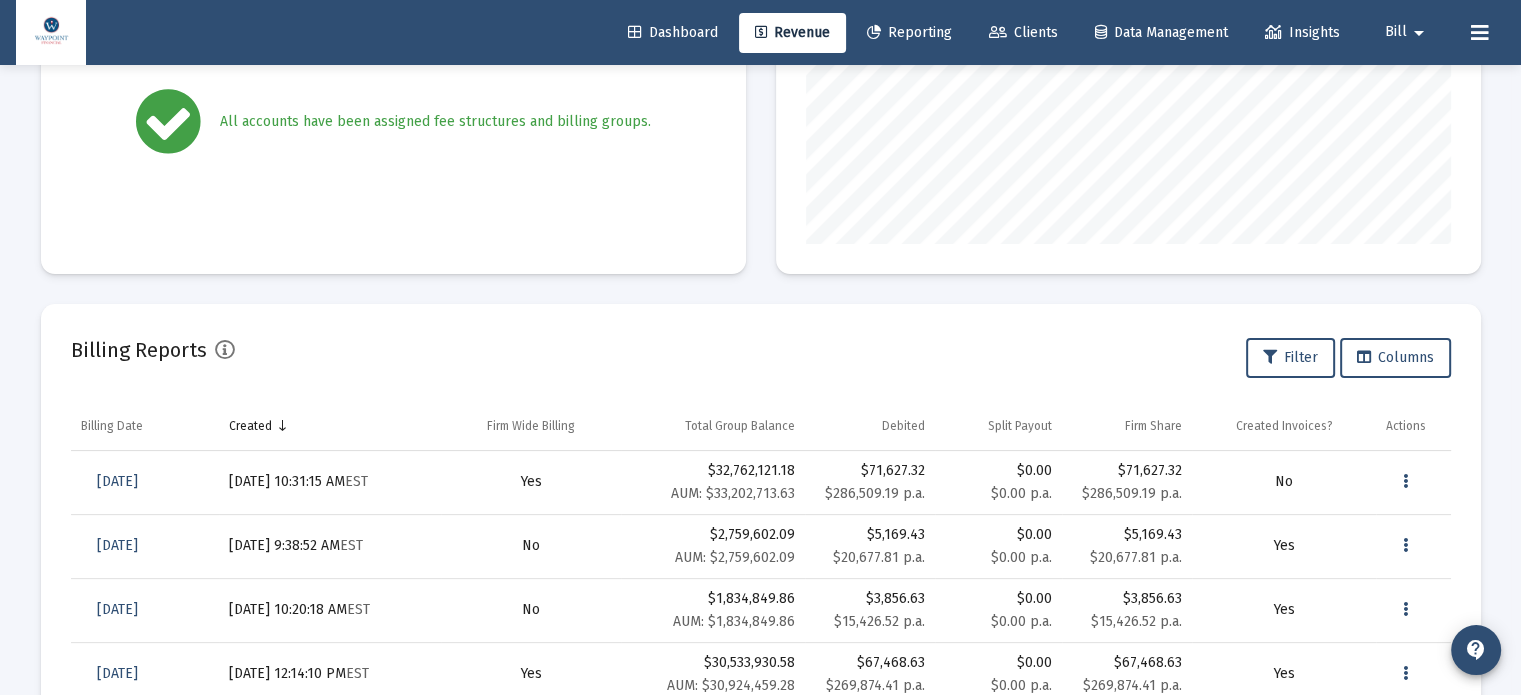 scroll, scrollTop: 500, scrollLeft: 0, axis: vertical 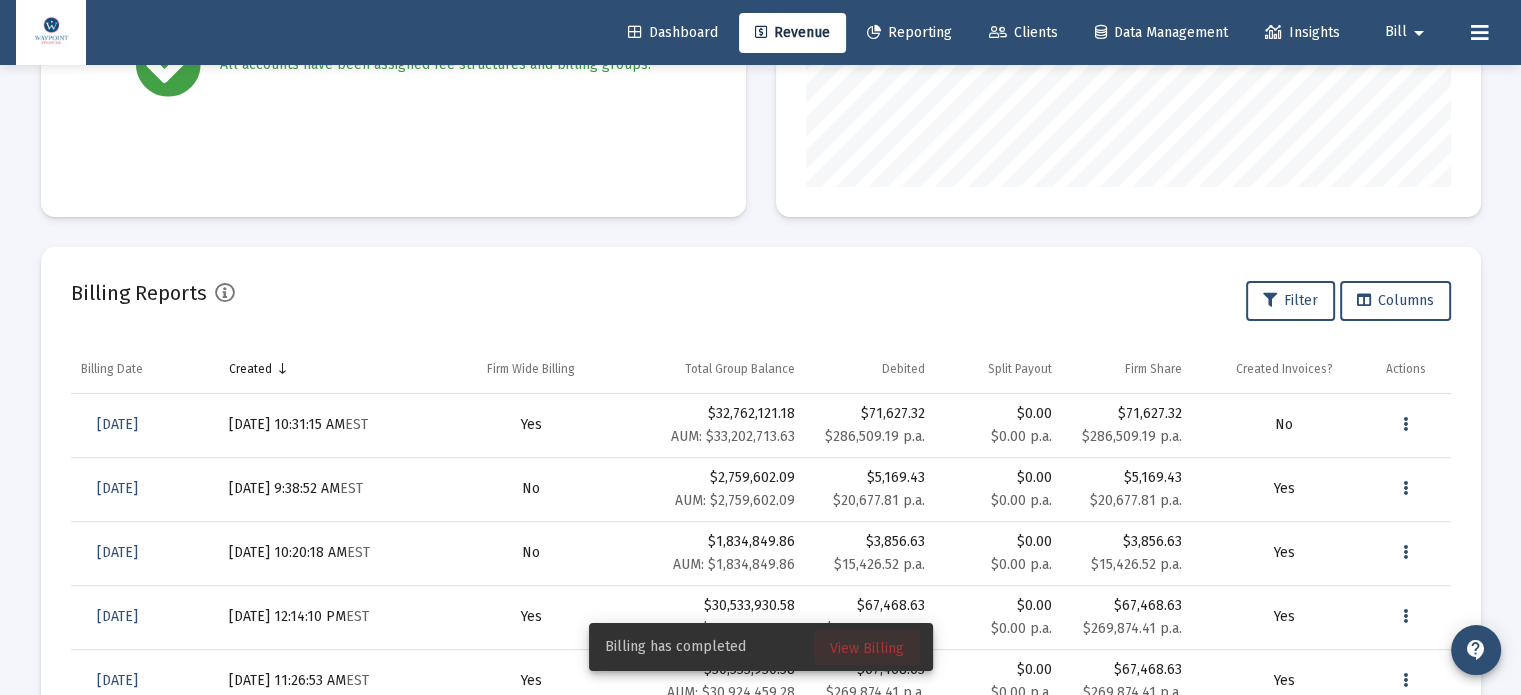 click on "View Billing" at bounding box center [867, 648] 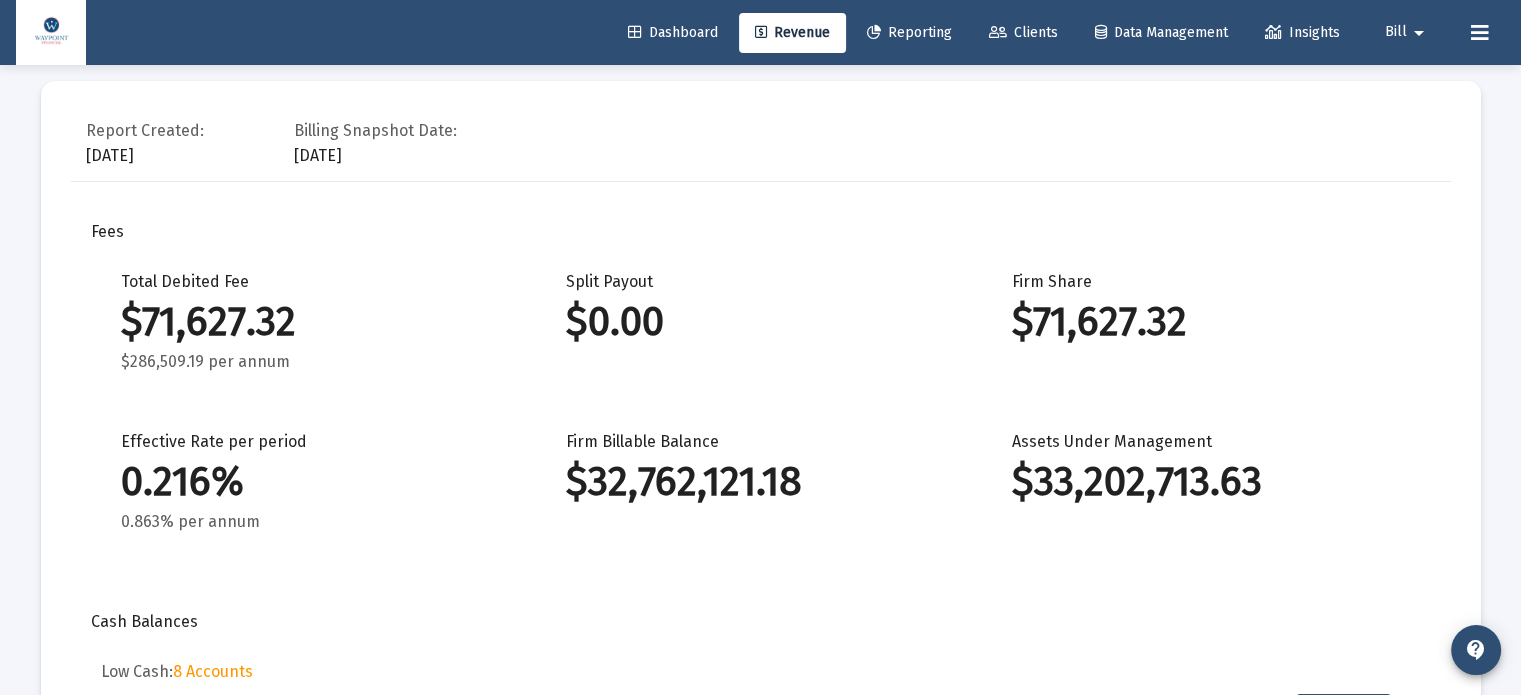 scroll, scrollTop: 500, scrollLeft: 0, axis: vertical 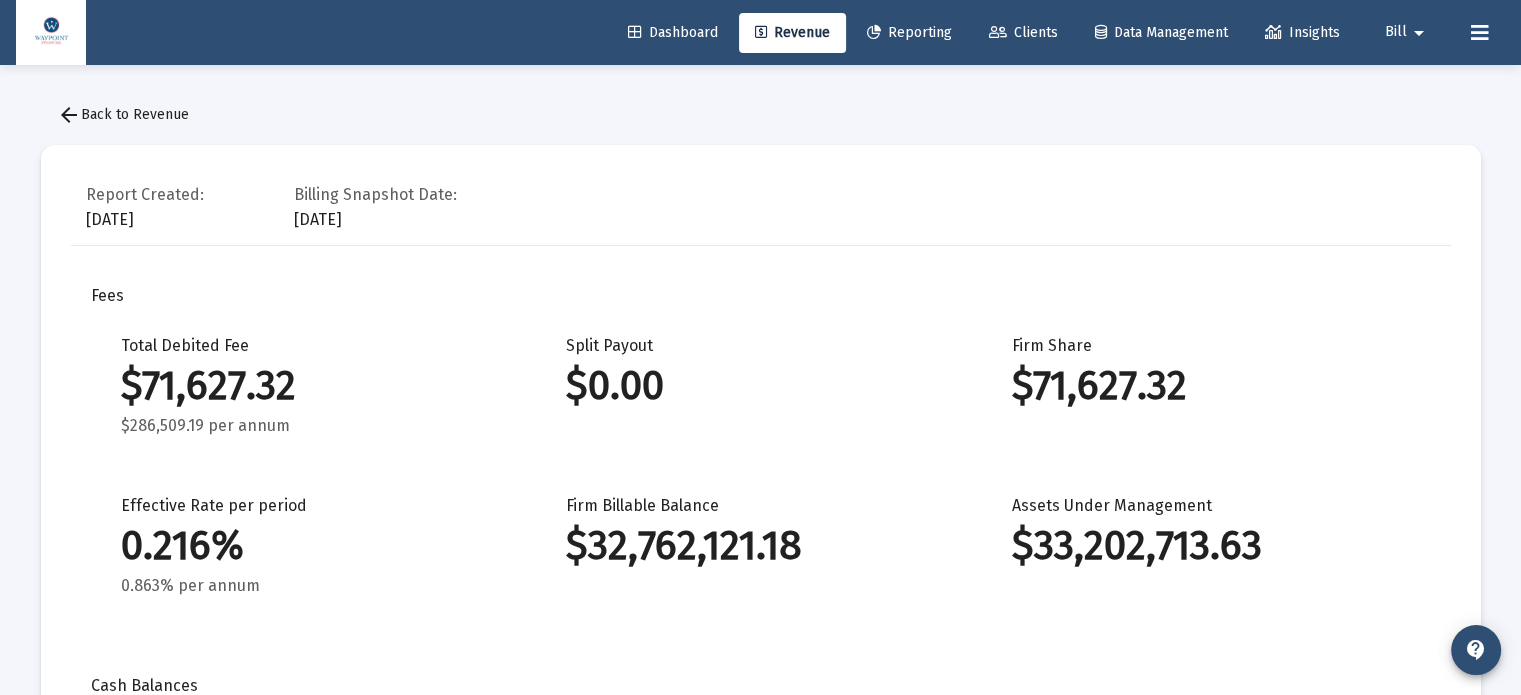 click on "arrow_back  Back to Revenue" 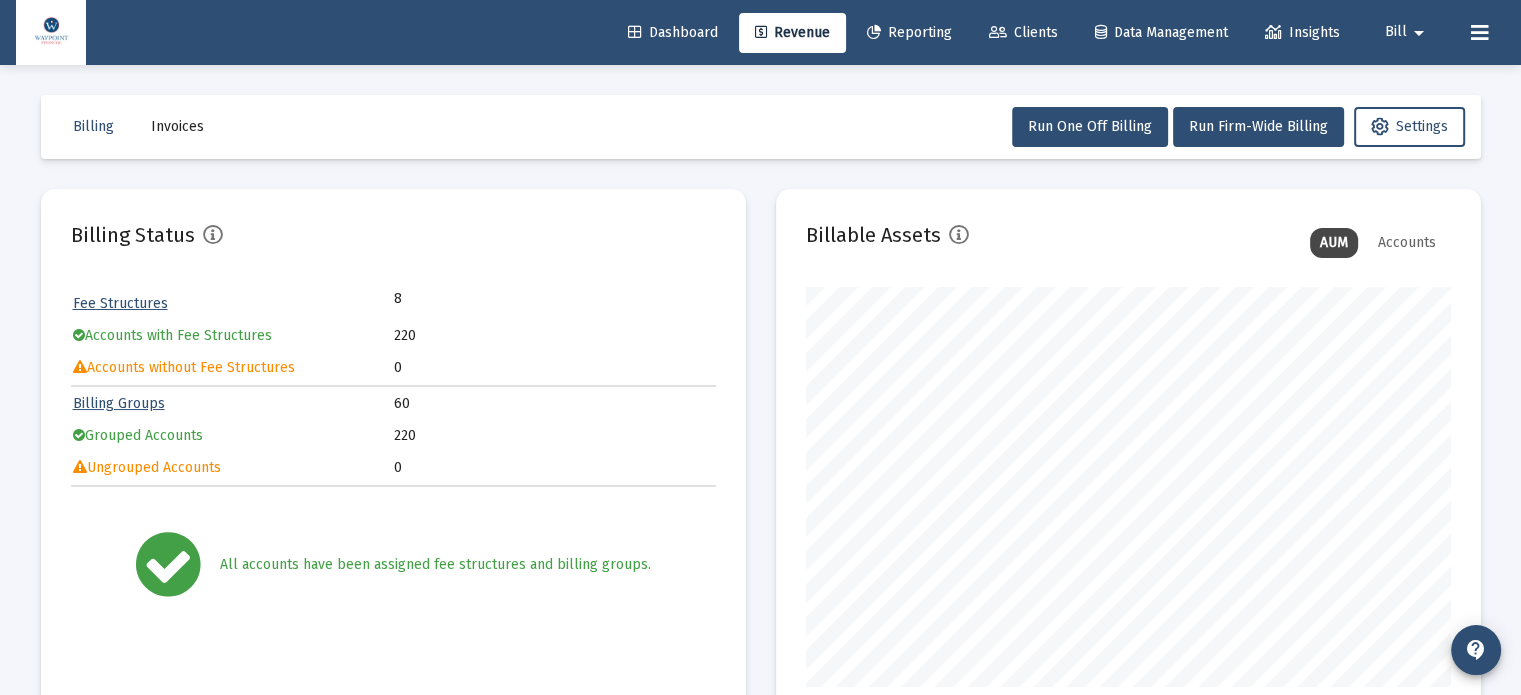 scroll, scrollTop: 999600, scrollLeft: 999355, axis: both 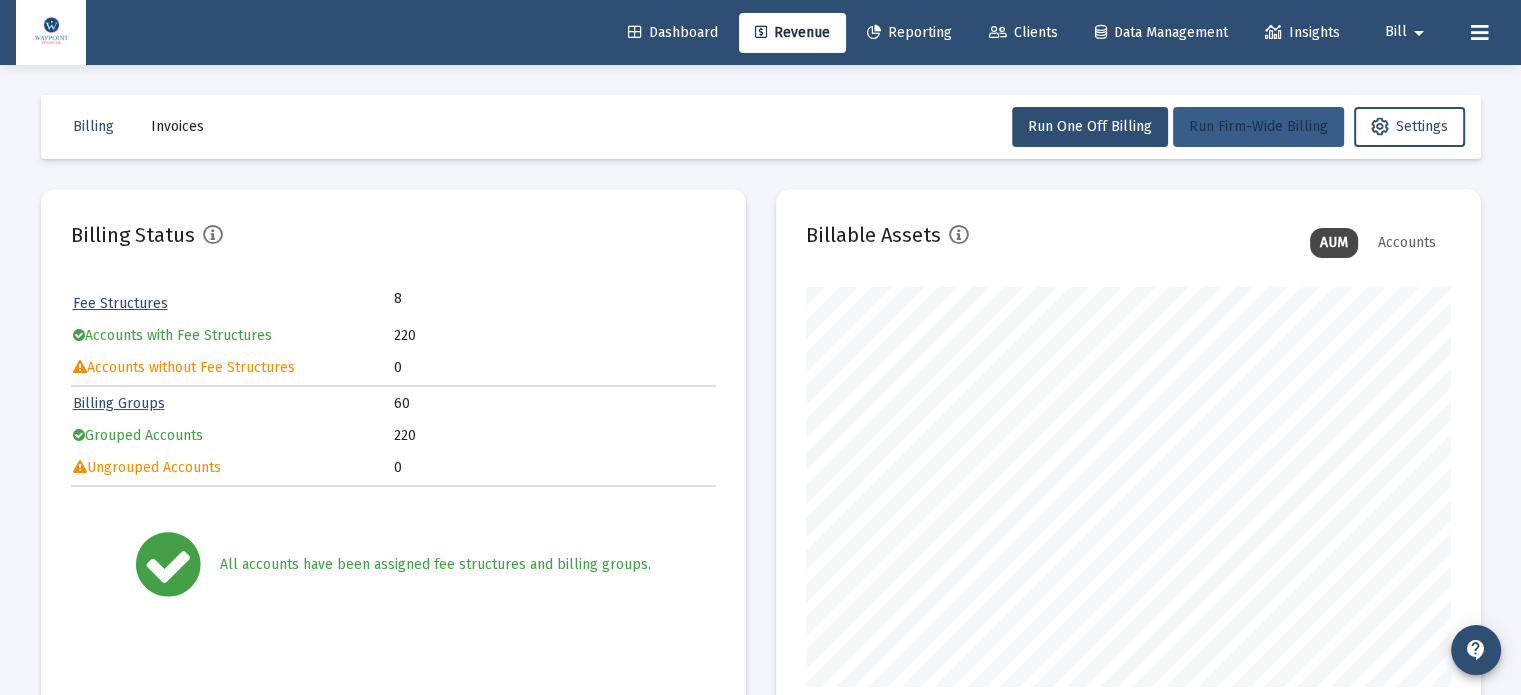 click on "Run Firm-Wide Billing" 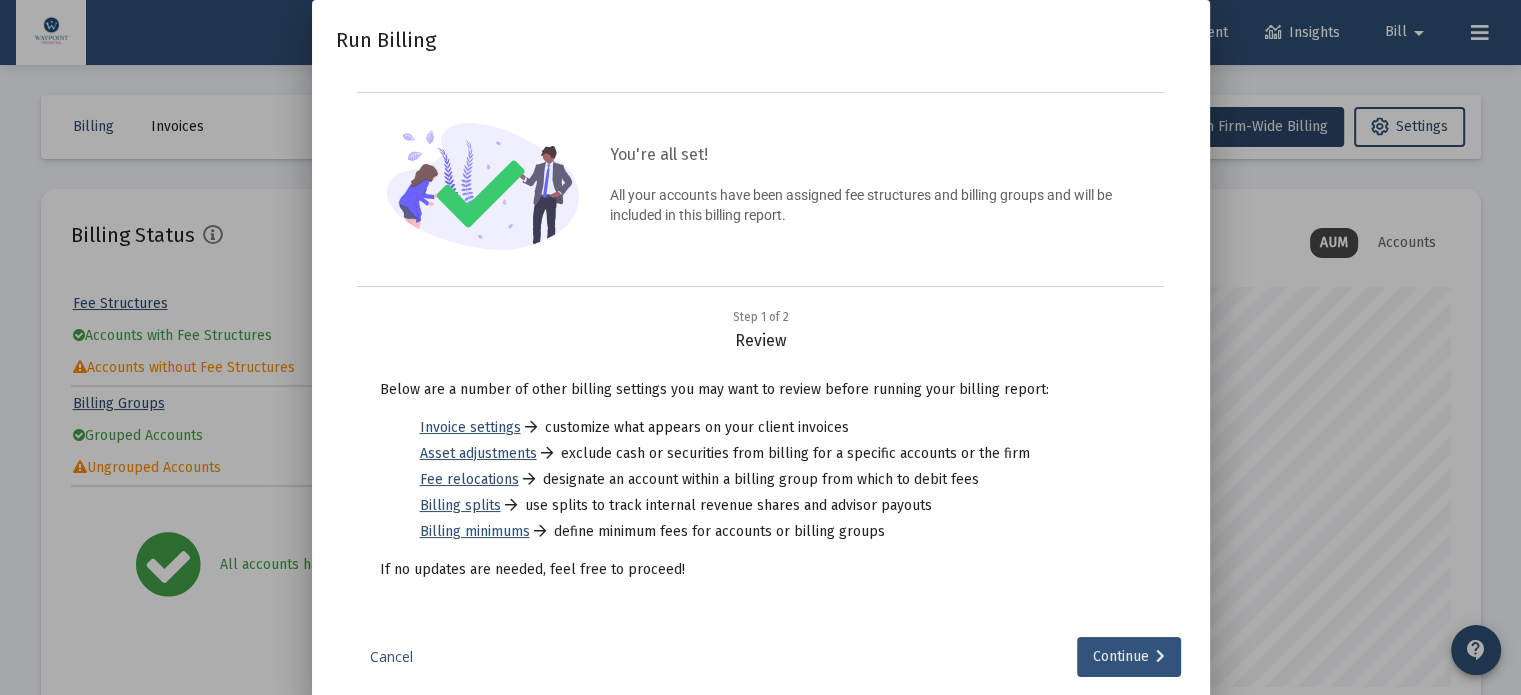 click on "Continue" at bounding box center [1129, 657] 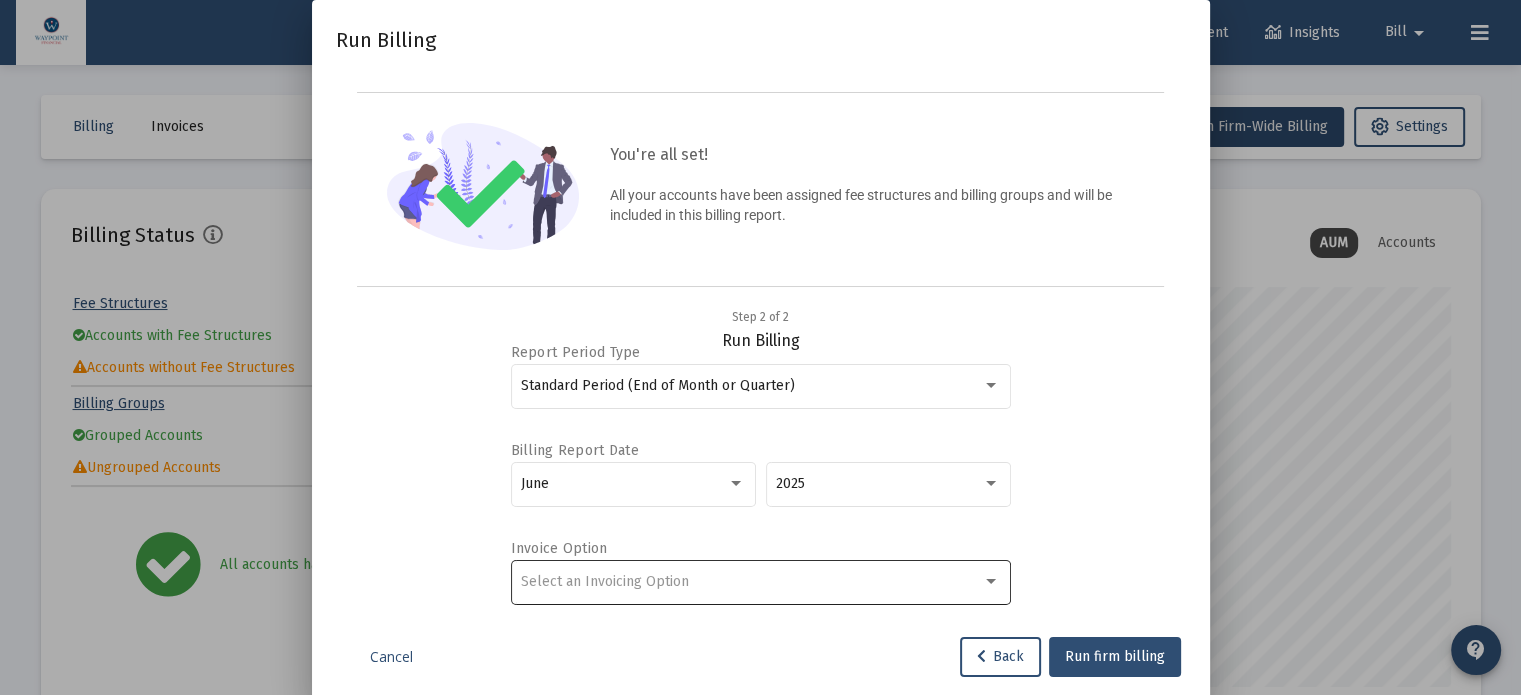 click on "Select an Invoicing Option" at bounding box center [751, 582] 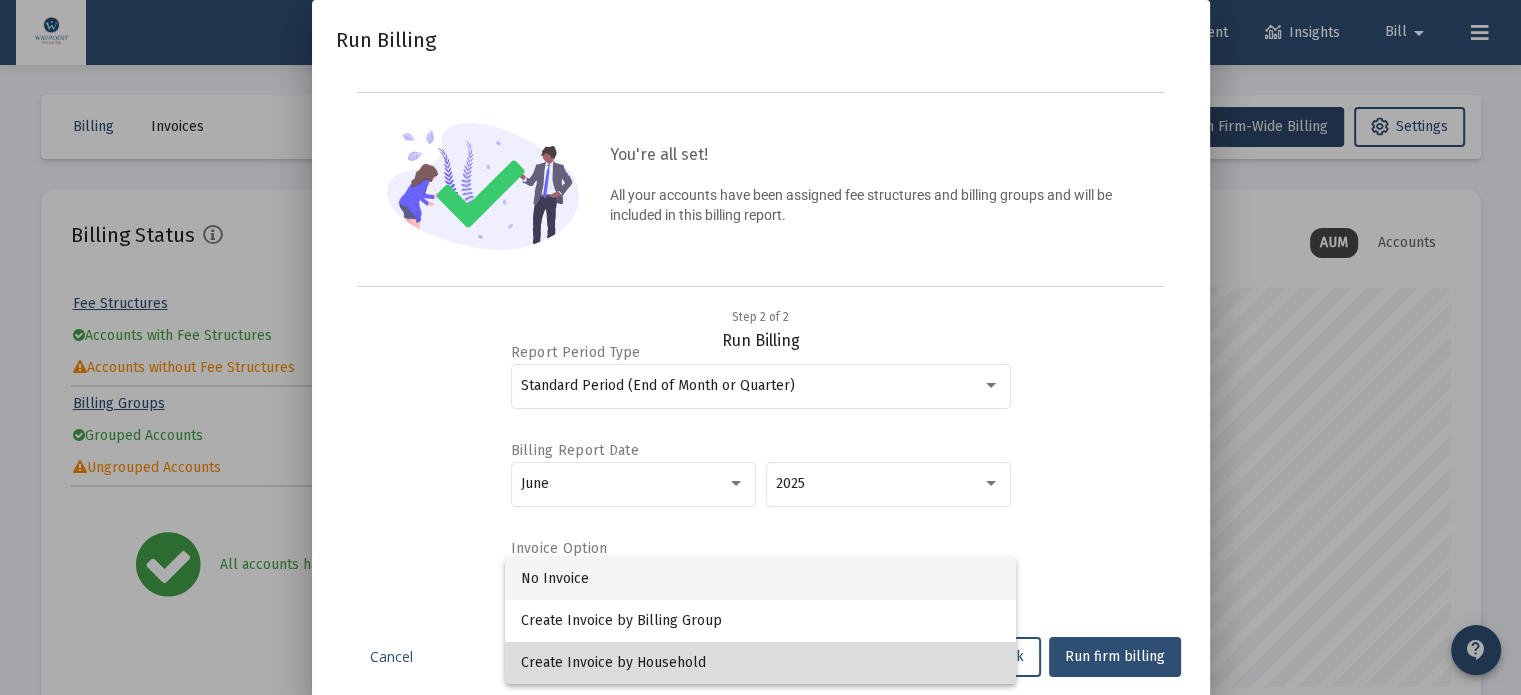 click on "Create Invoice by Household" at bounding box center (760, 663) 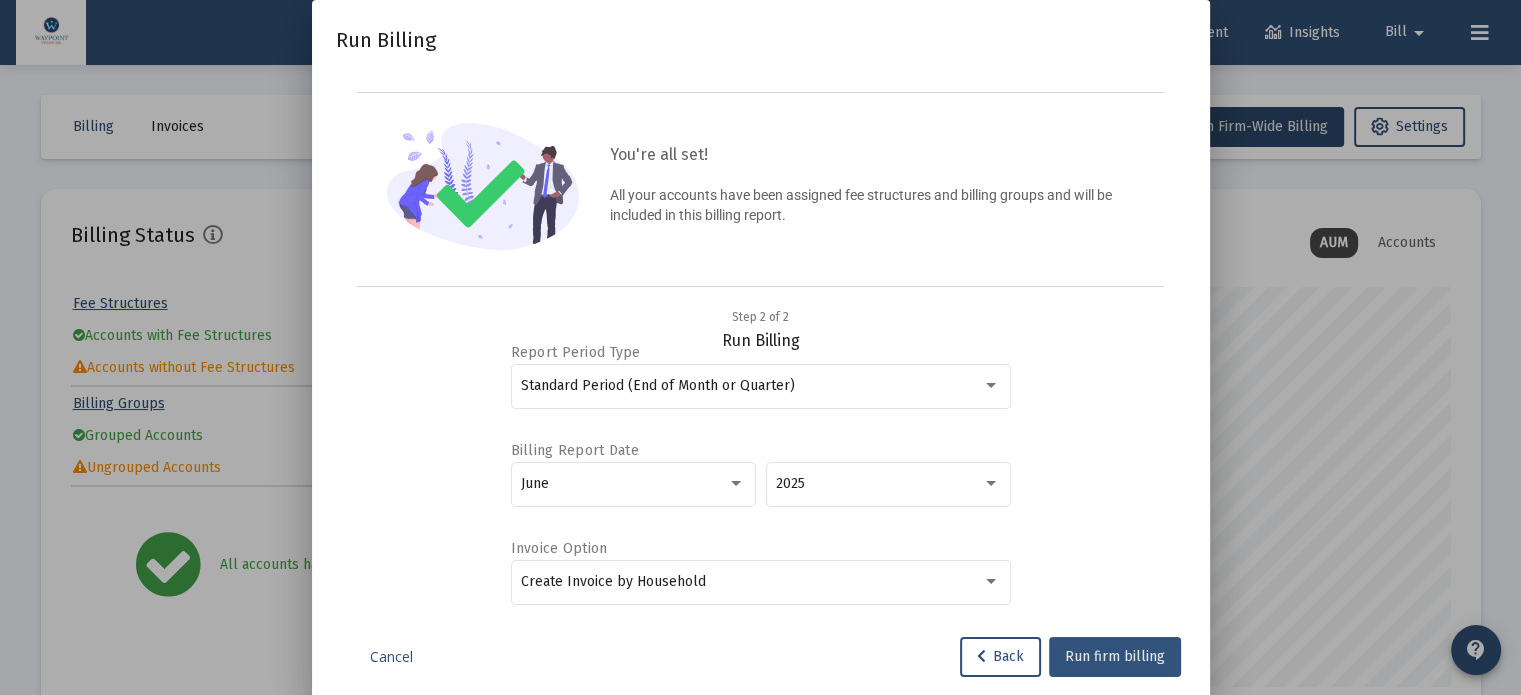 click on "Run firm billing" at bounding box center [1115, 656] 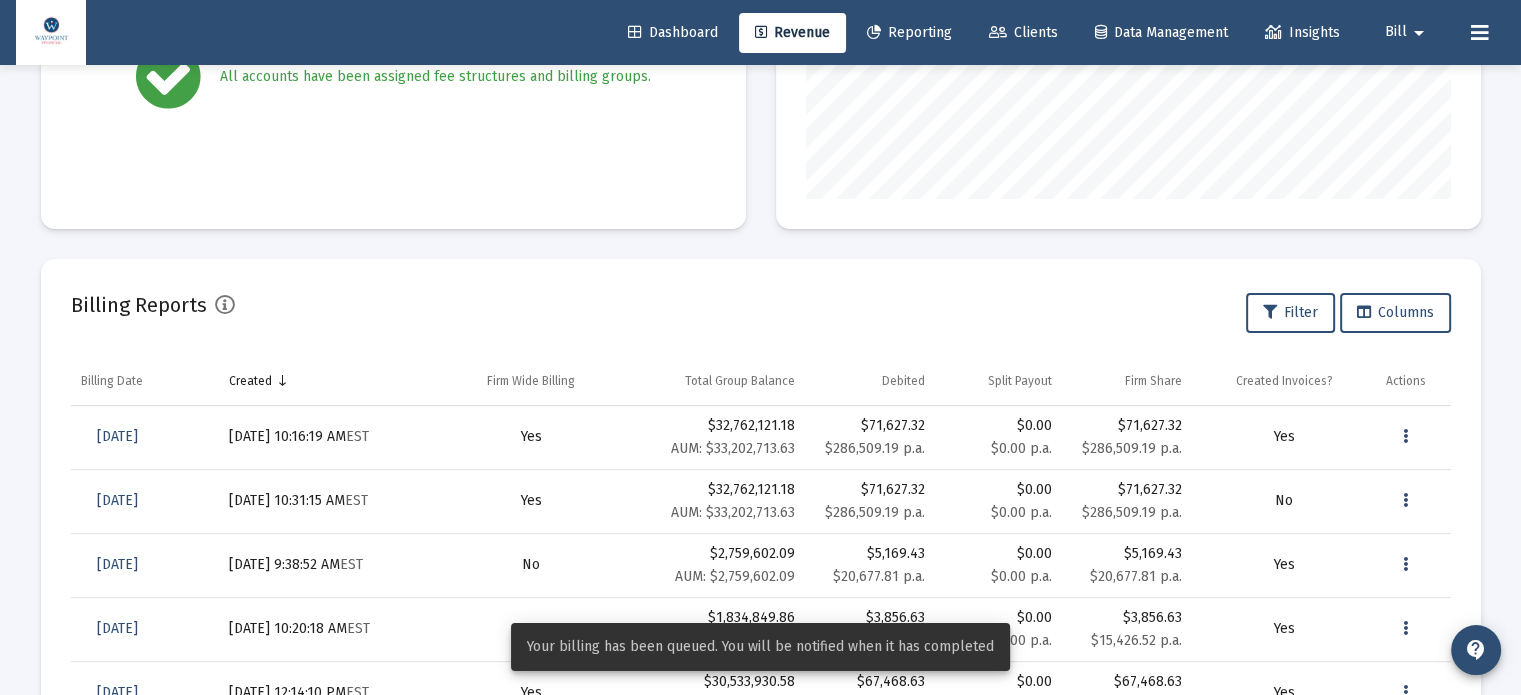 scroll, scrollTop: 500, scrollLeft: 0, axis: vertical 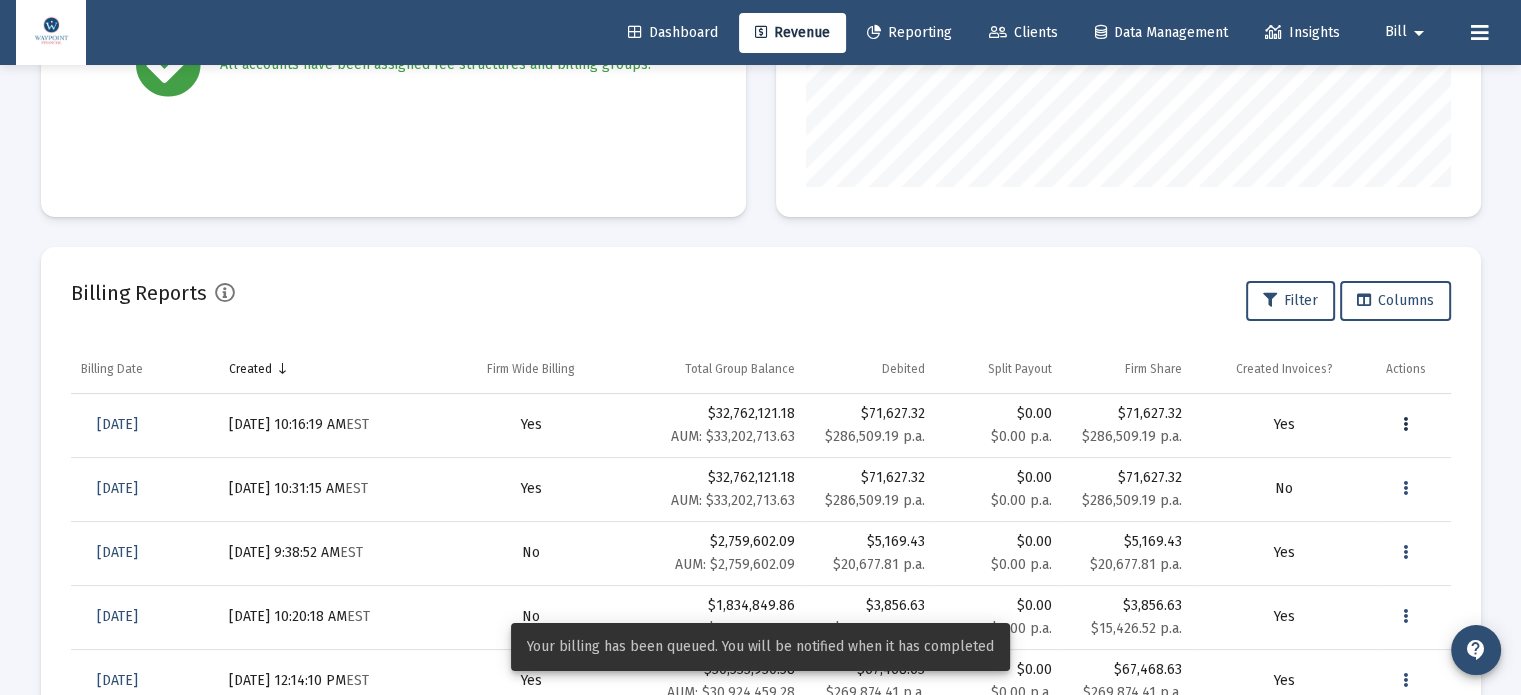 click at bounding box center (1405, 425) 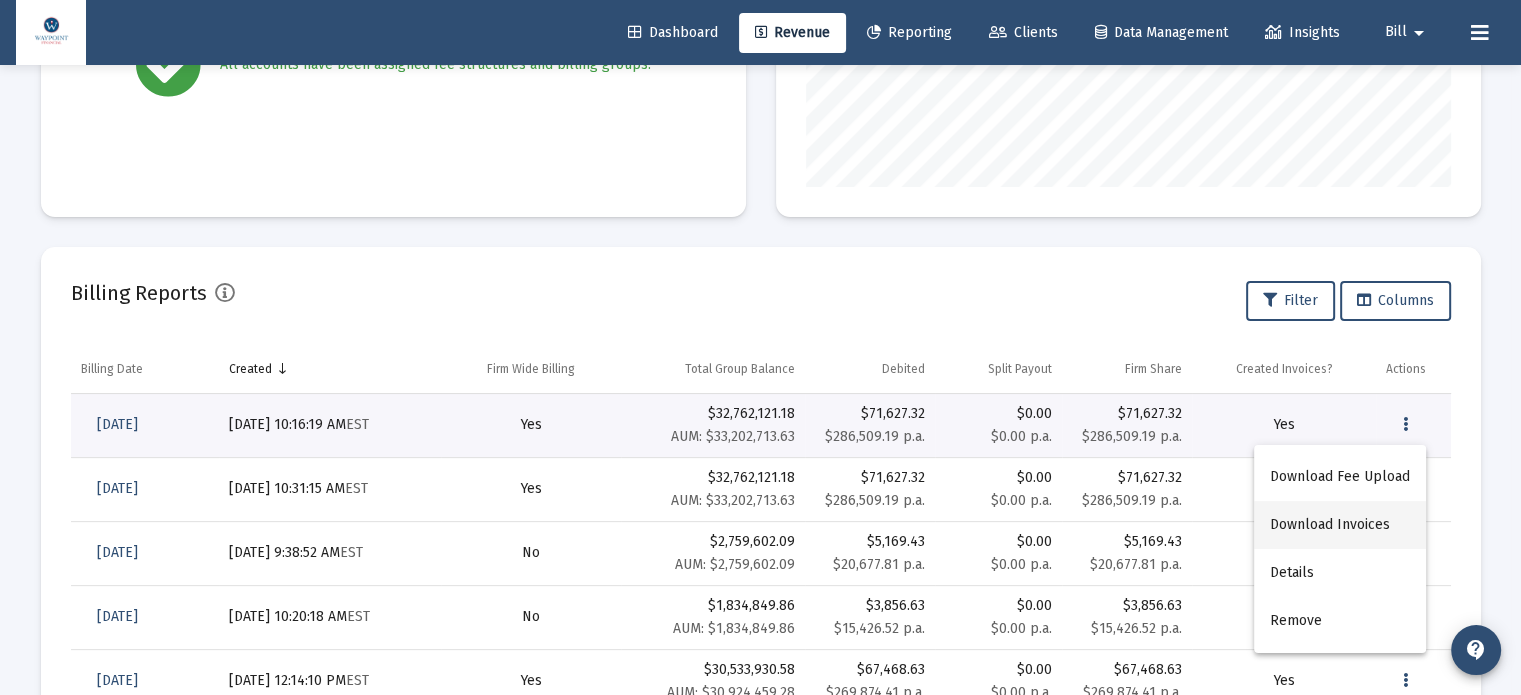 click on "Download Invoices" at bounding box center (1340, 525) 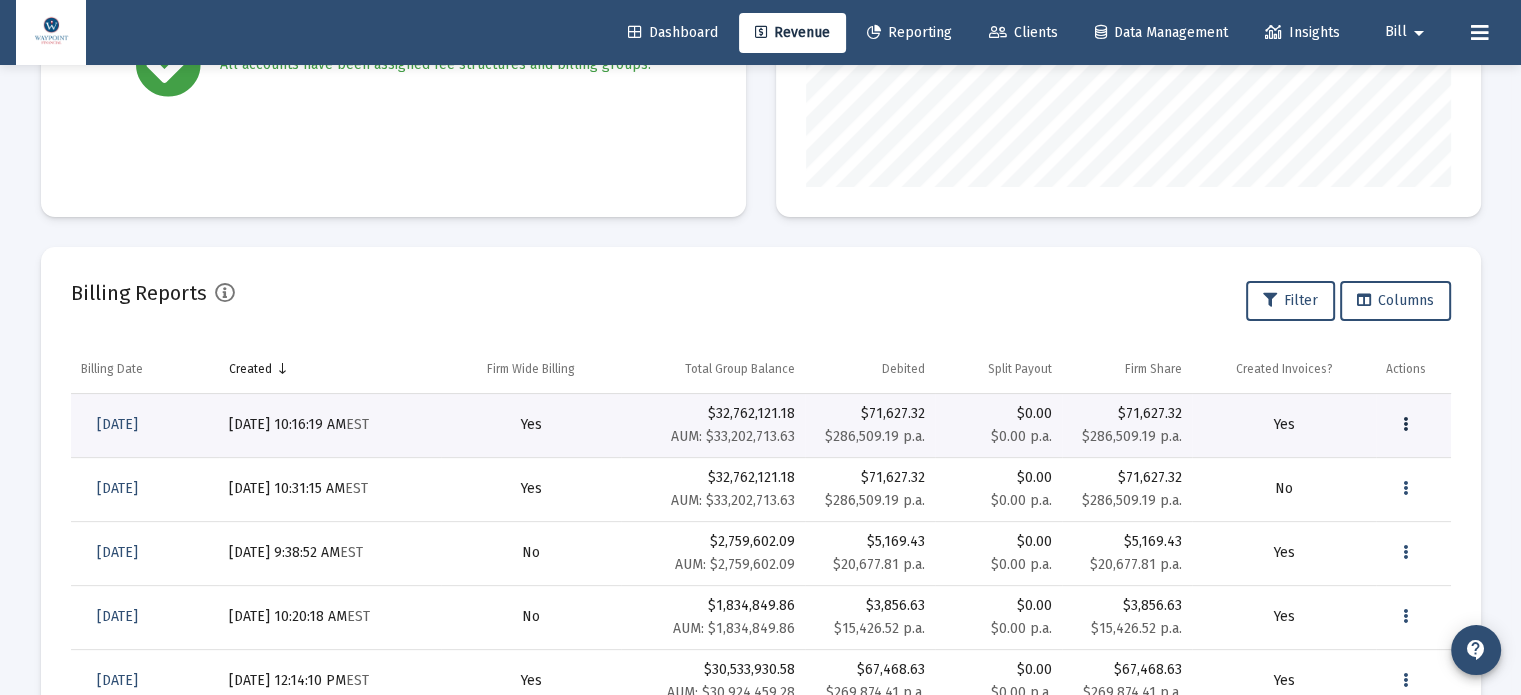 scroll, scrollTop: 0, scrollLeft: 0, axis: both 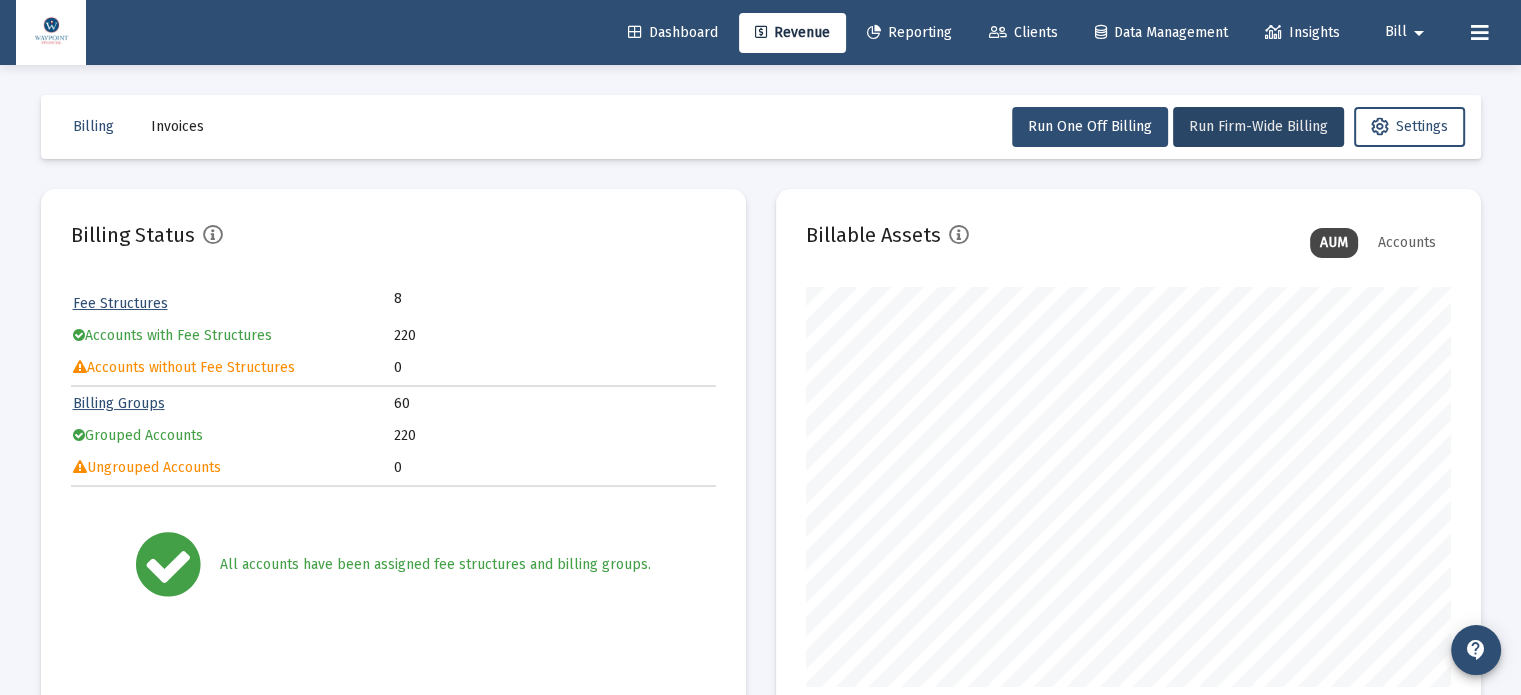 click on "Invoices" 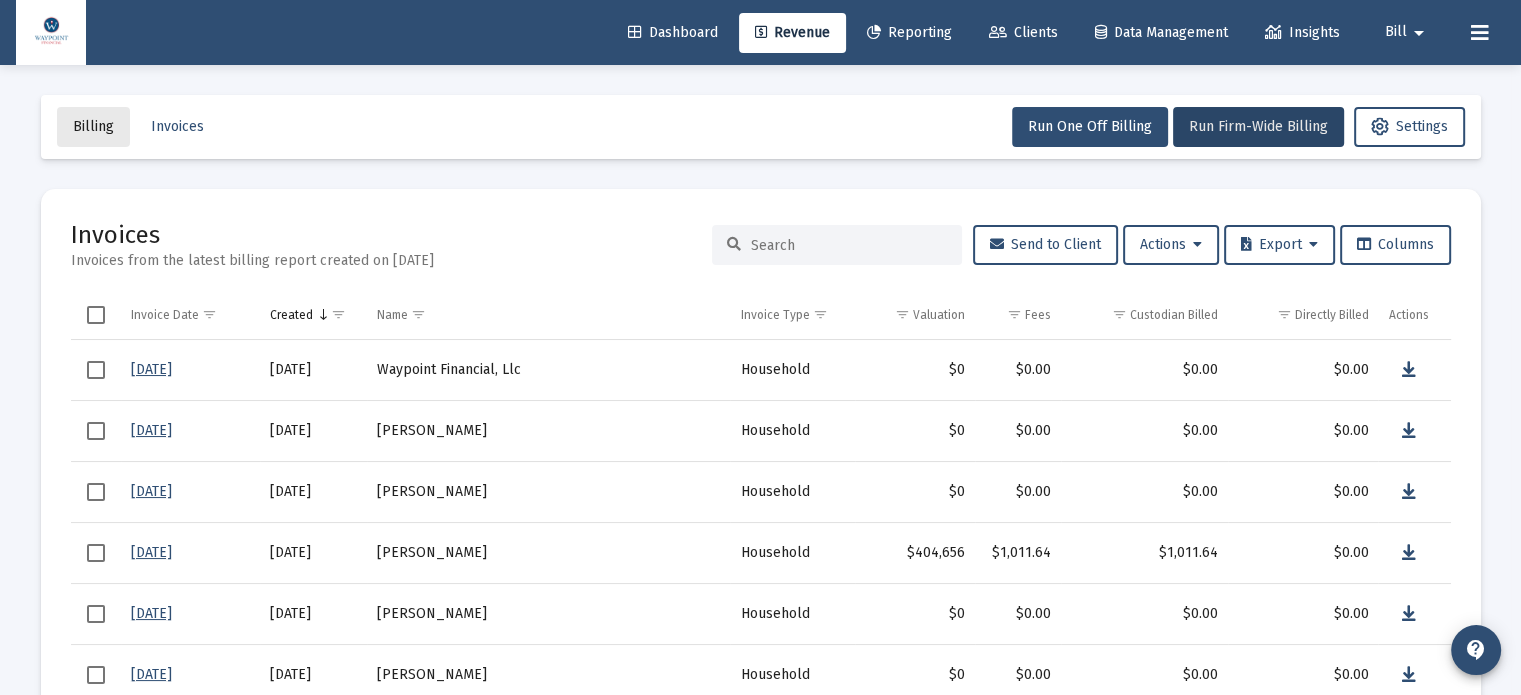 click on "Billing" 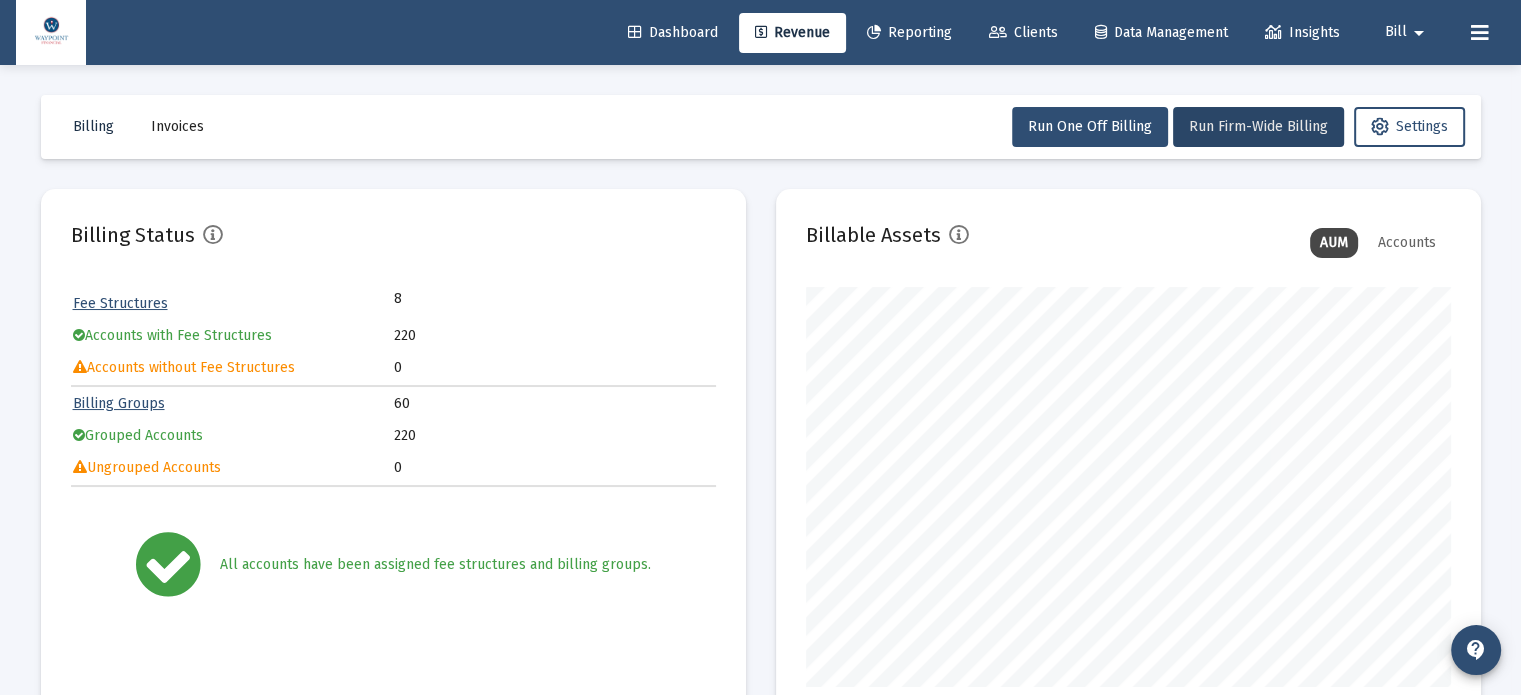 scroll, scrollTop: 999600, scrollLeft: 999355, axis: both 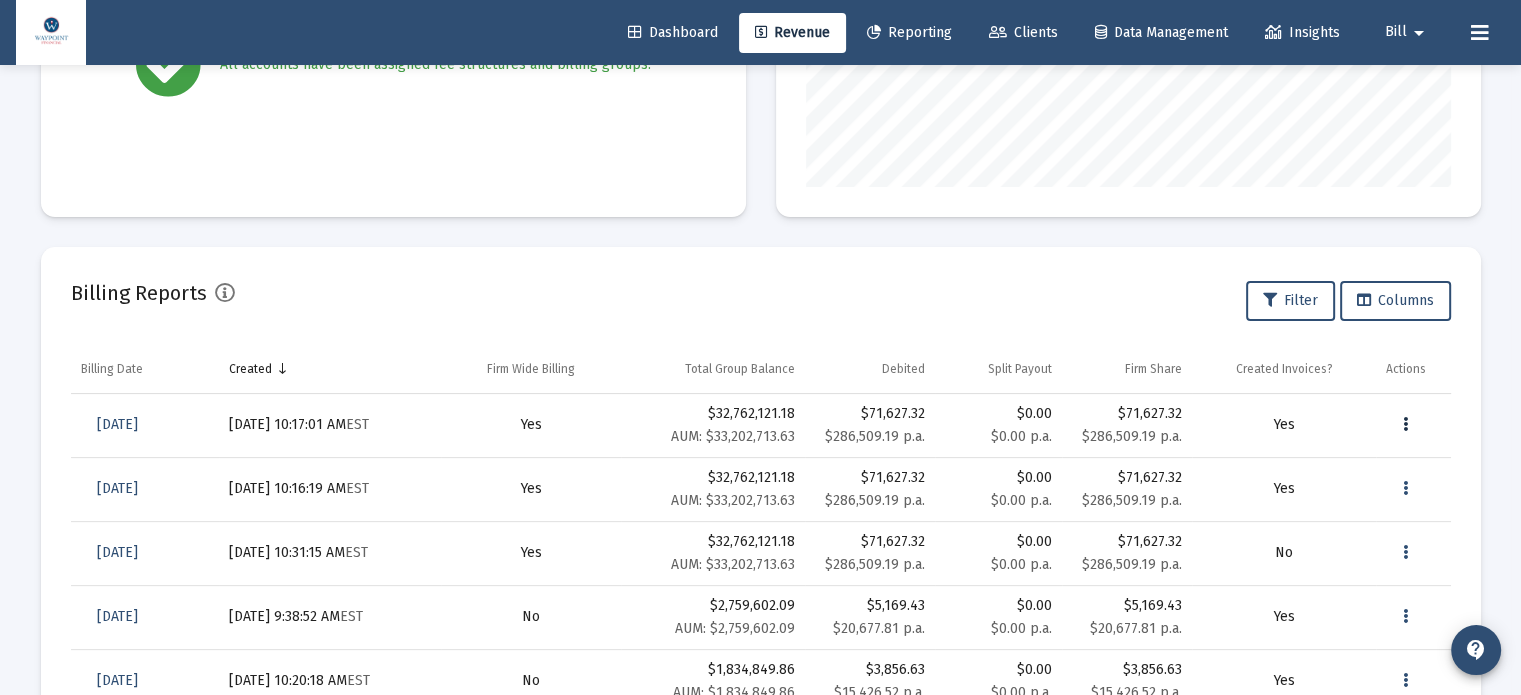 click at bounding box center (1405, 425) 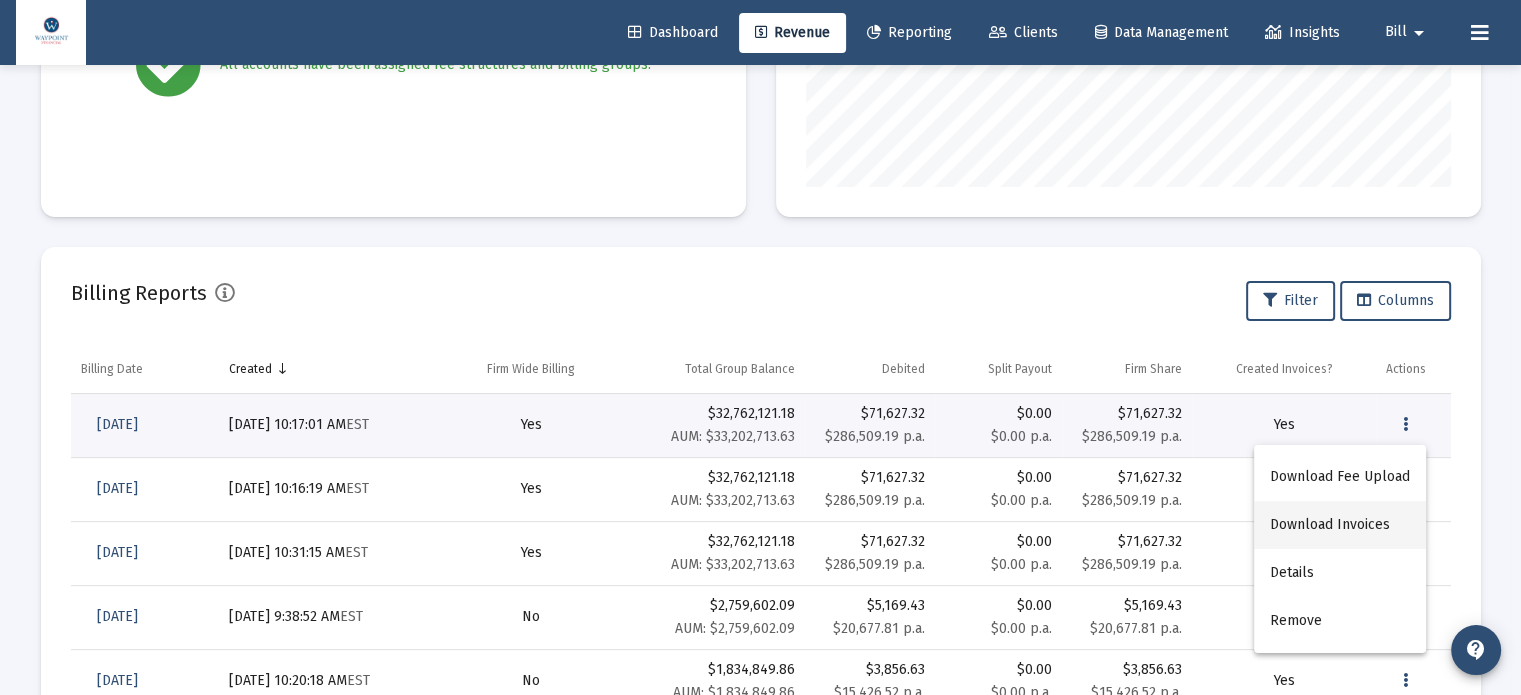 click on "Download Invoices" at bounding box center (1340, 525) 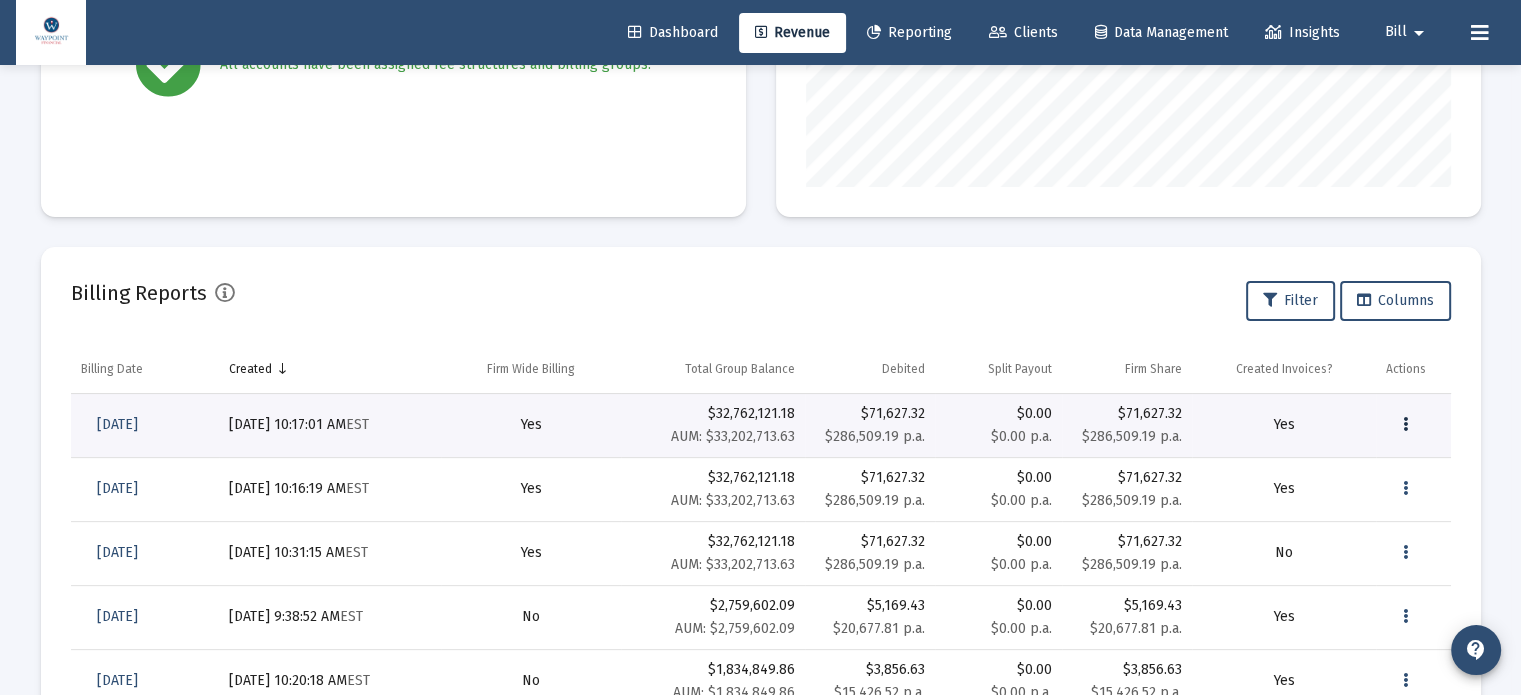 scroll, scrollTop: 0, scrollLeft: 0, axis: both 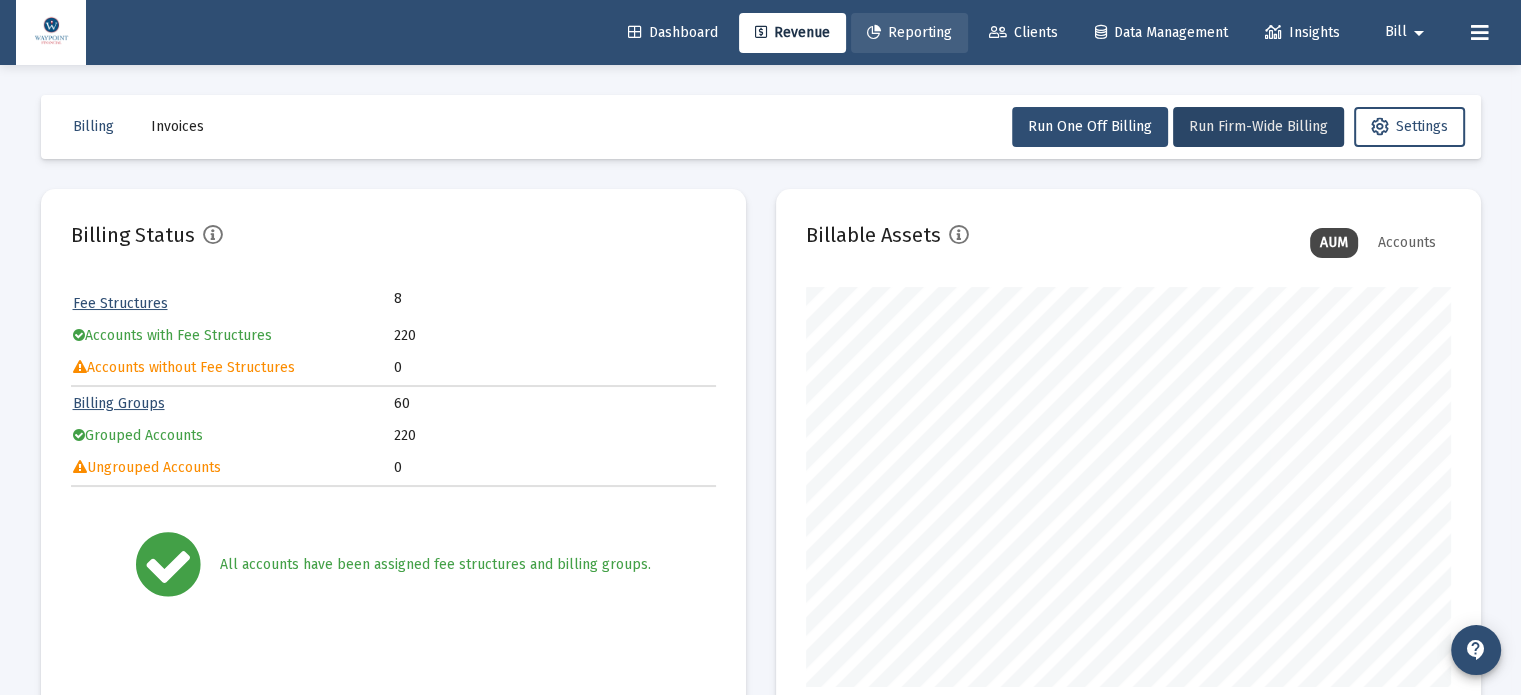 click on "Reporting" 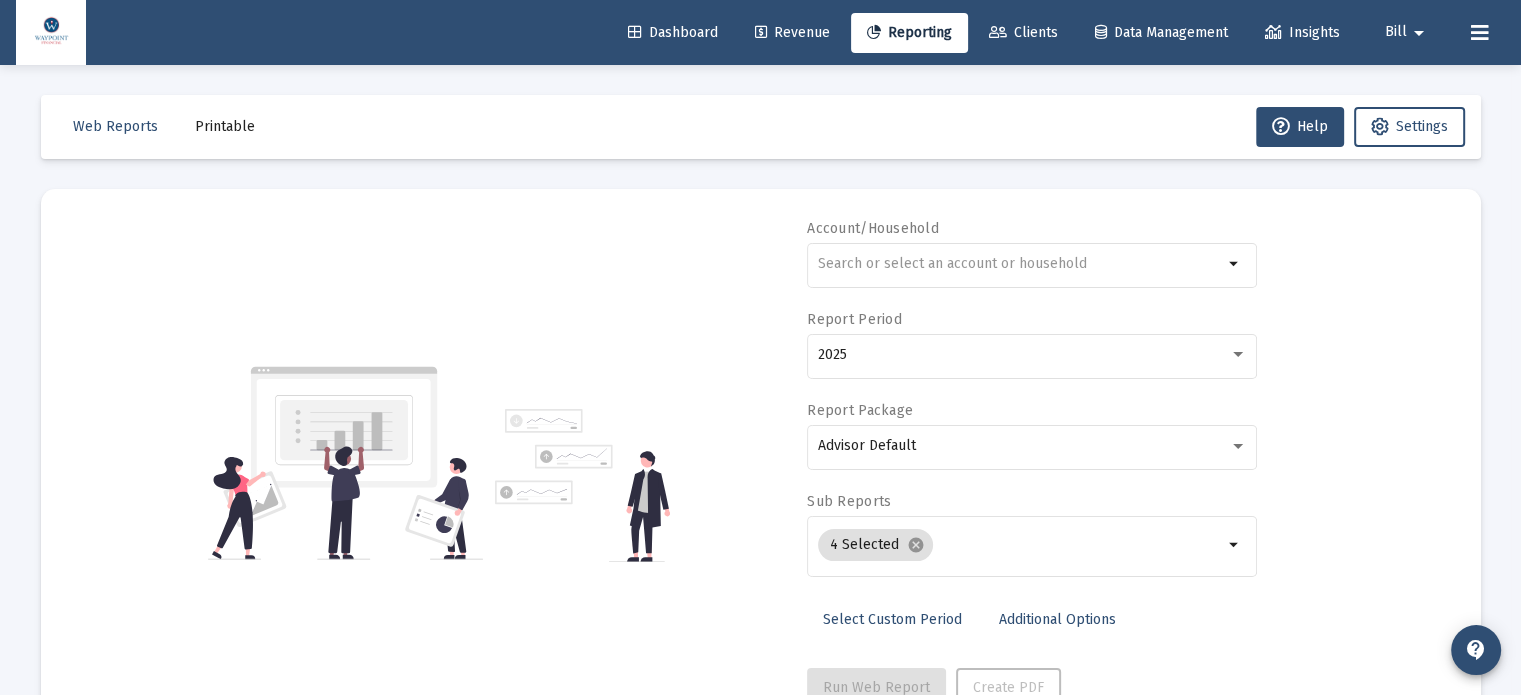 click on "Account/Household arrow_drop_down Report Period 2025 Report Package Advisor Default Sub Reports  4 Selected  cancel arrow_drop_down  Select Custom Period   Additional Options   Run Web Report   Create PDF" 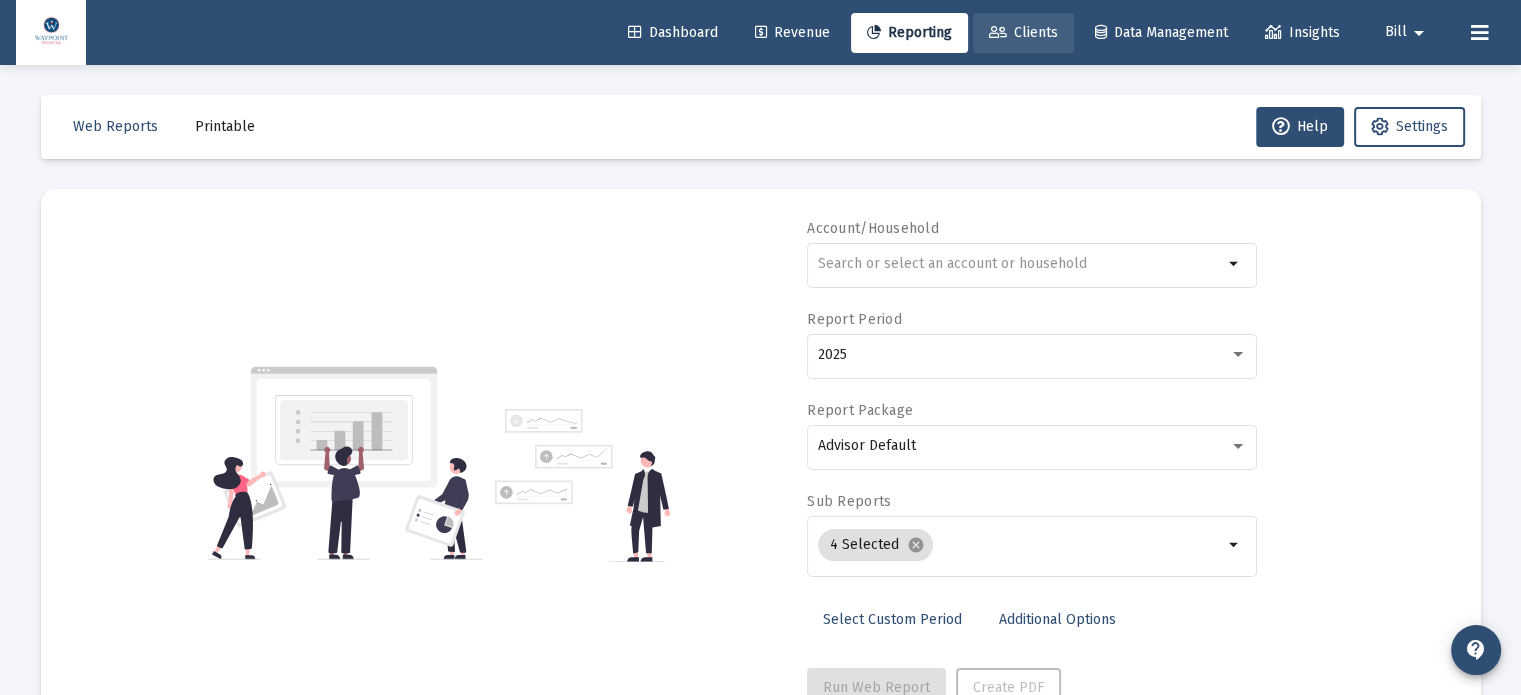 click on "Clients" 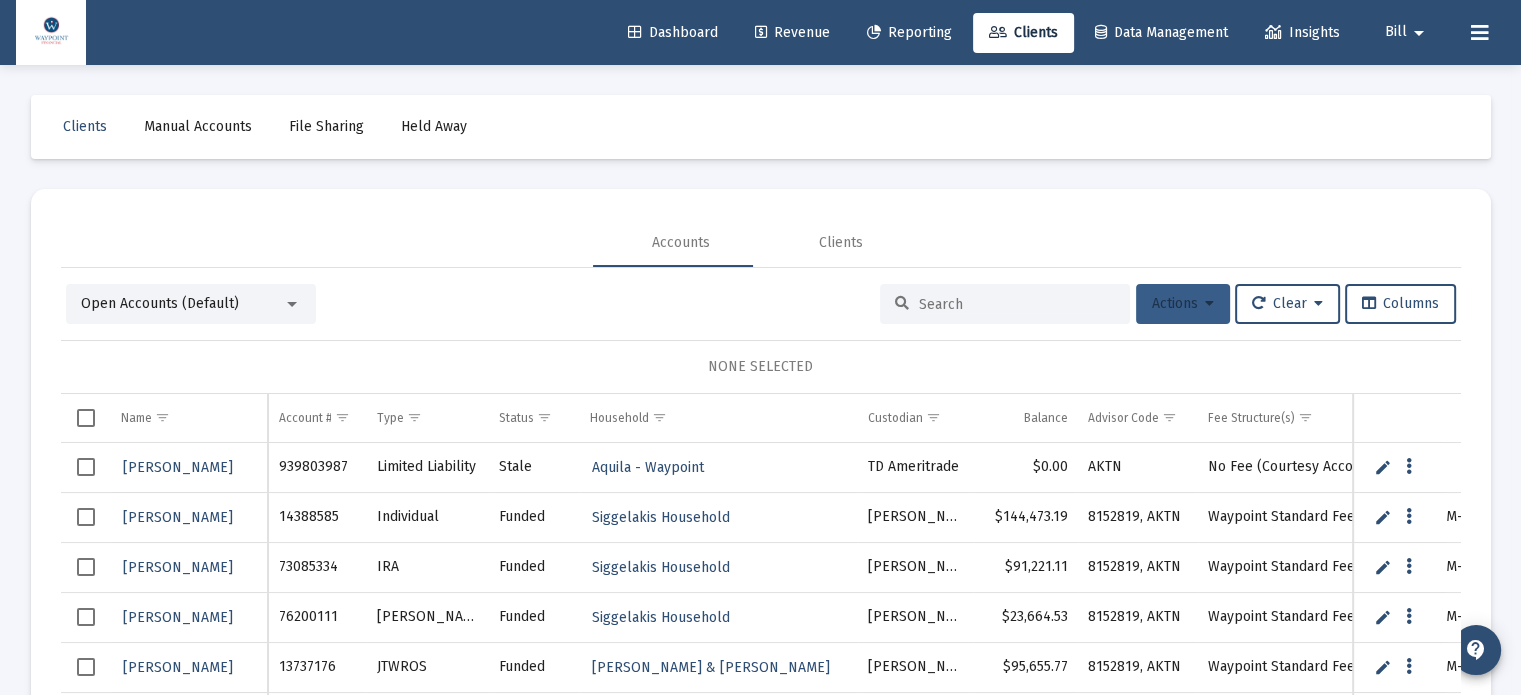 click on "Actions" at bounding box center (1183, 303) 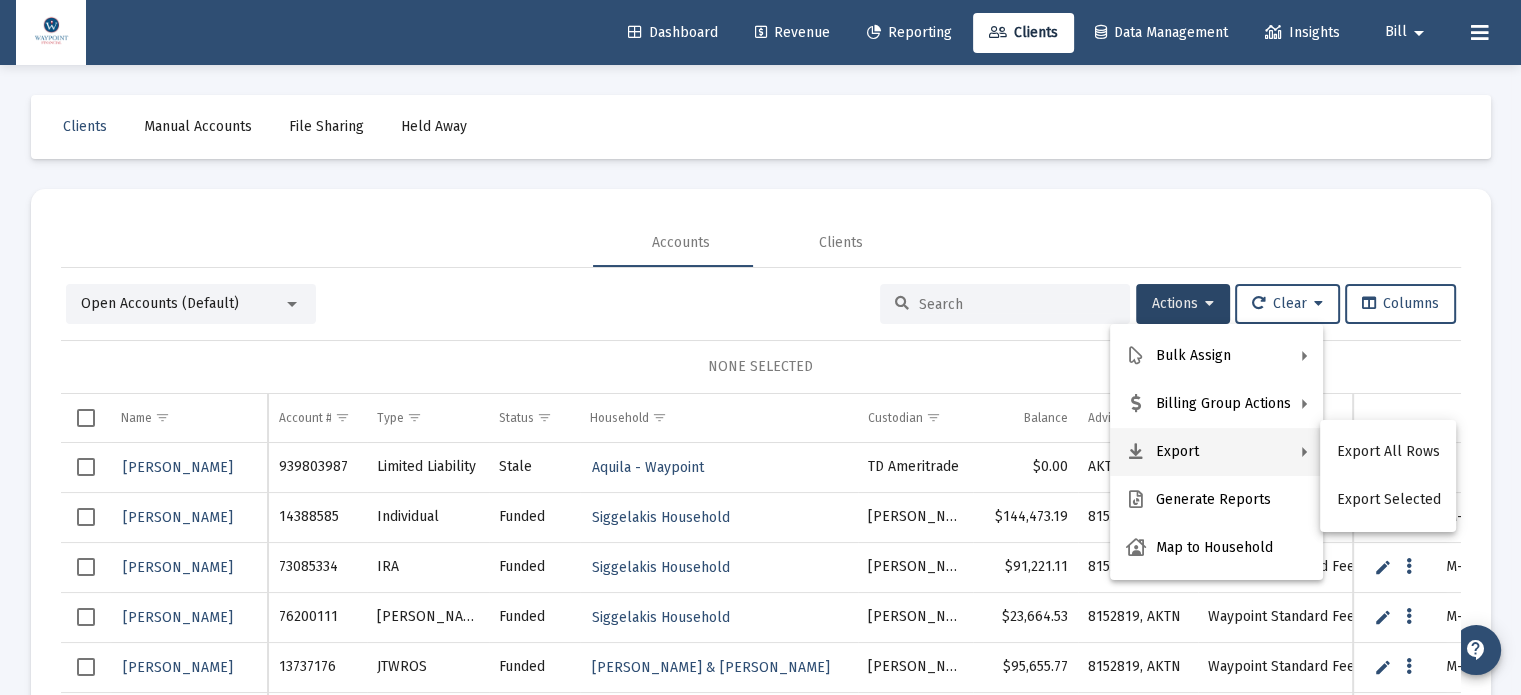 click at bounding box center (760, 347) 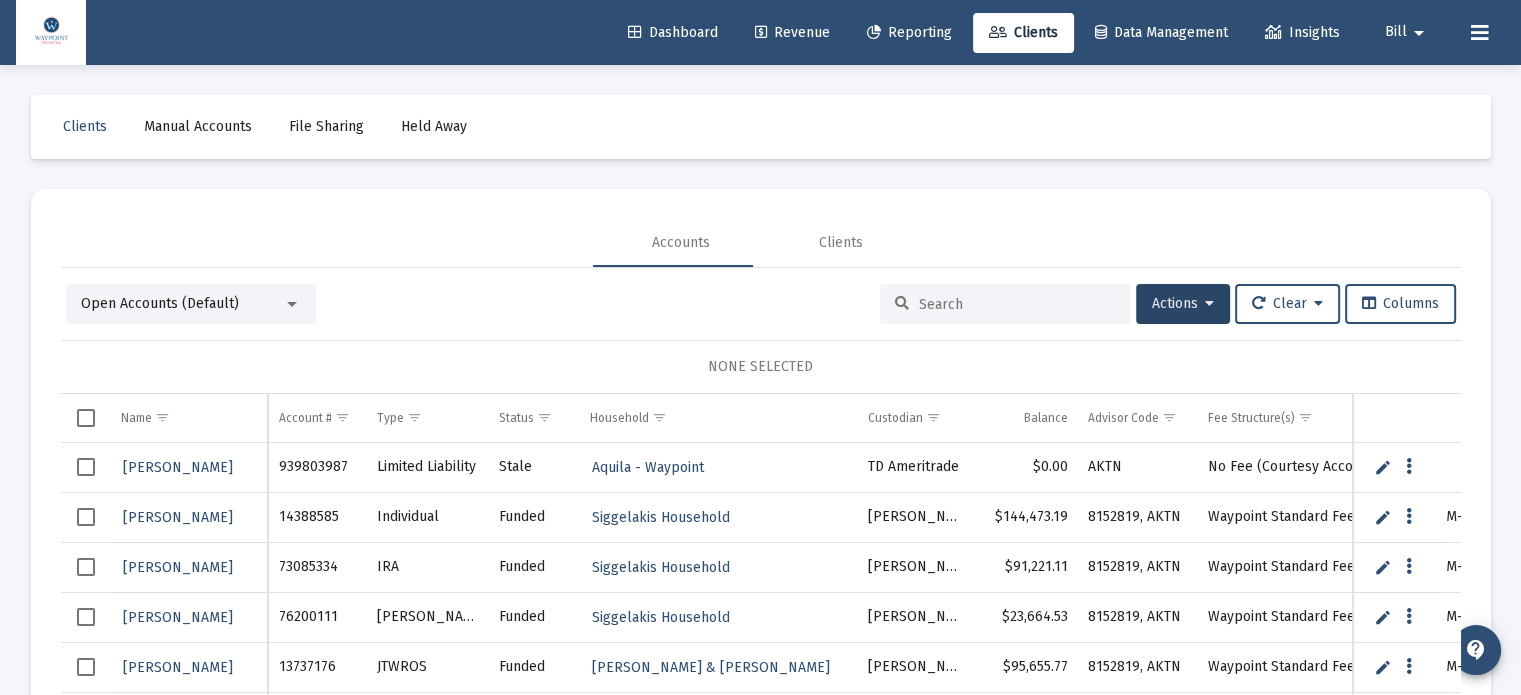 click at bounding box center (292, 304) 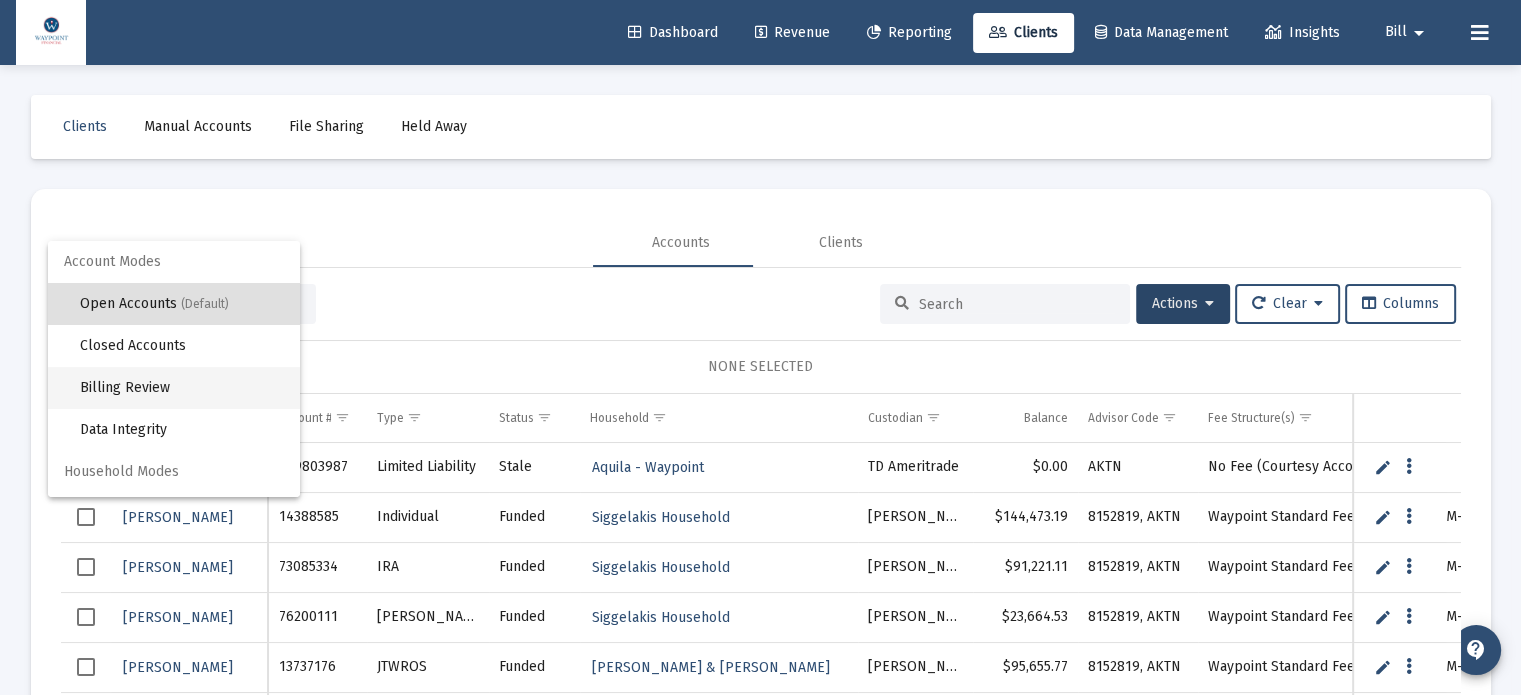 scroll, scrollTop: 37, scrollLeft: 0, axis: vertical 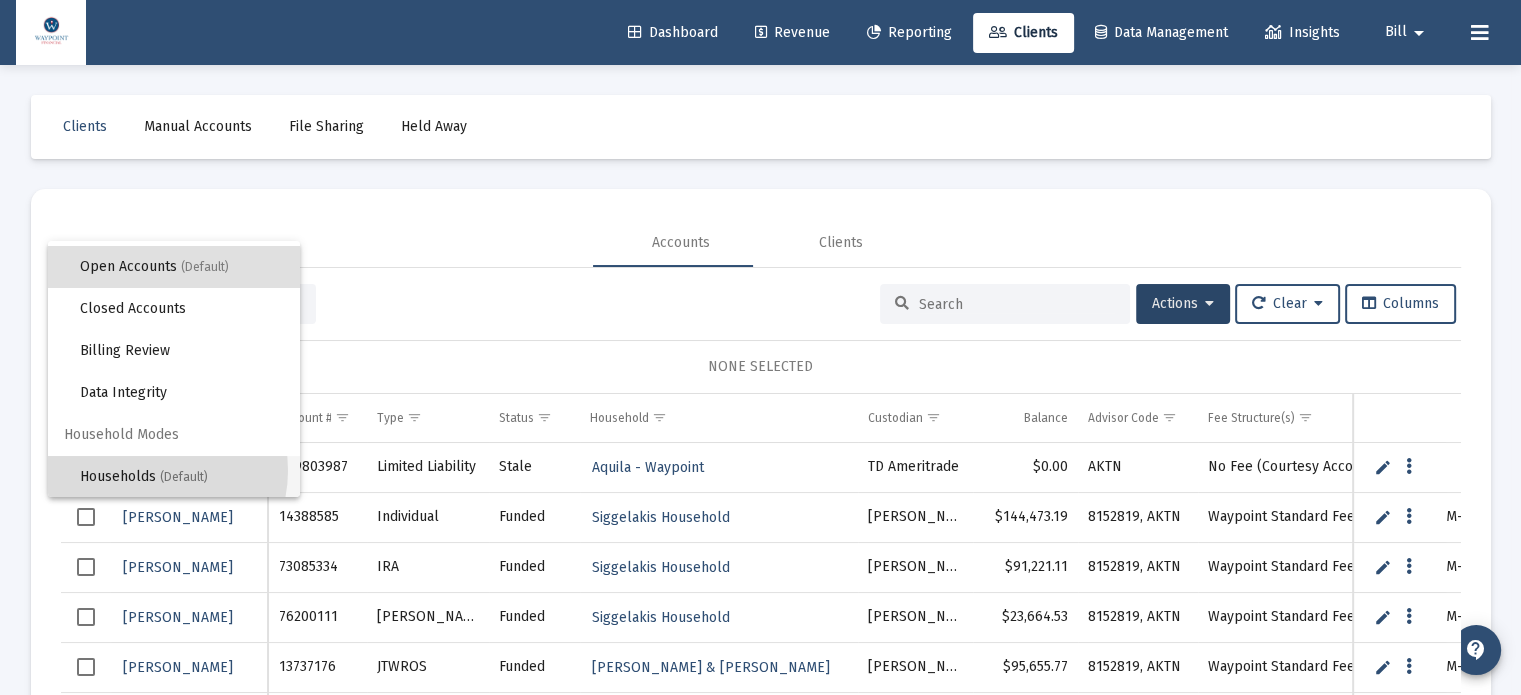 click on "Households  (Default)" at bounding box center (182, 477) 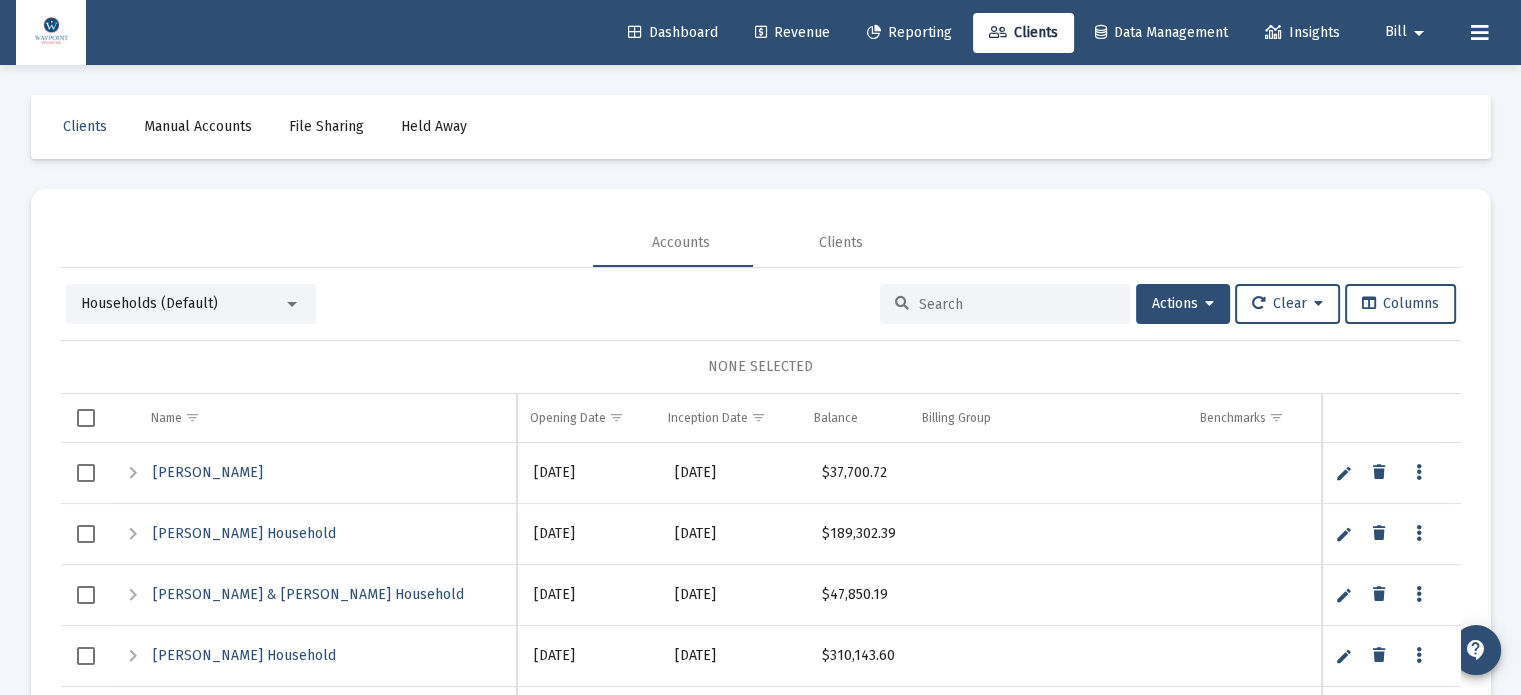 click at bounding box center [86, 418] 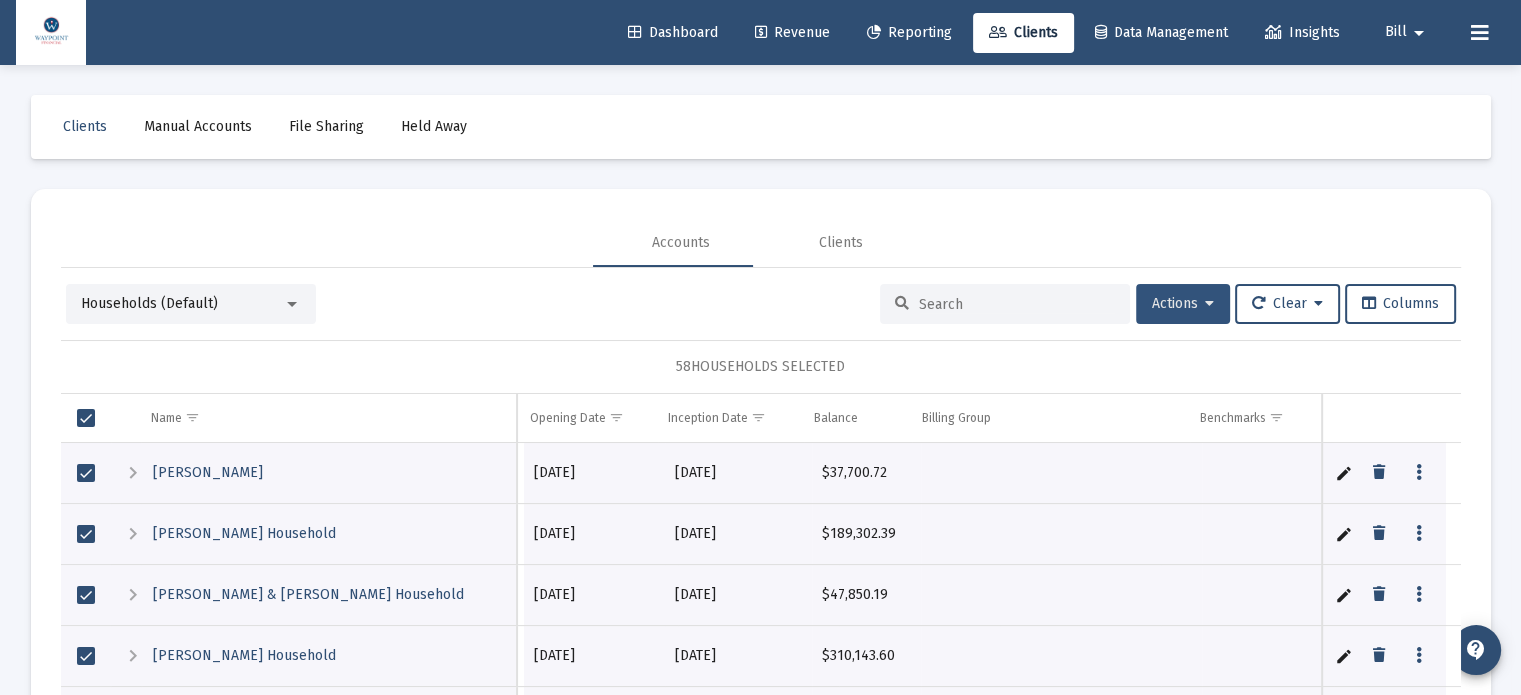 click at bounding box center [1209, 304] 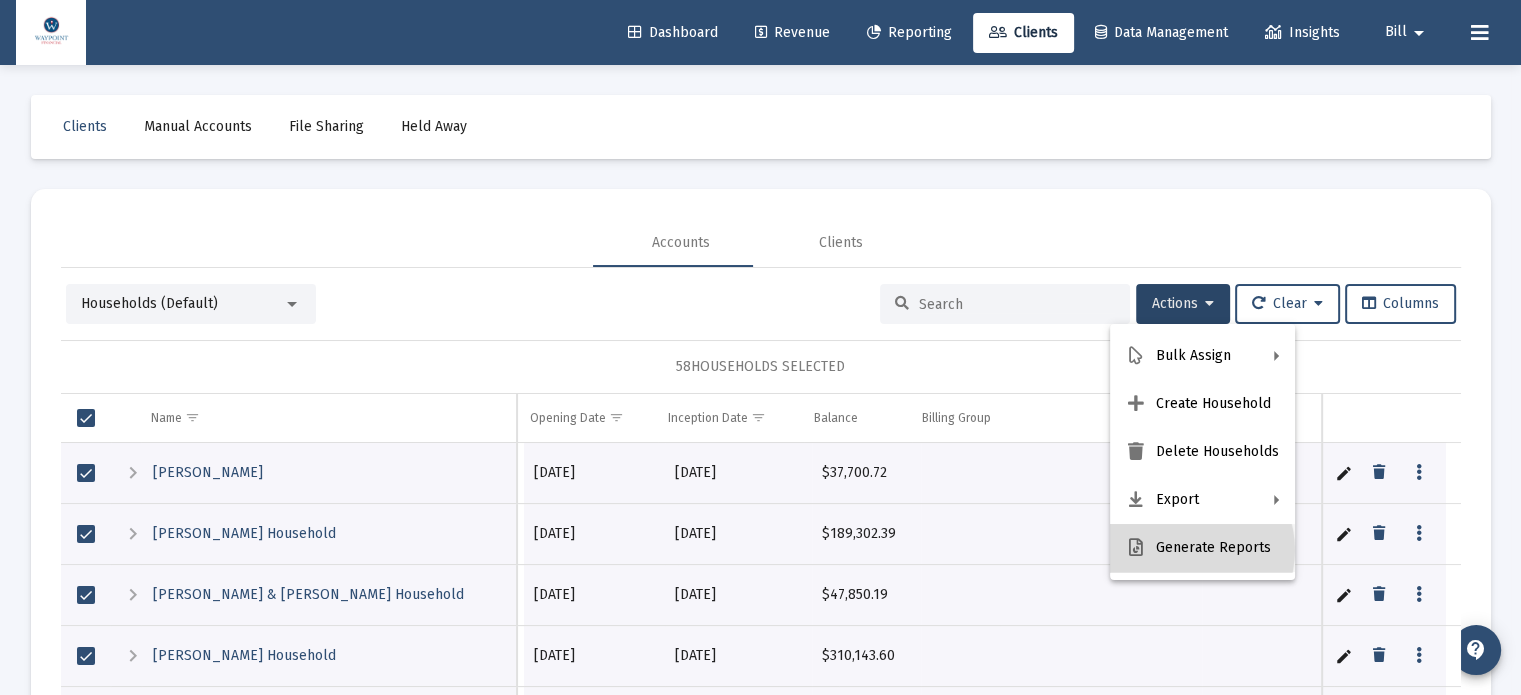 click on "Generate Reports" at bounding box center (1202, 548) 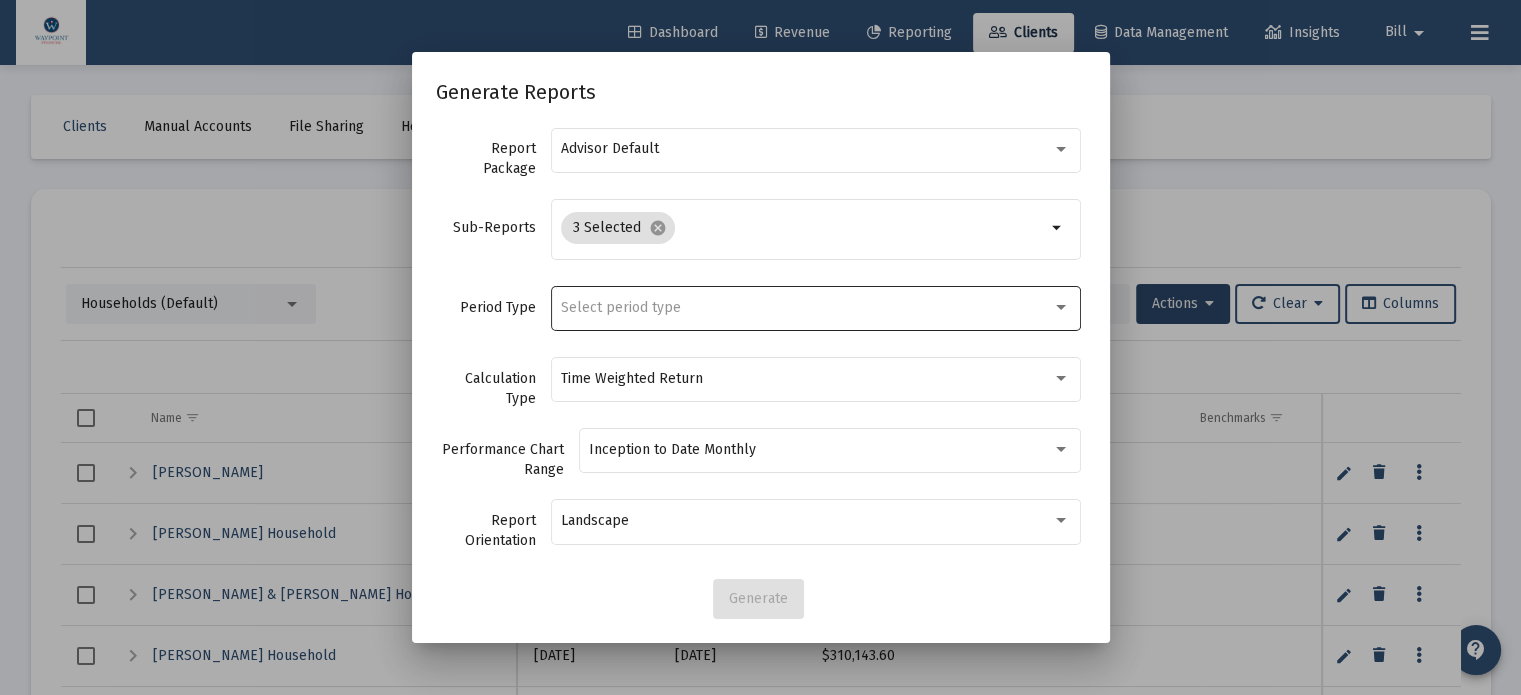 click on "Select period type" at bounding box center [806, 308] 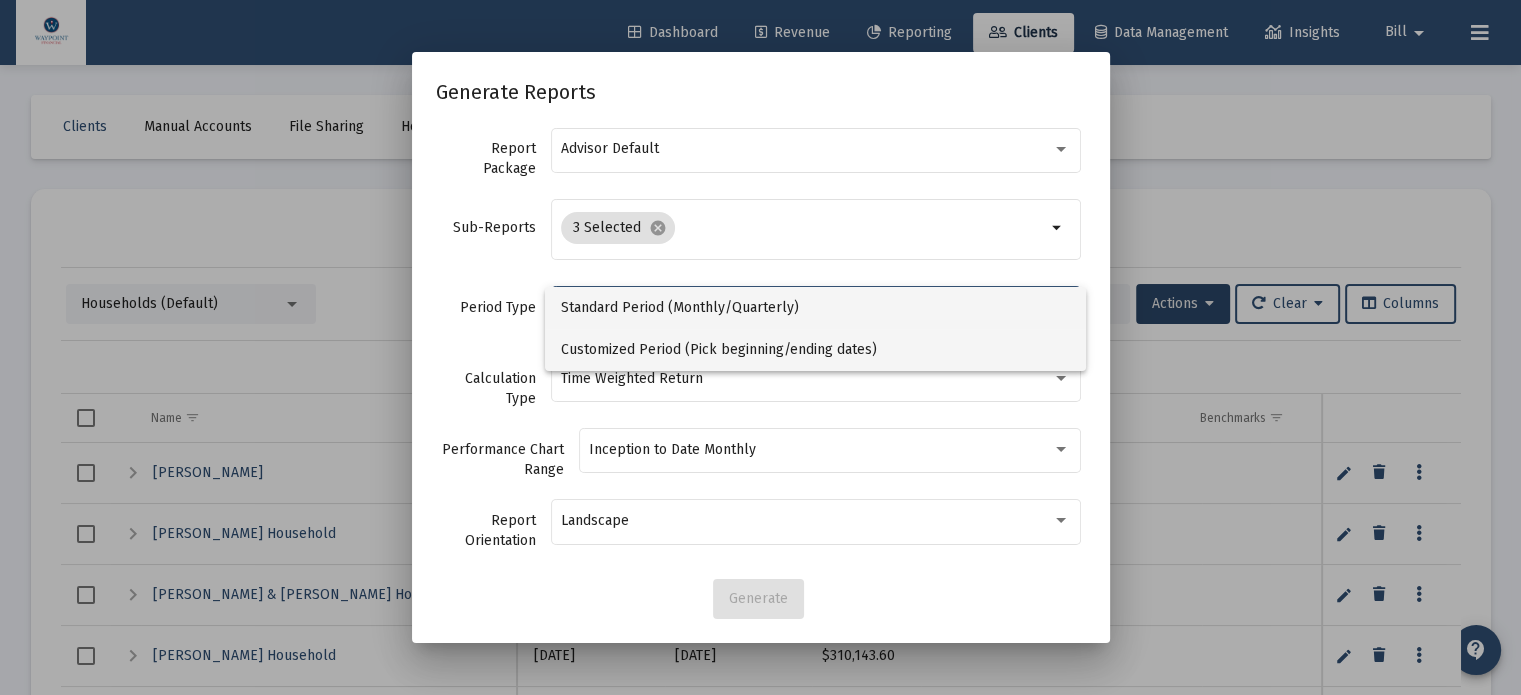 click on "Customized Period (Pick beginning/ending dates)" at bounding box center (815, 350) 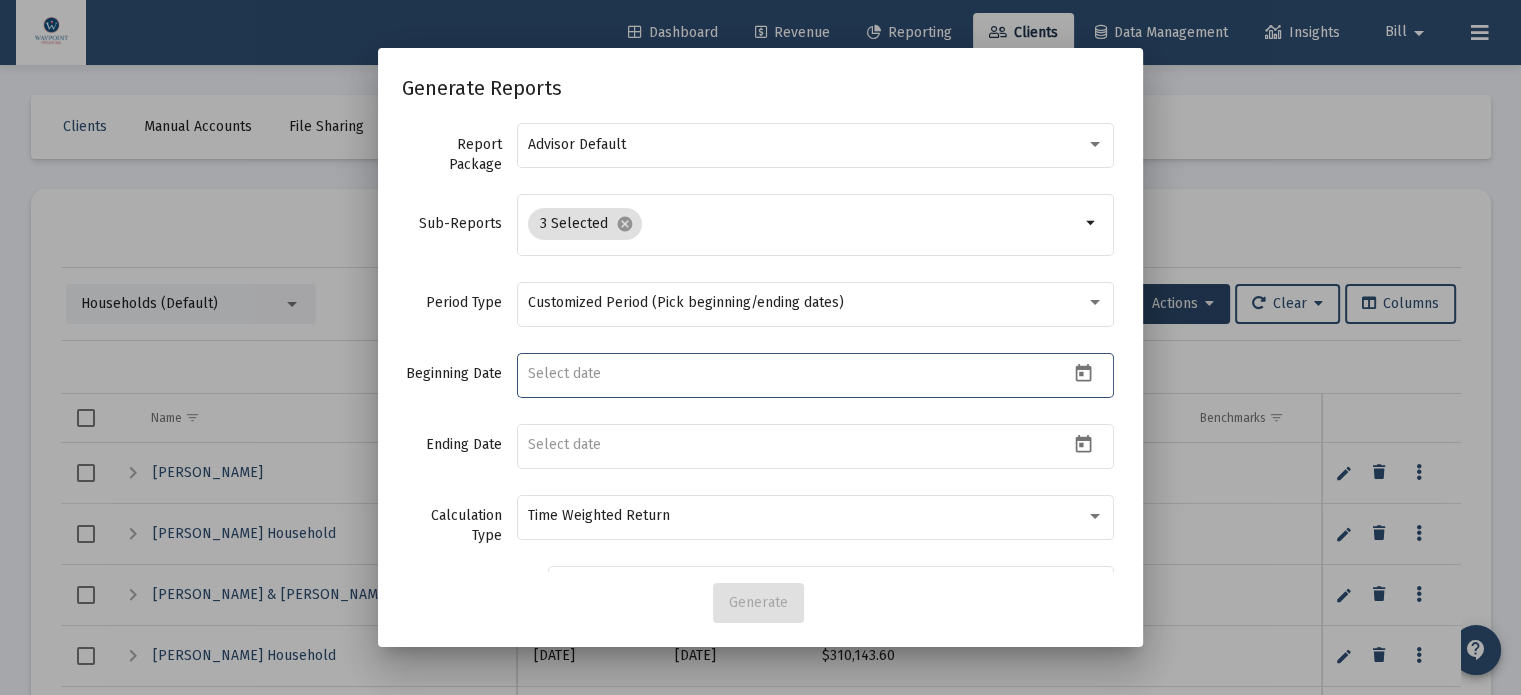 click at bounding box center (799, 374) 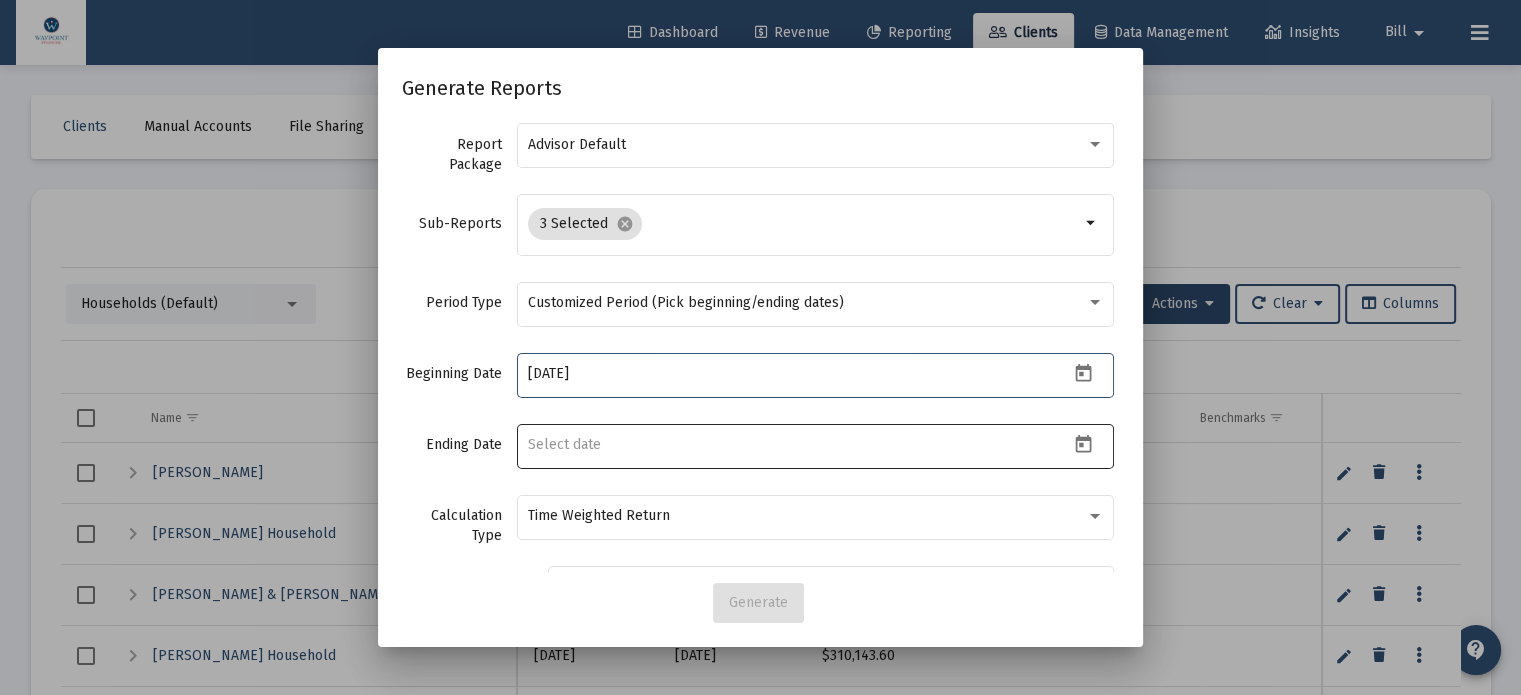 type on "[DATE]" 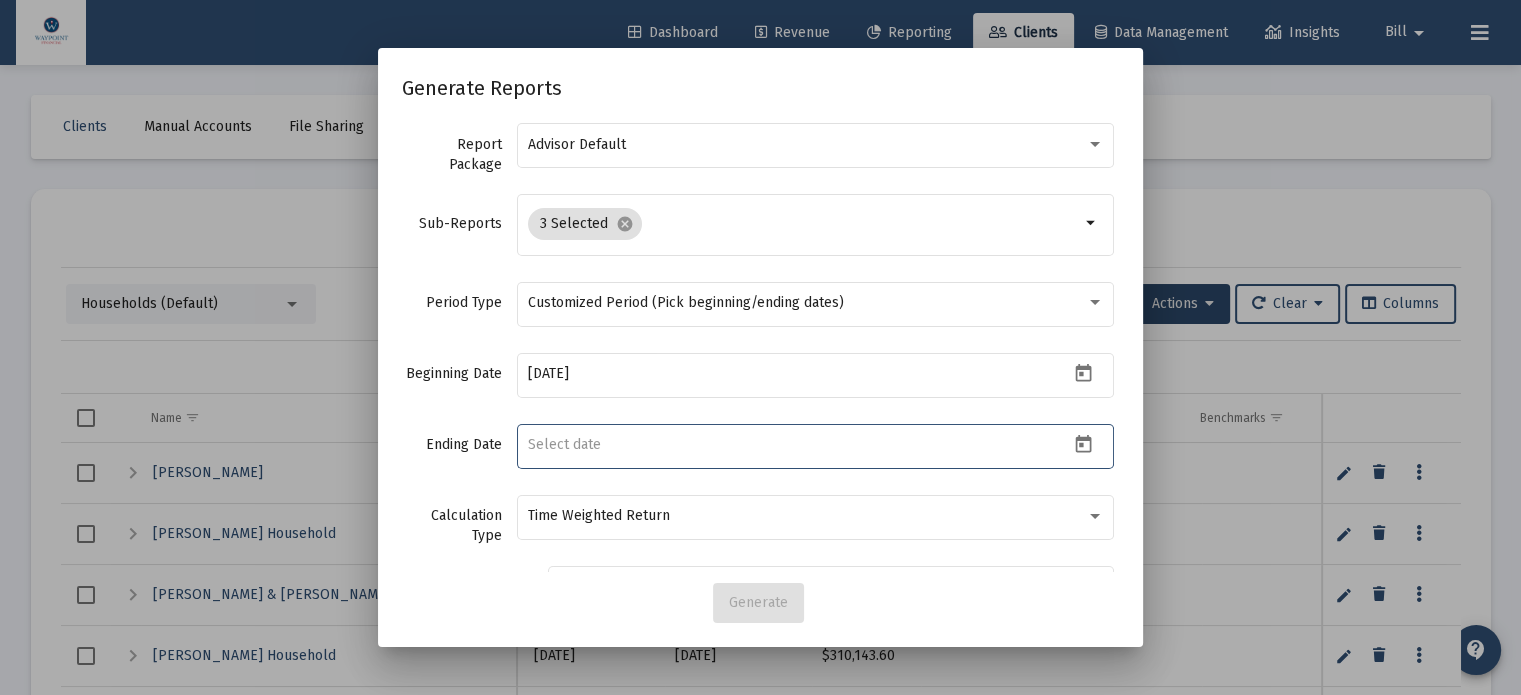 click at bounding box center (799, 445) 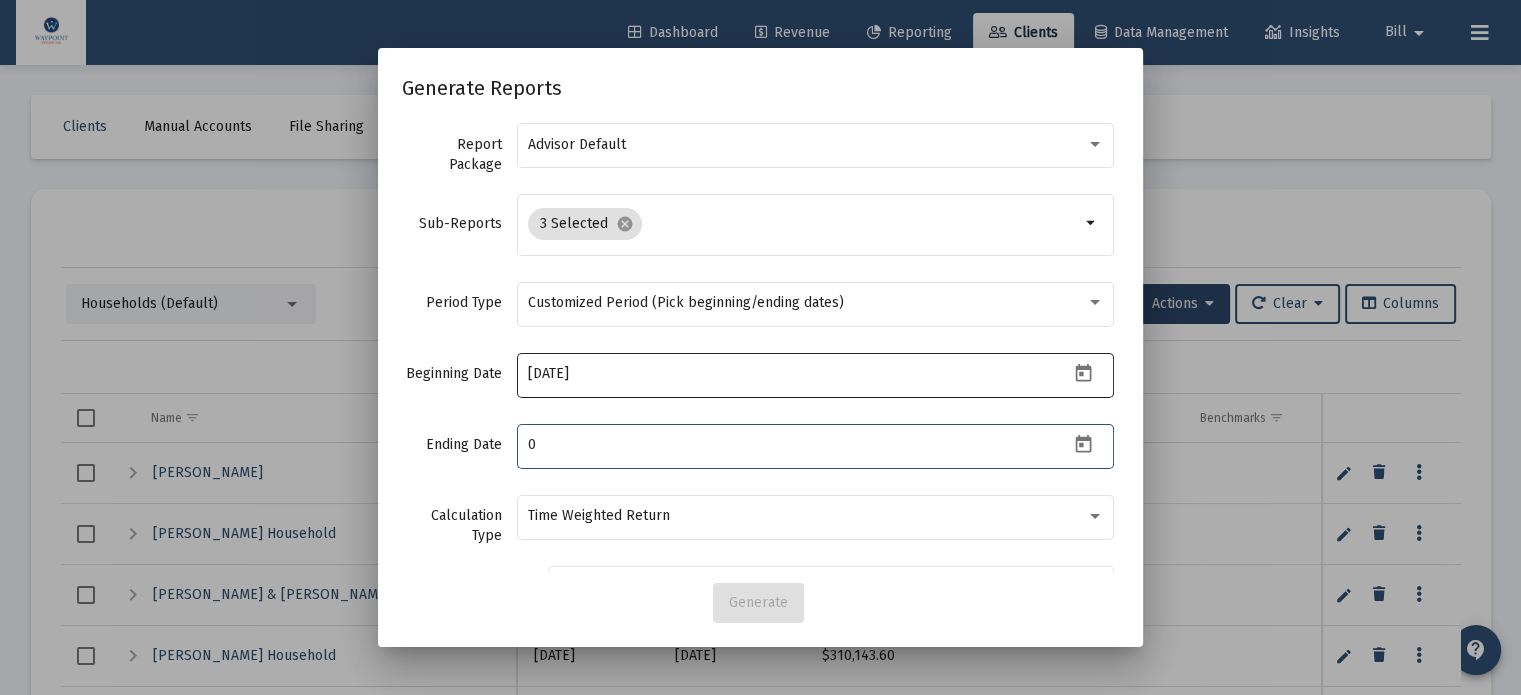 type on "0000-01-01" 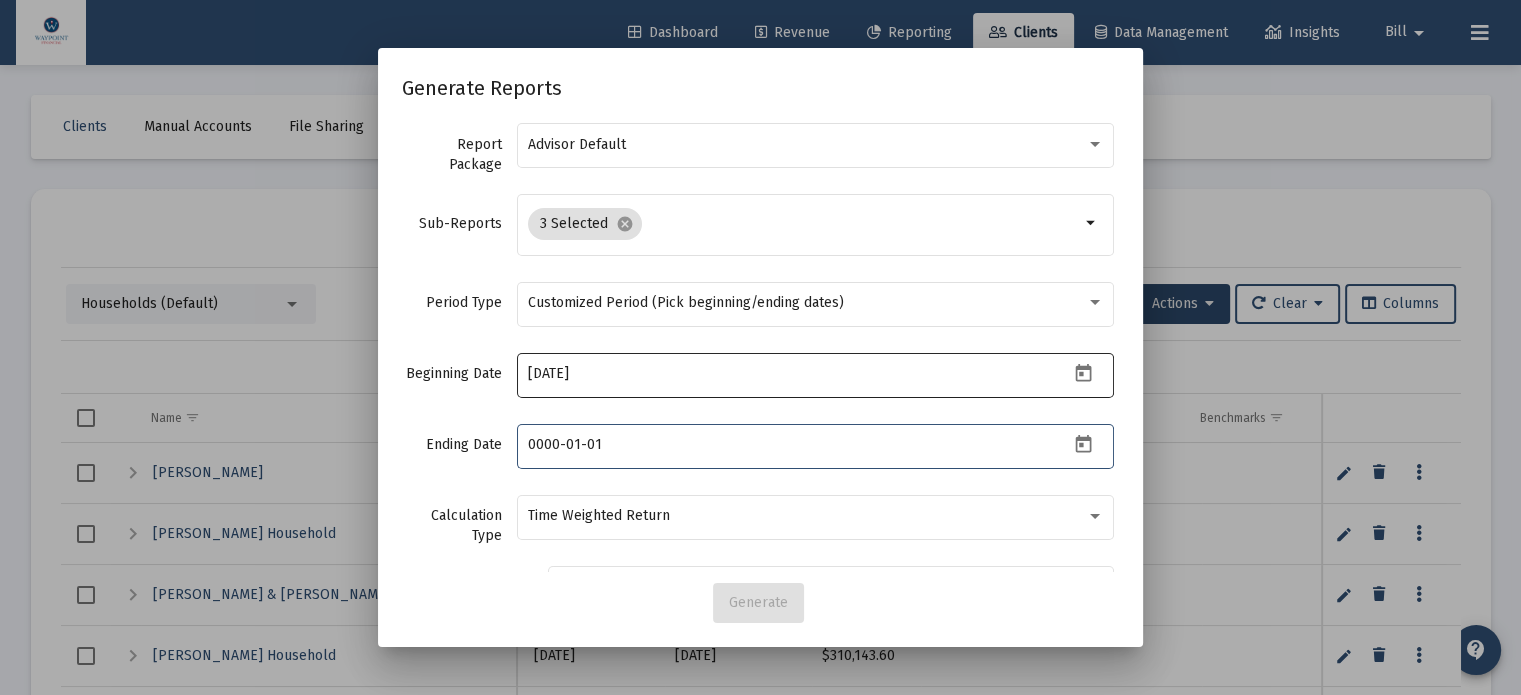 click on "[DATE]" at bounding box center [799, 374] 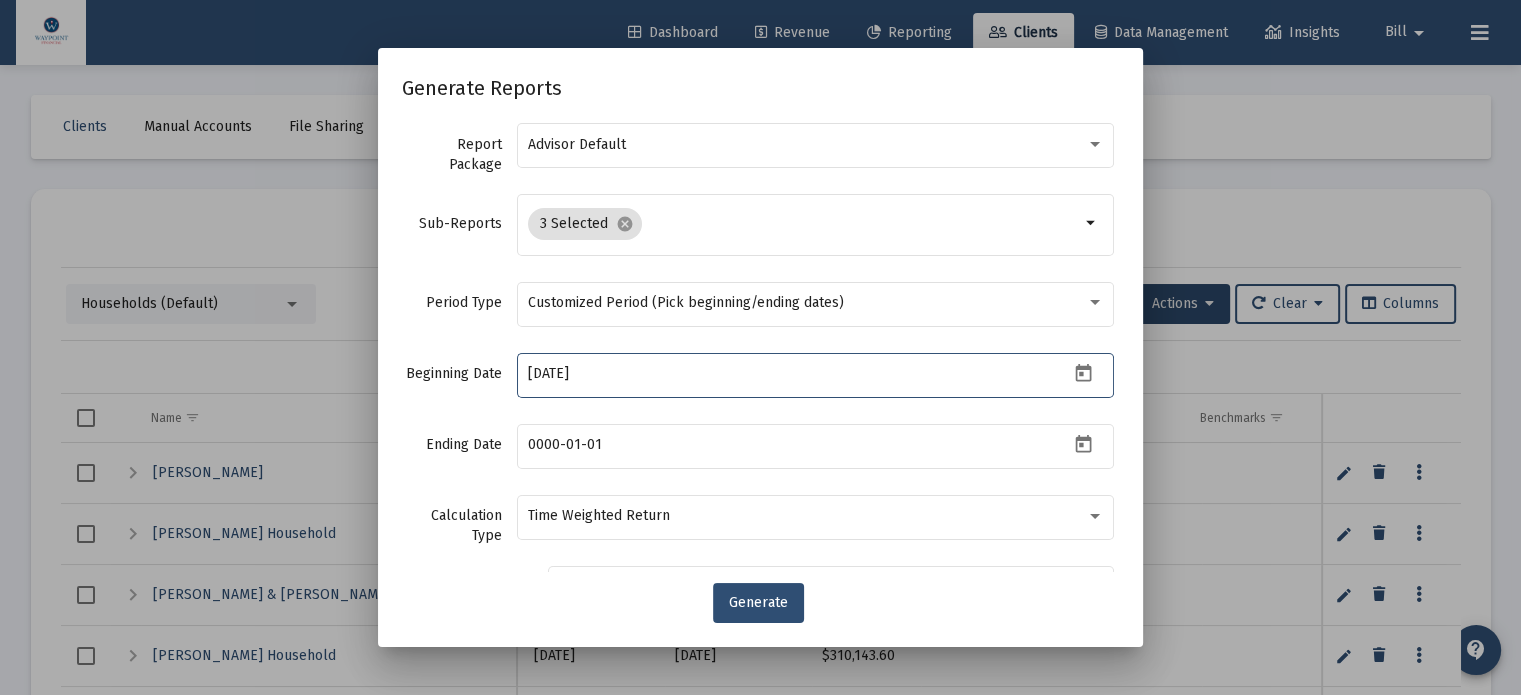 click on "[DATE]" at bounding box center (799, 373) 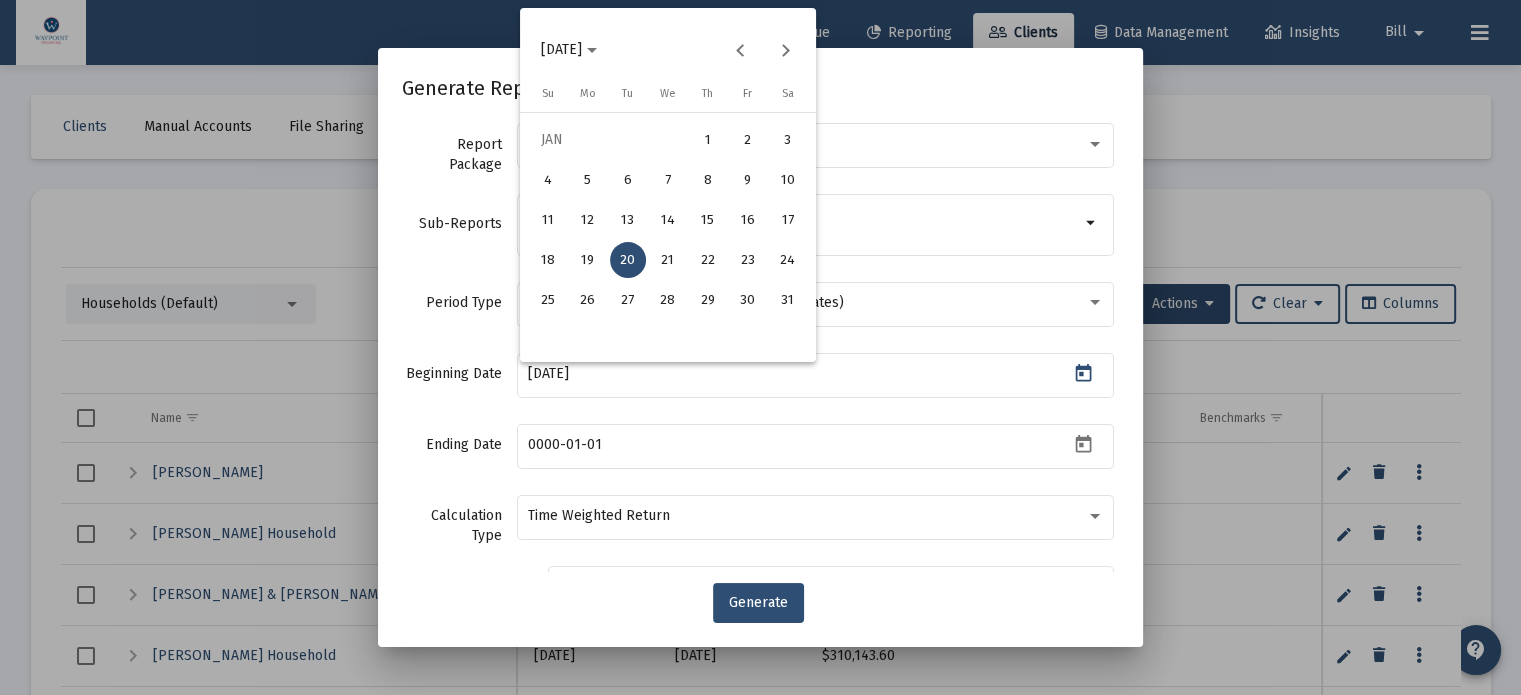 click on "[DATE]" at bounding box center [569, 49] 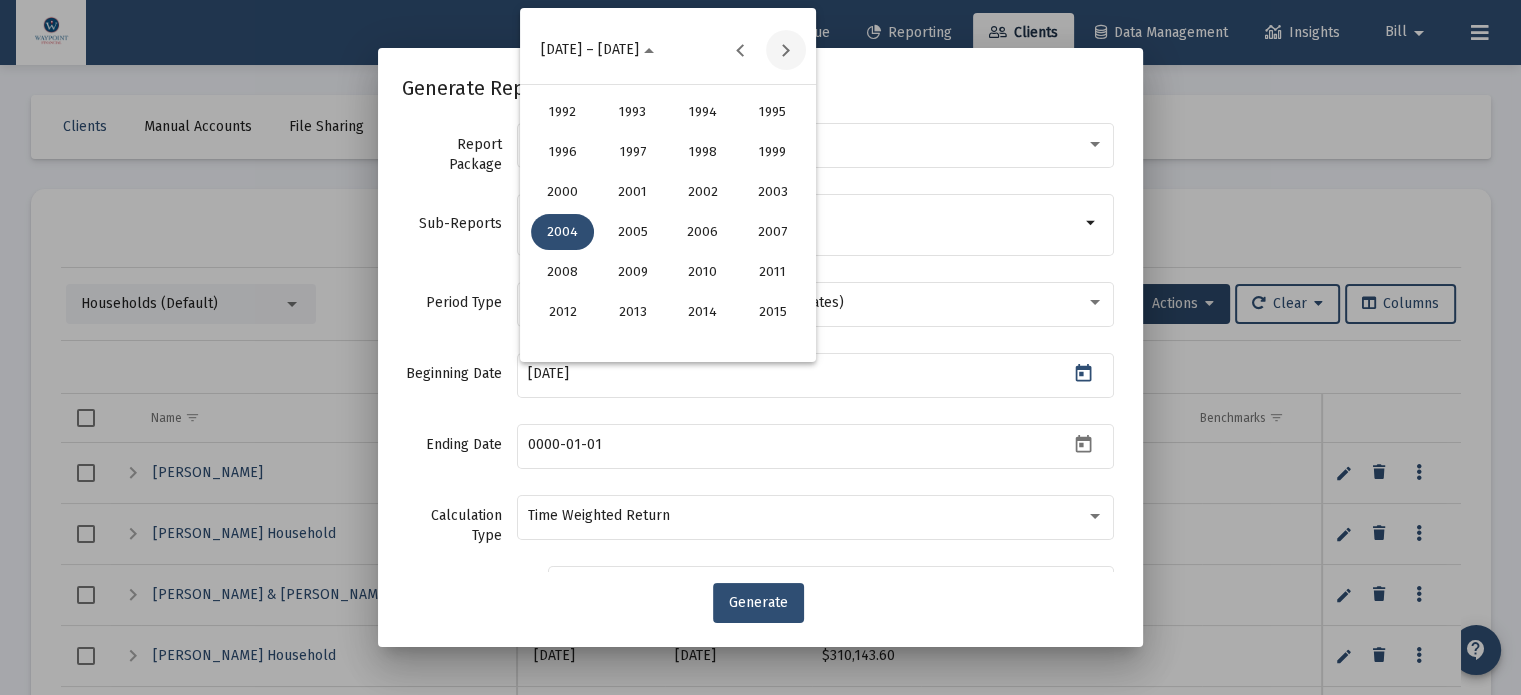 click at bounding box center (786, 50) 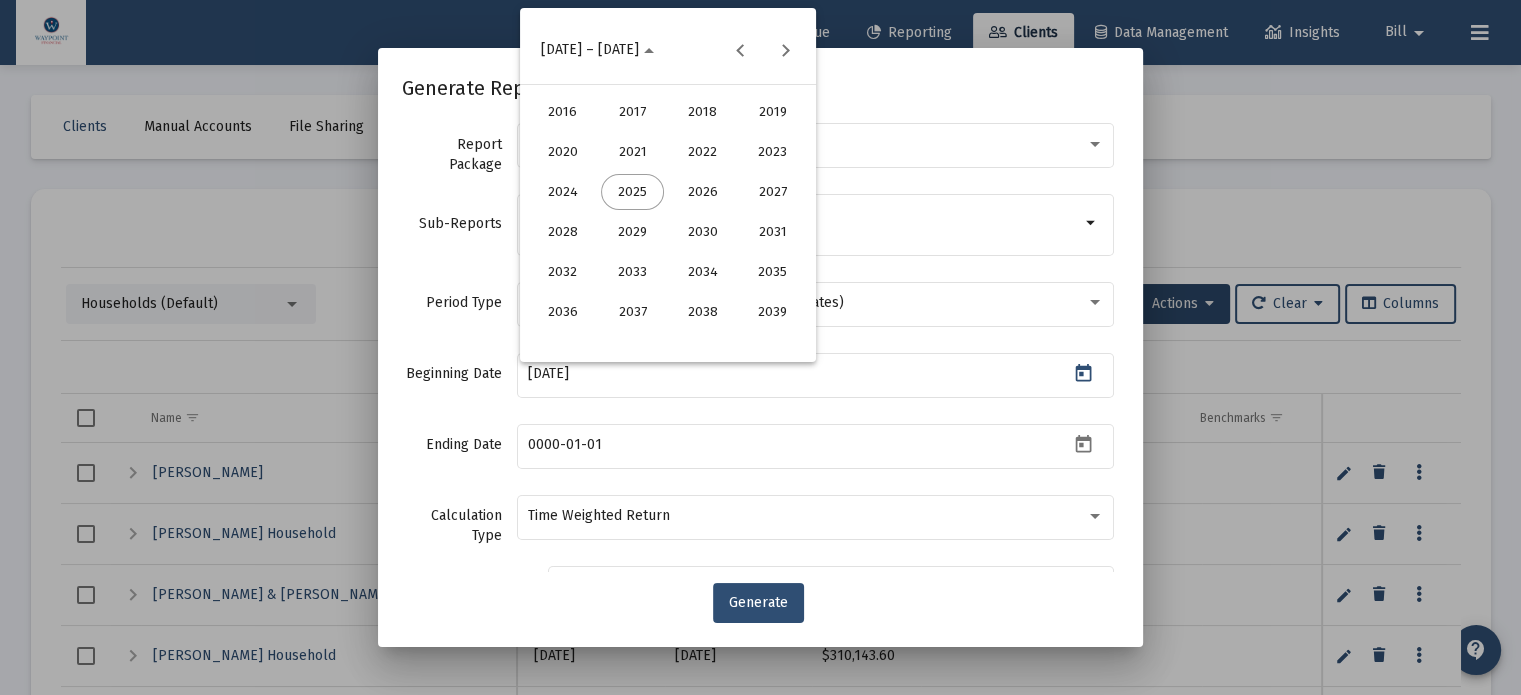 click on "2025" at bounding box center [632, 192] 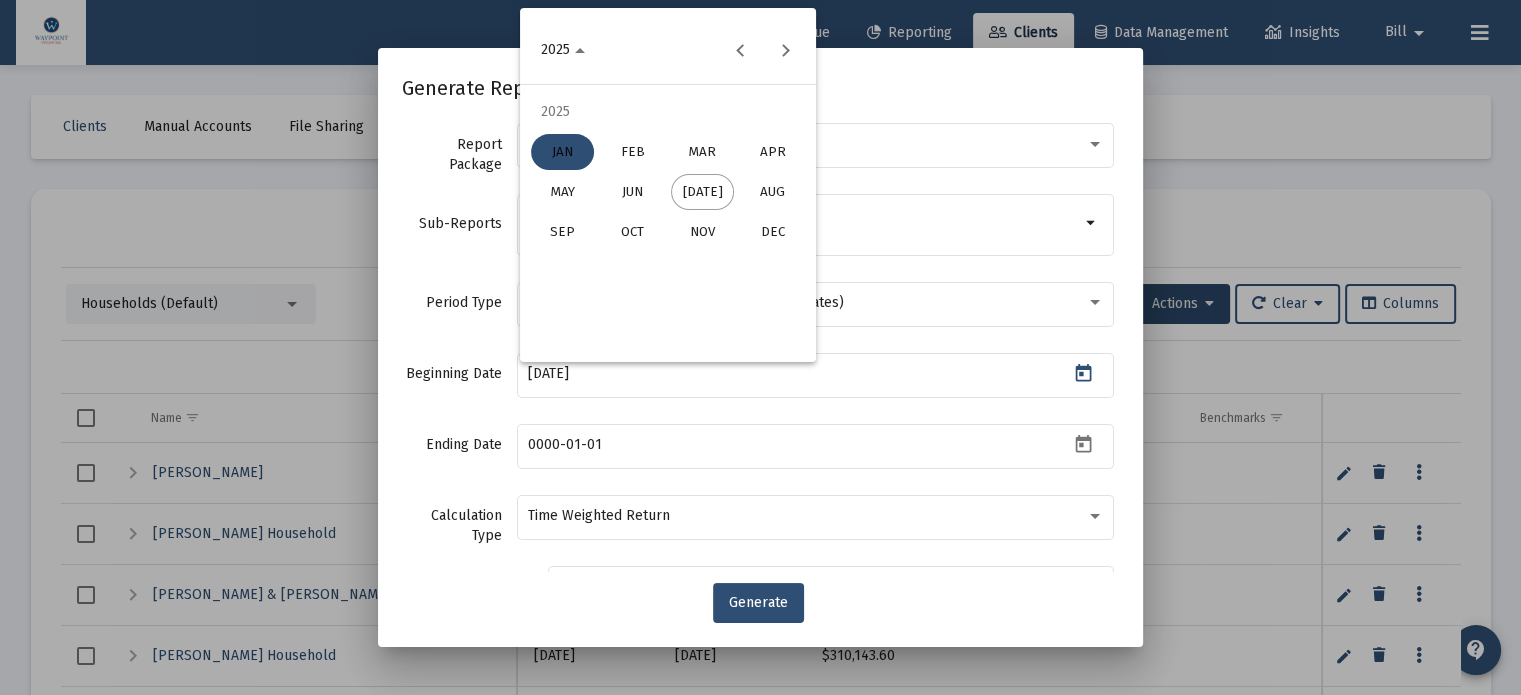 click on "APR" at bounding box center [772, 152] 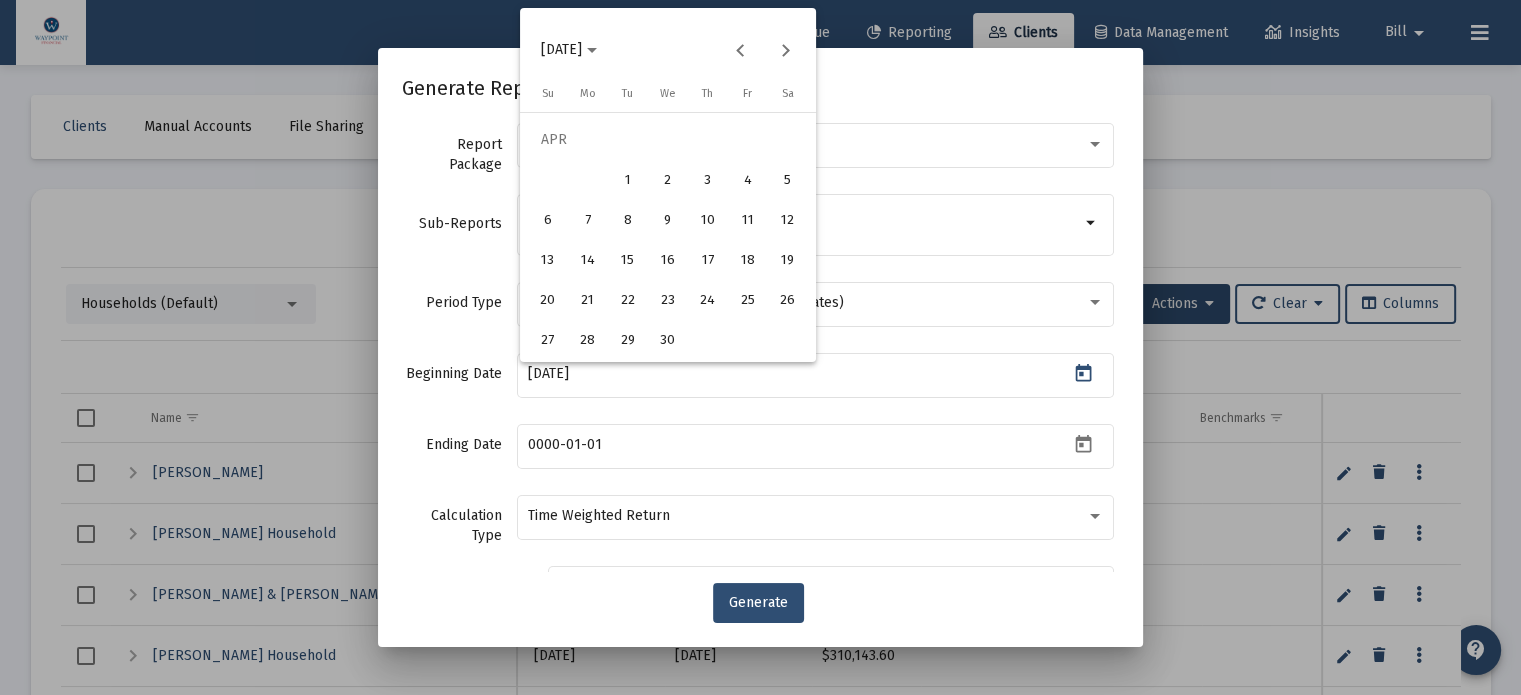 click on "1" at bounding box center [628, 180] 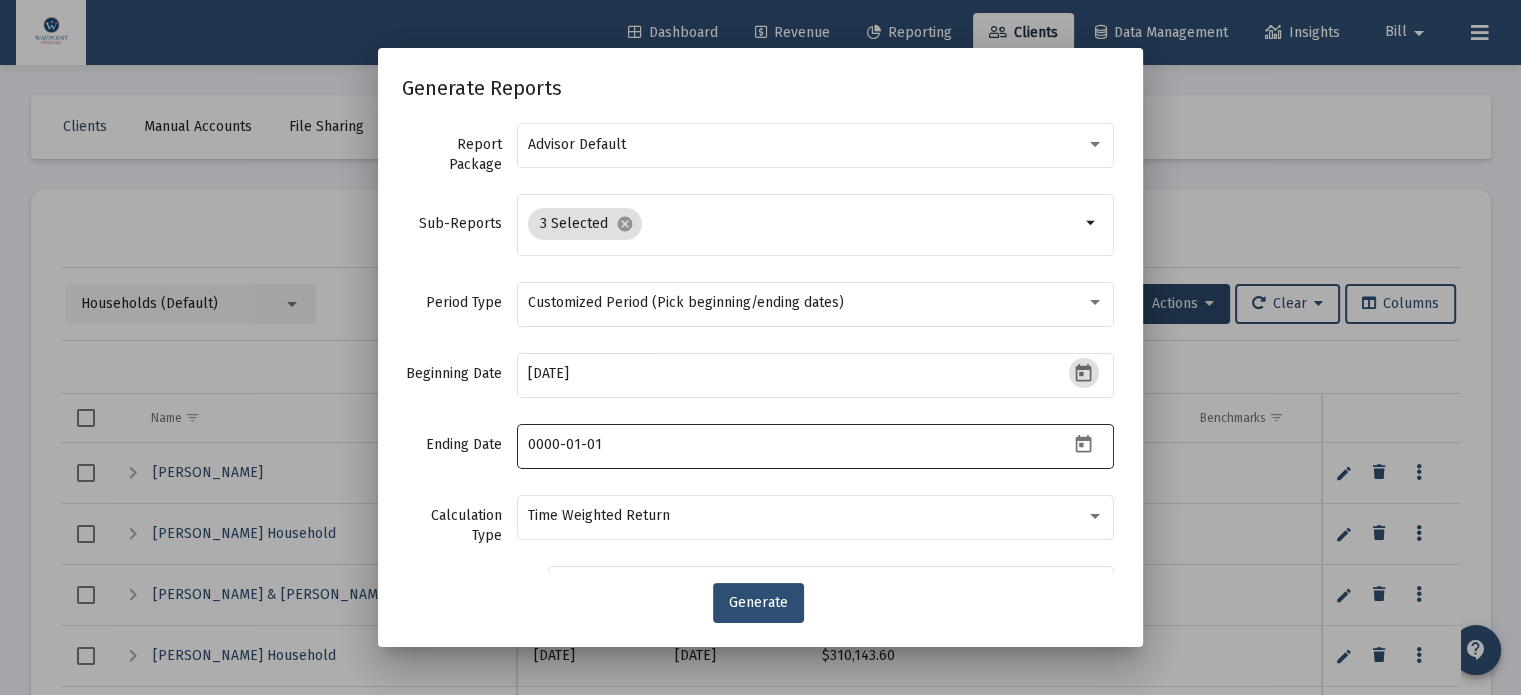 click on "0000-01-01" at bounding box center [799, 445] 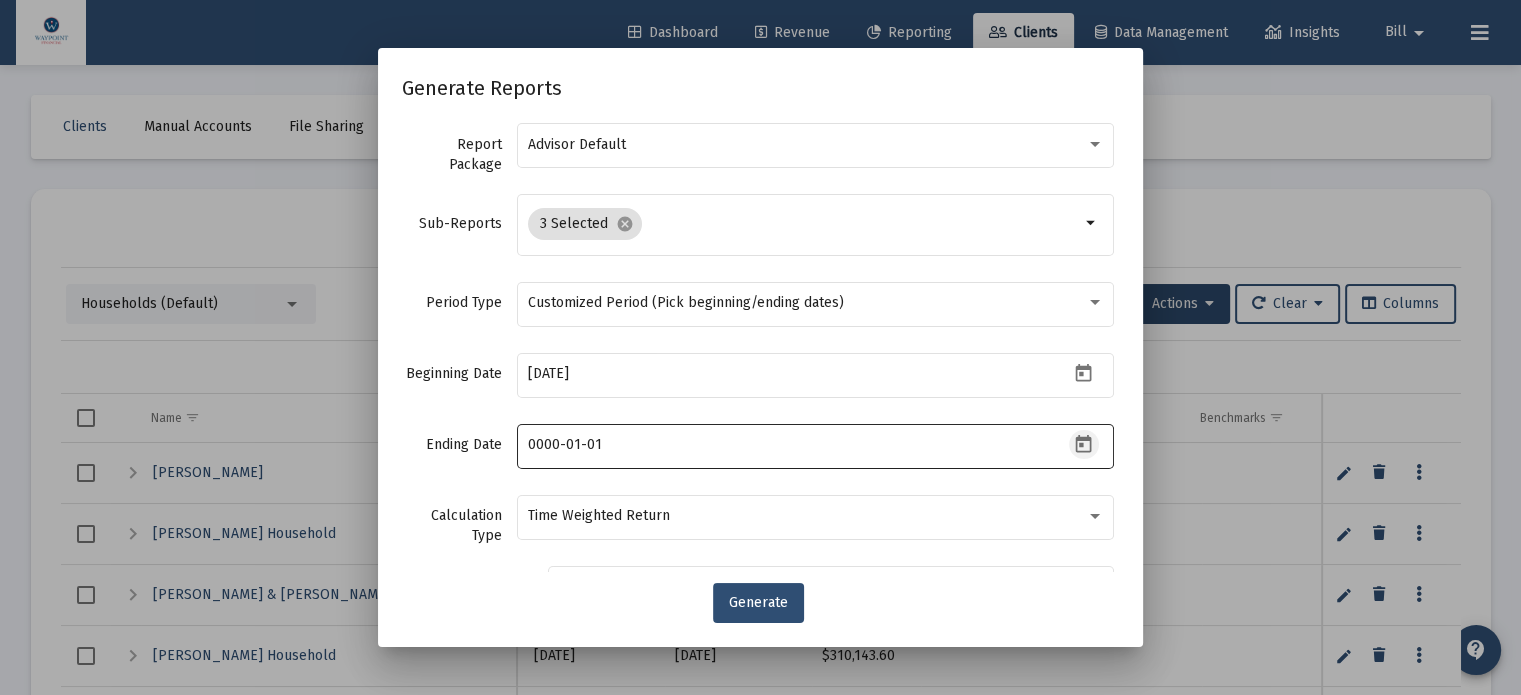 click 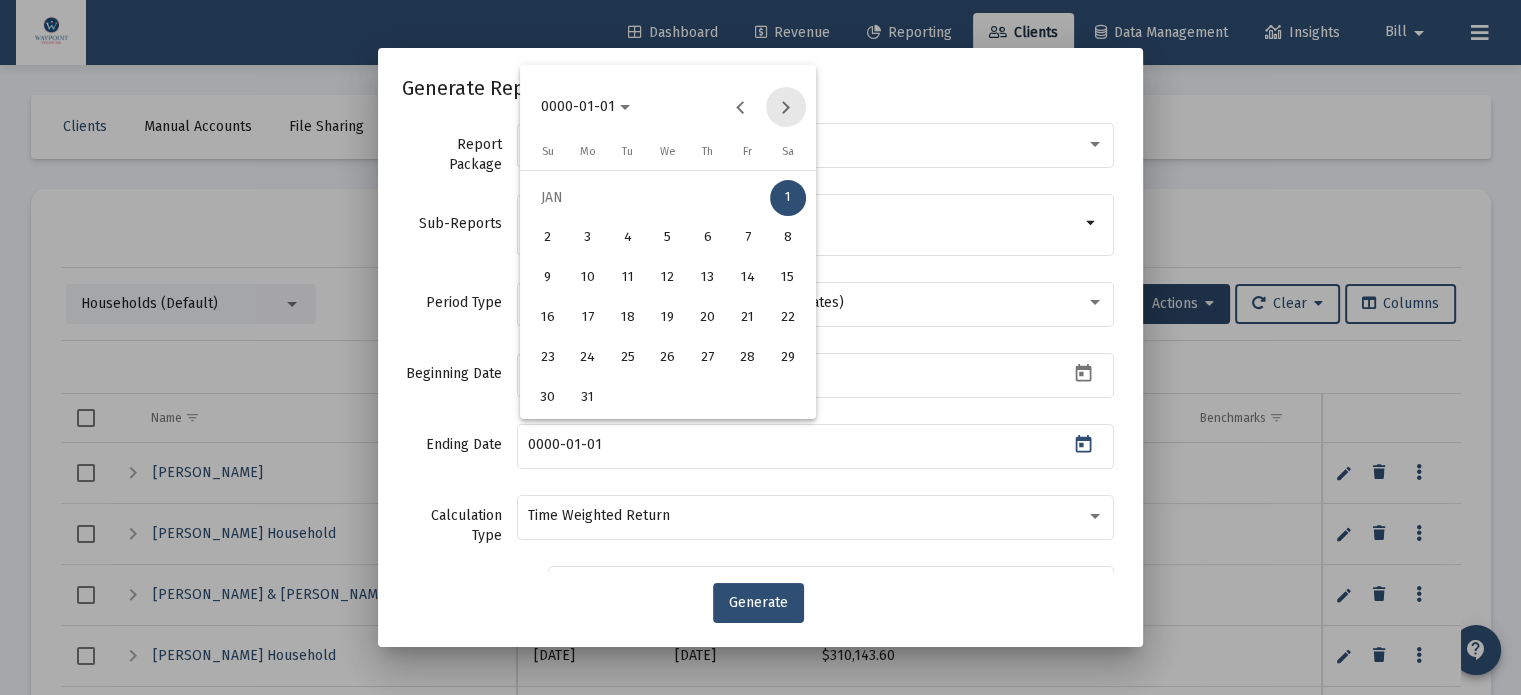 click at bounding box center (786, 107) 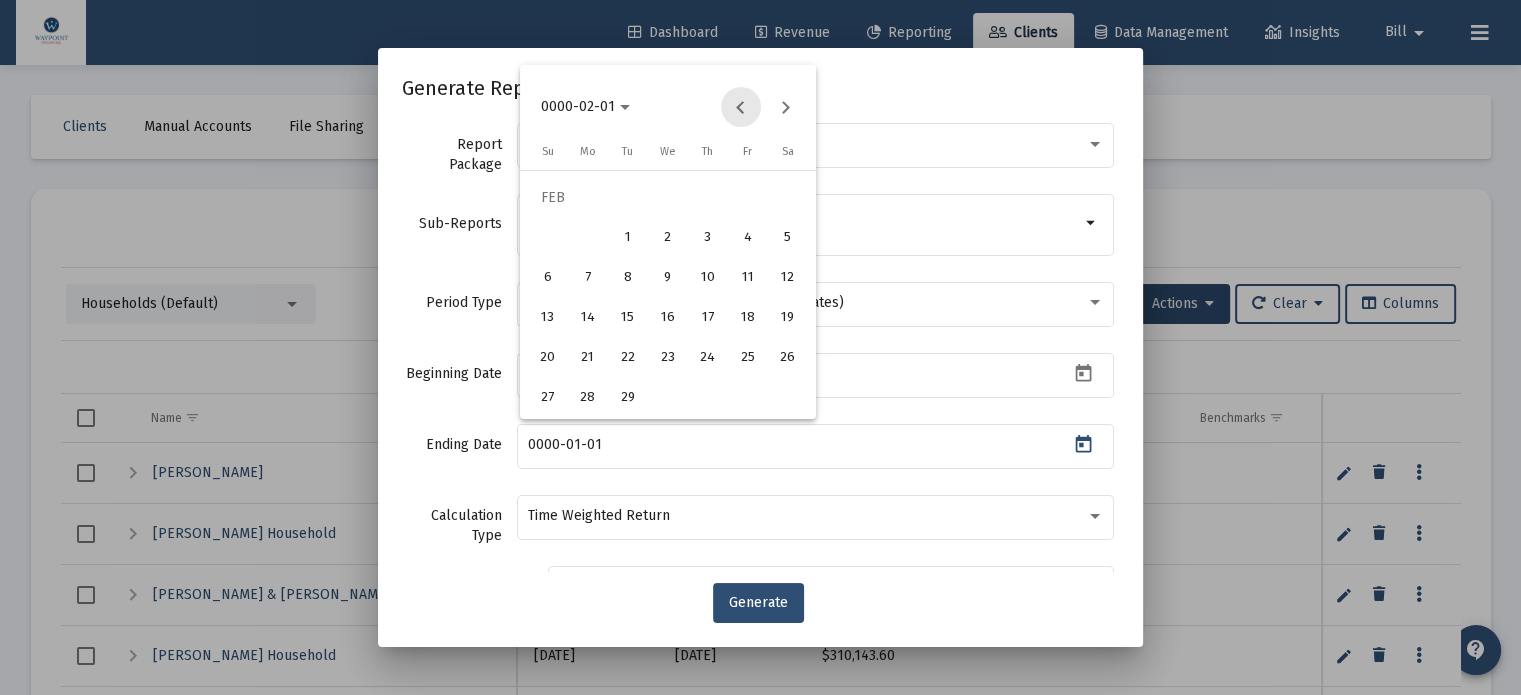 click at bounding box center (741, 107) 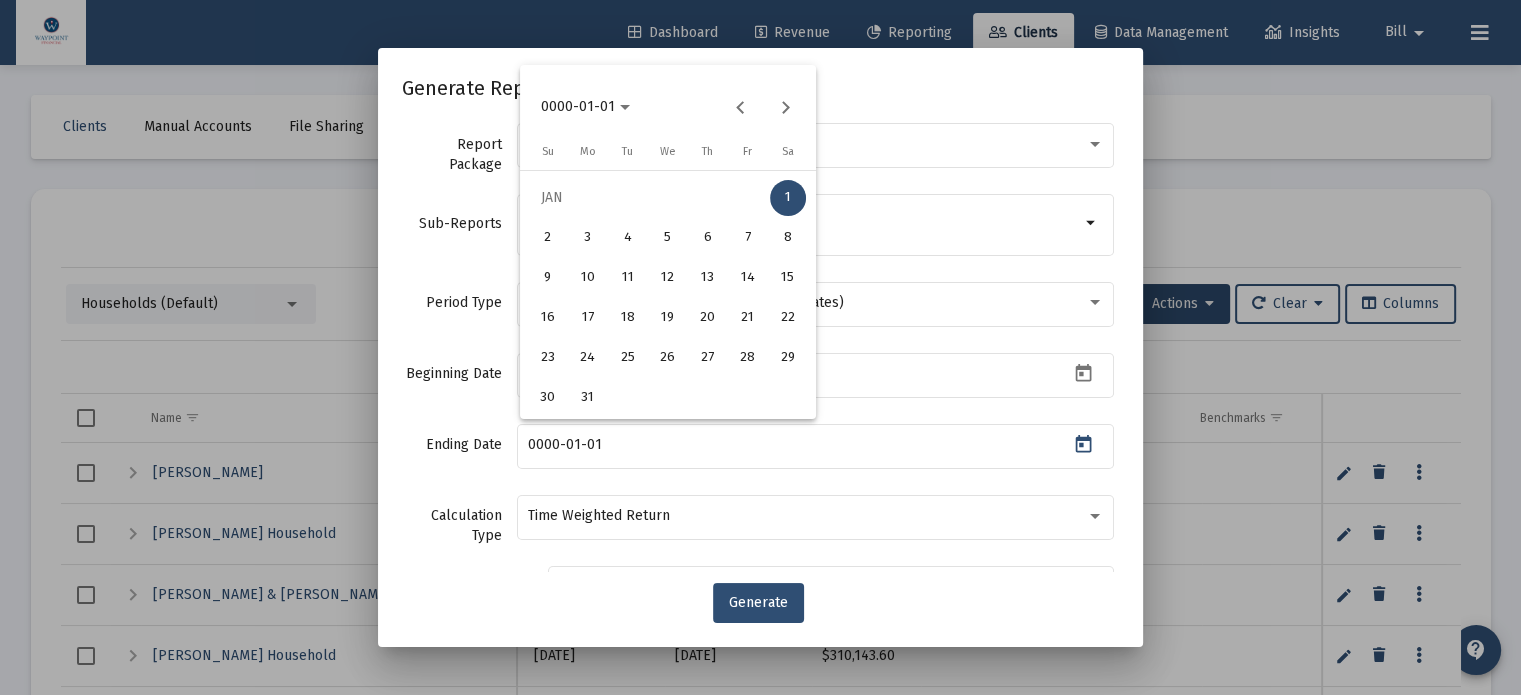 click 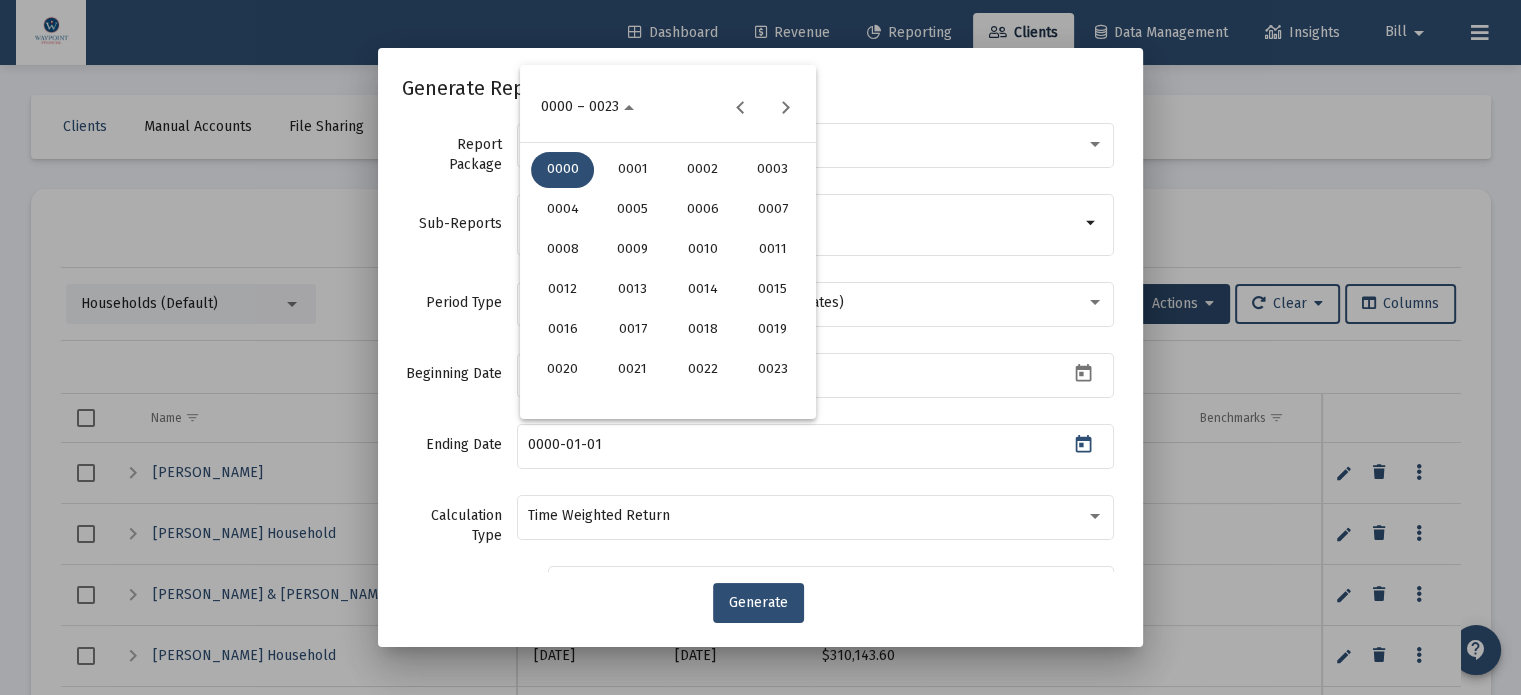 click at bounding box center (760, 347) 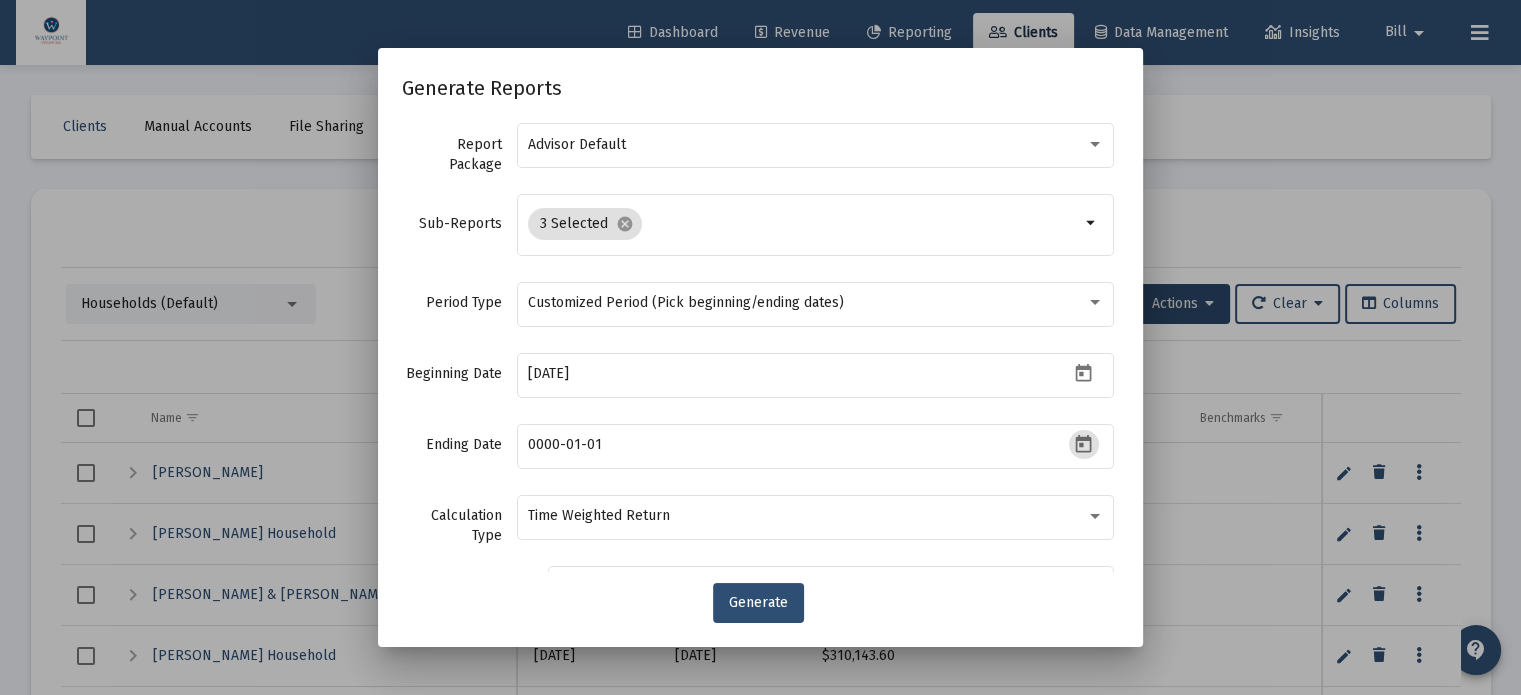 click at bounding box center [760, 347] 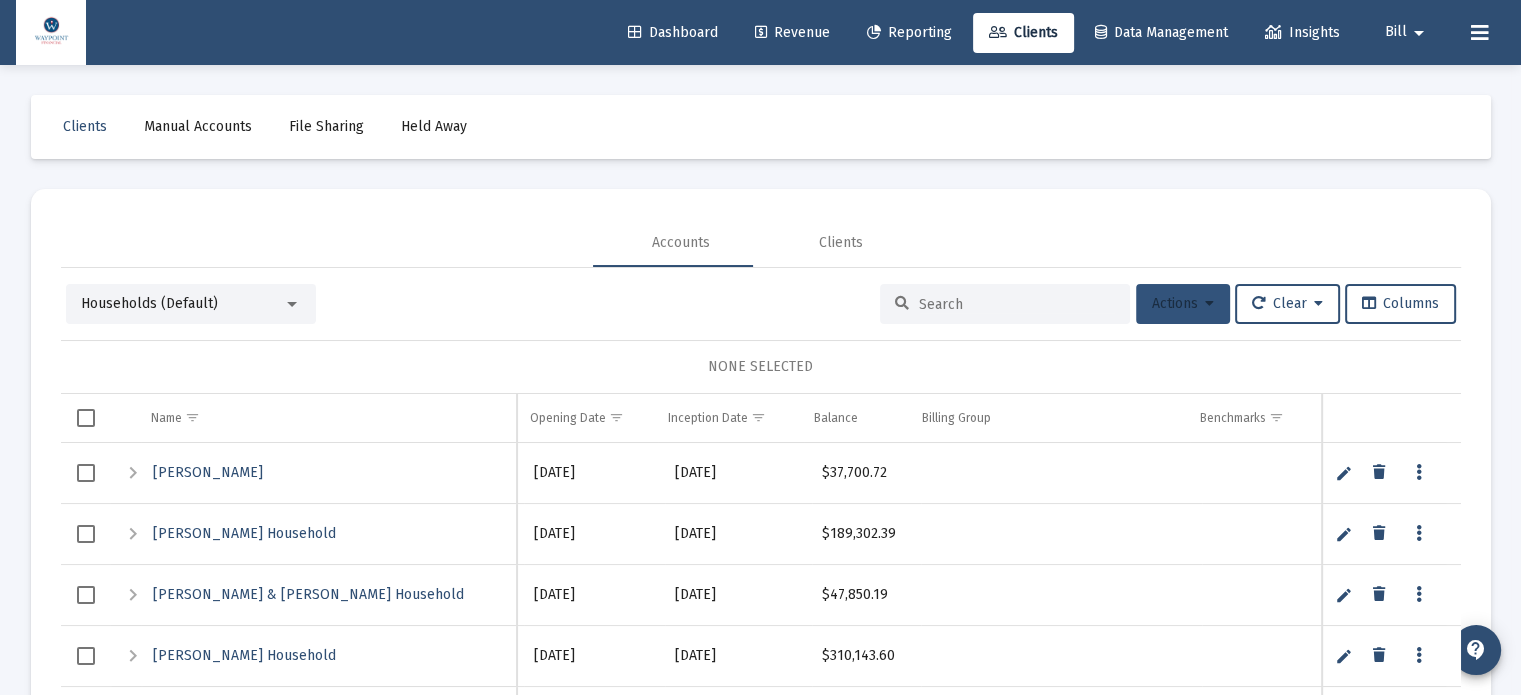 click on "Actions" at bounding box center (1183, 303) 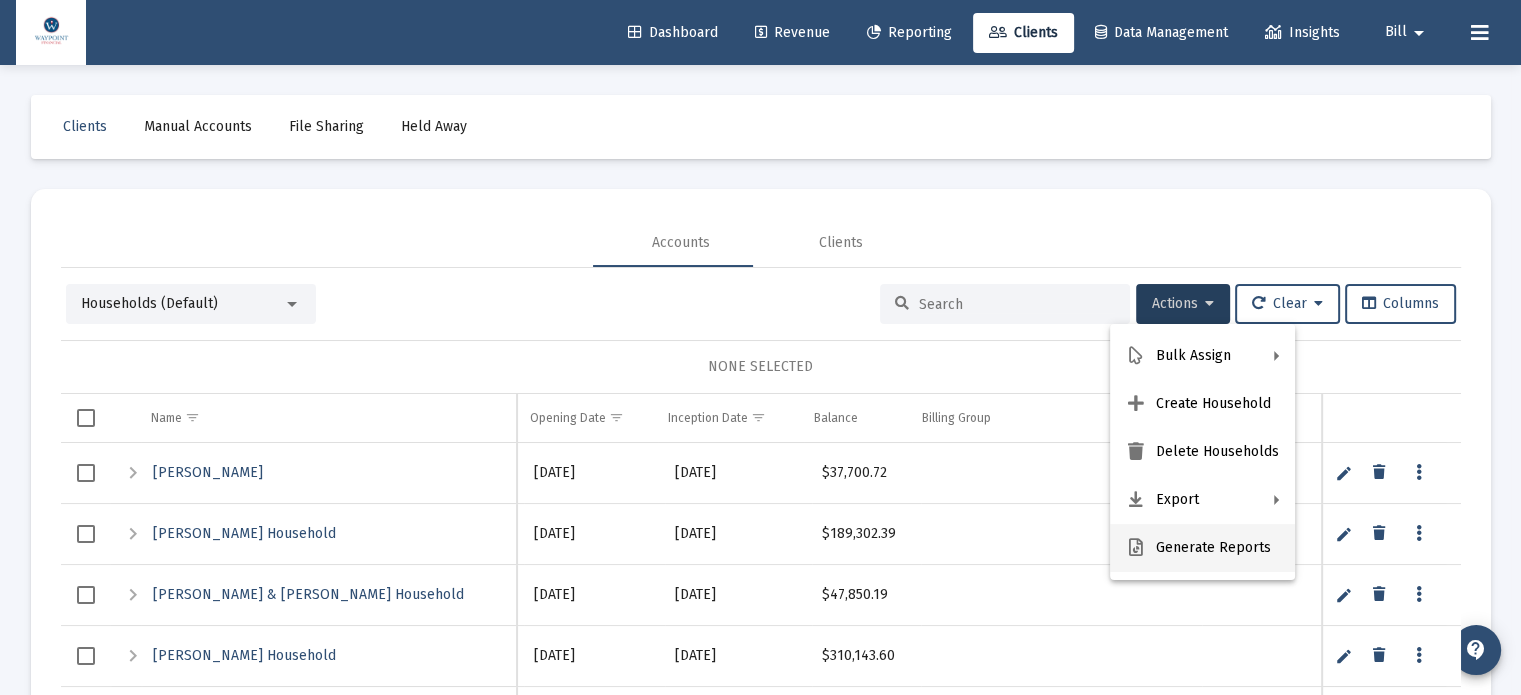 click on "Generate Reports" at bounding box center (1202, 548) 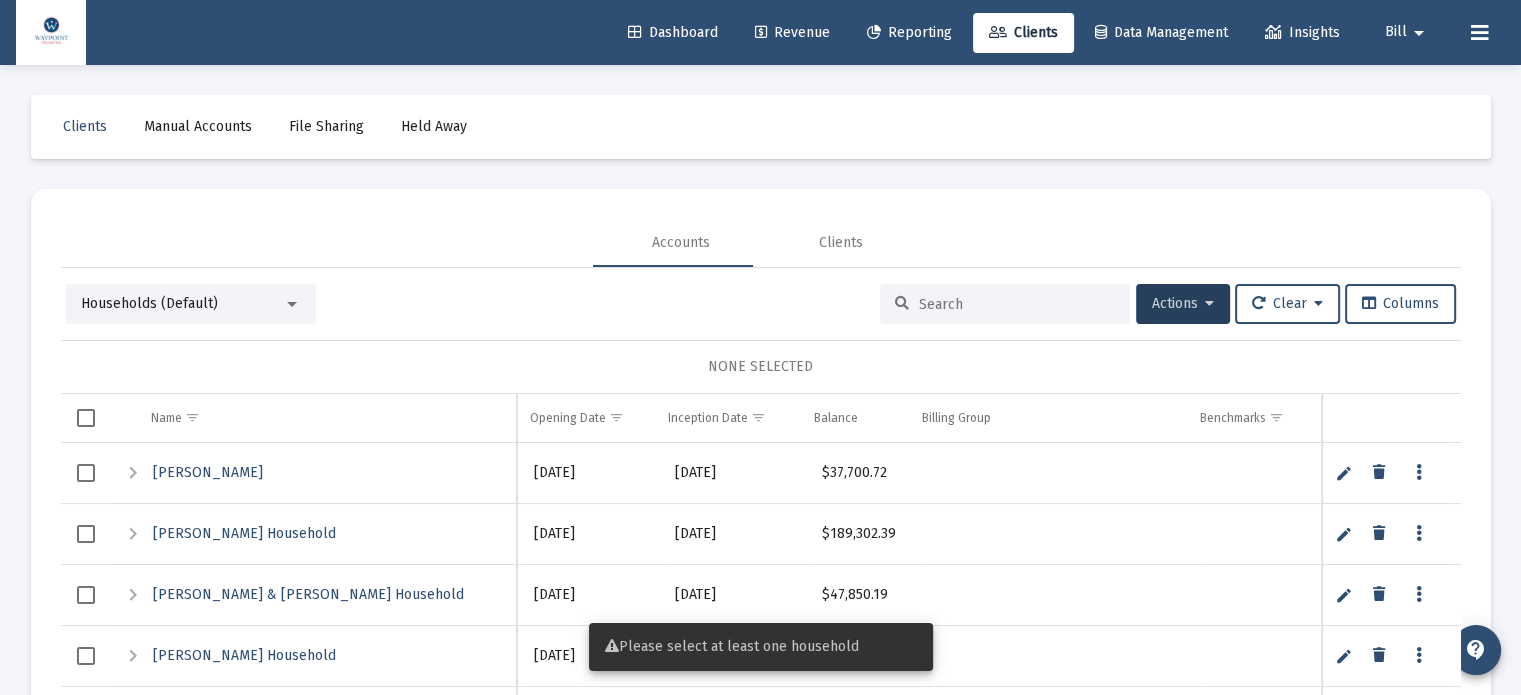 click at bounding box center [86, 418] 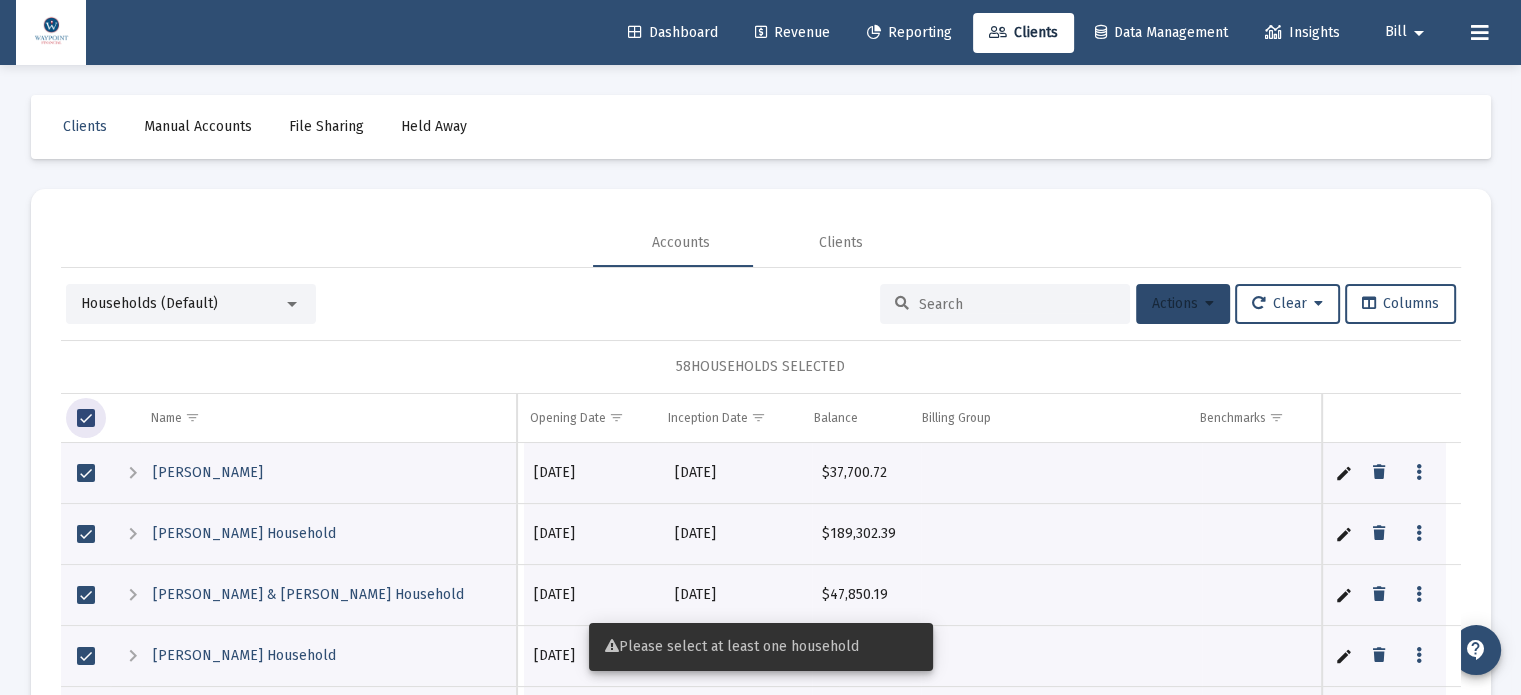 click on "Actions" at bounding box center (1183, 303) 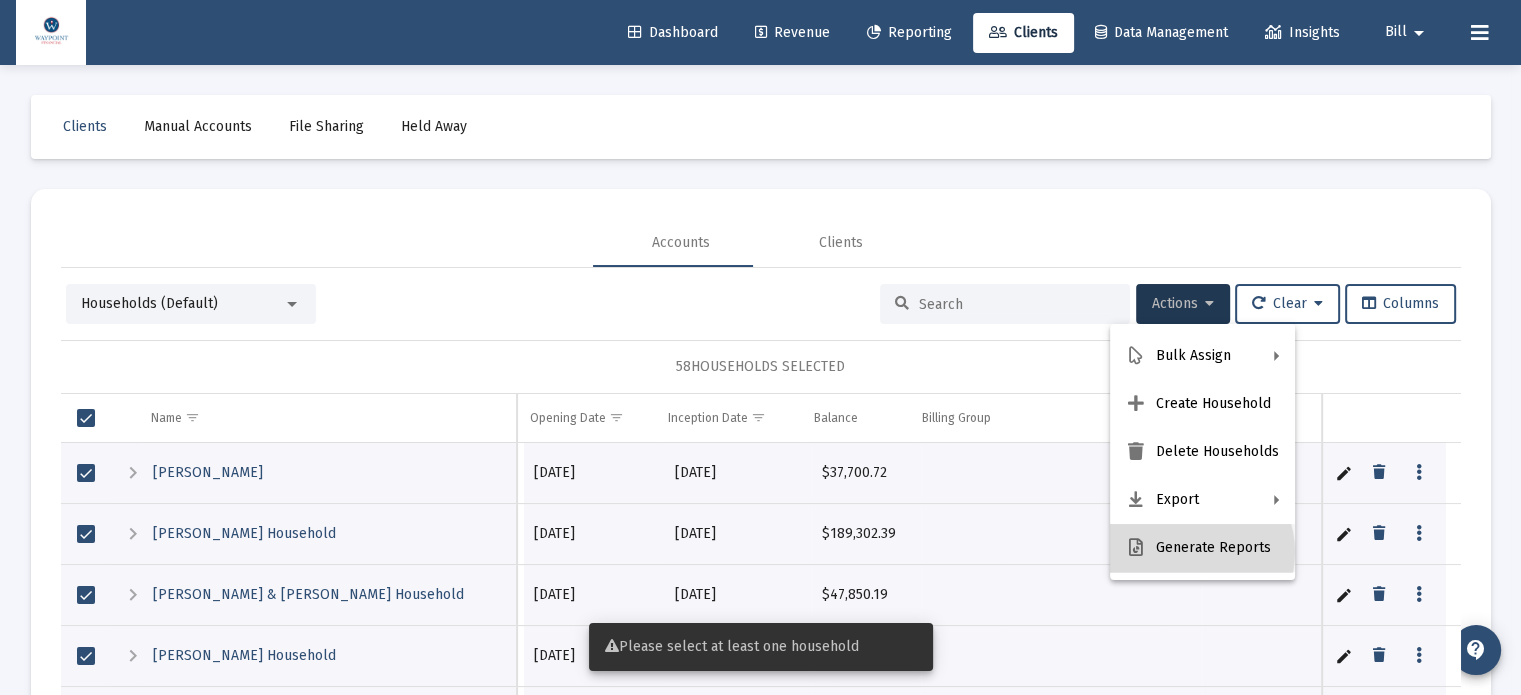 click on "Generate Reports" at bounding box center (1202, 548) 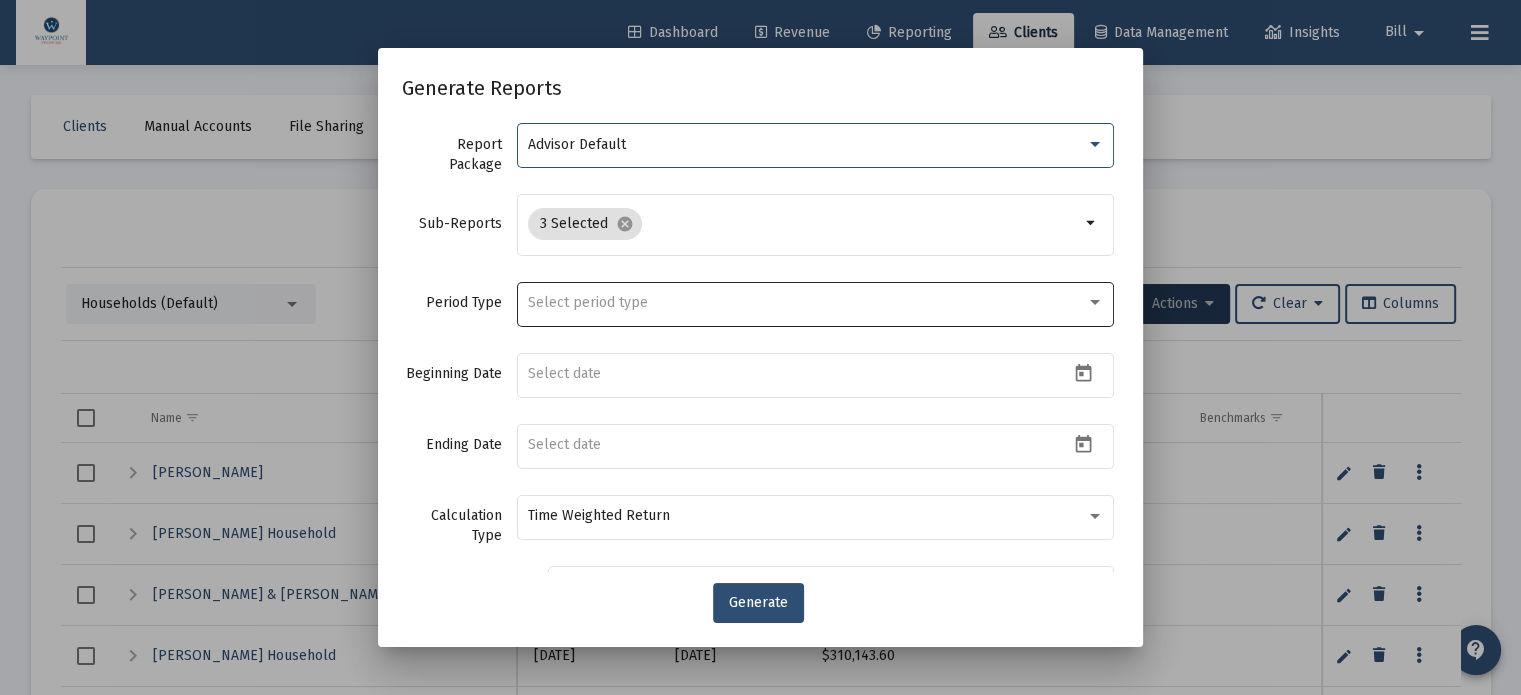 click on "Select period type" at bounding box center [807, 303] 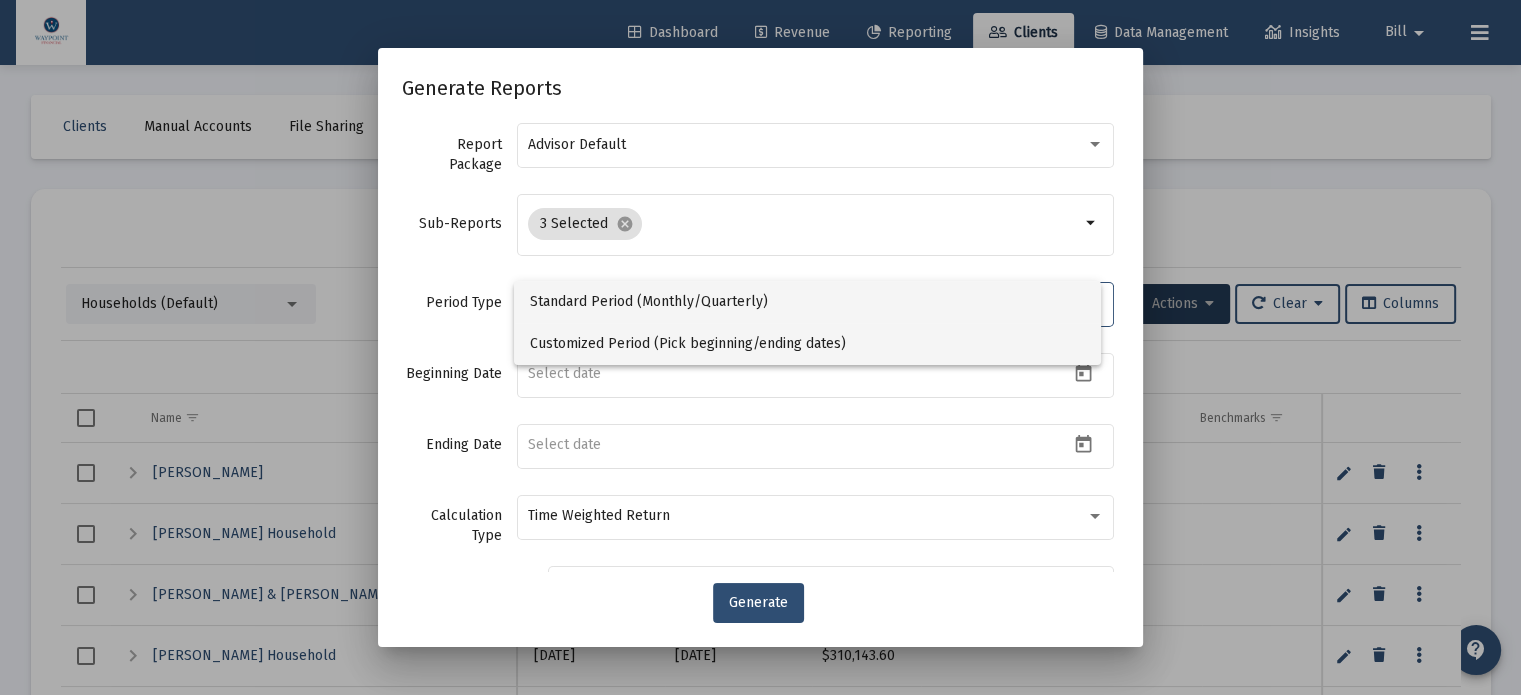 click on "Customized Period (Pick beginning/ending dates)" at bounding box center [807, 344] 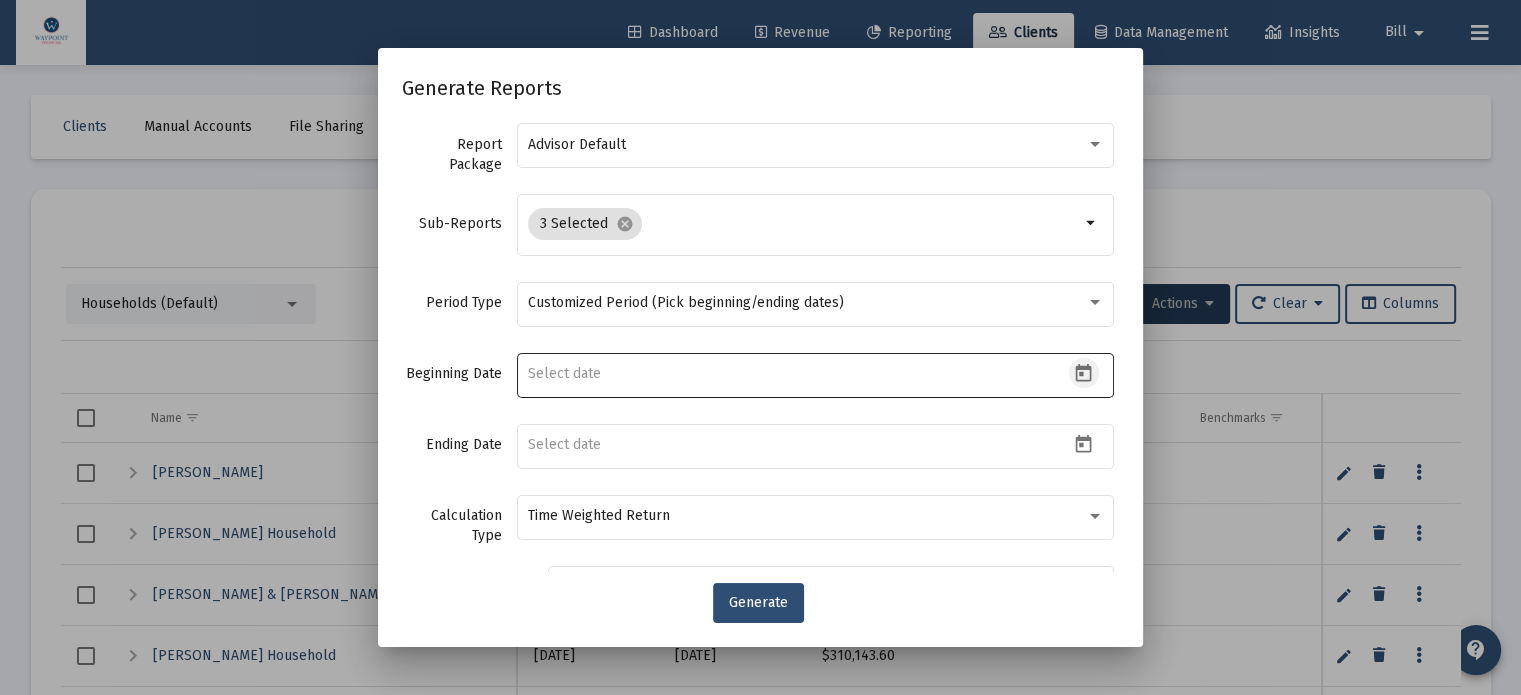 click 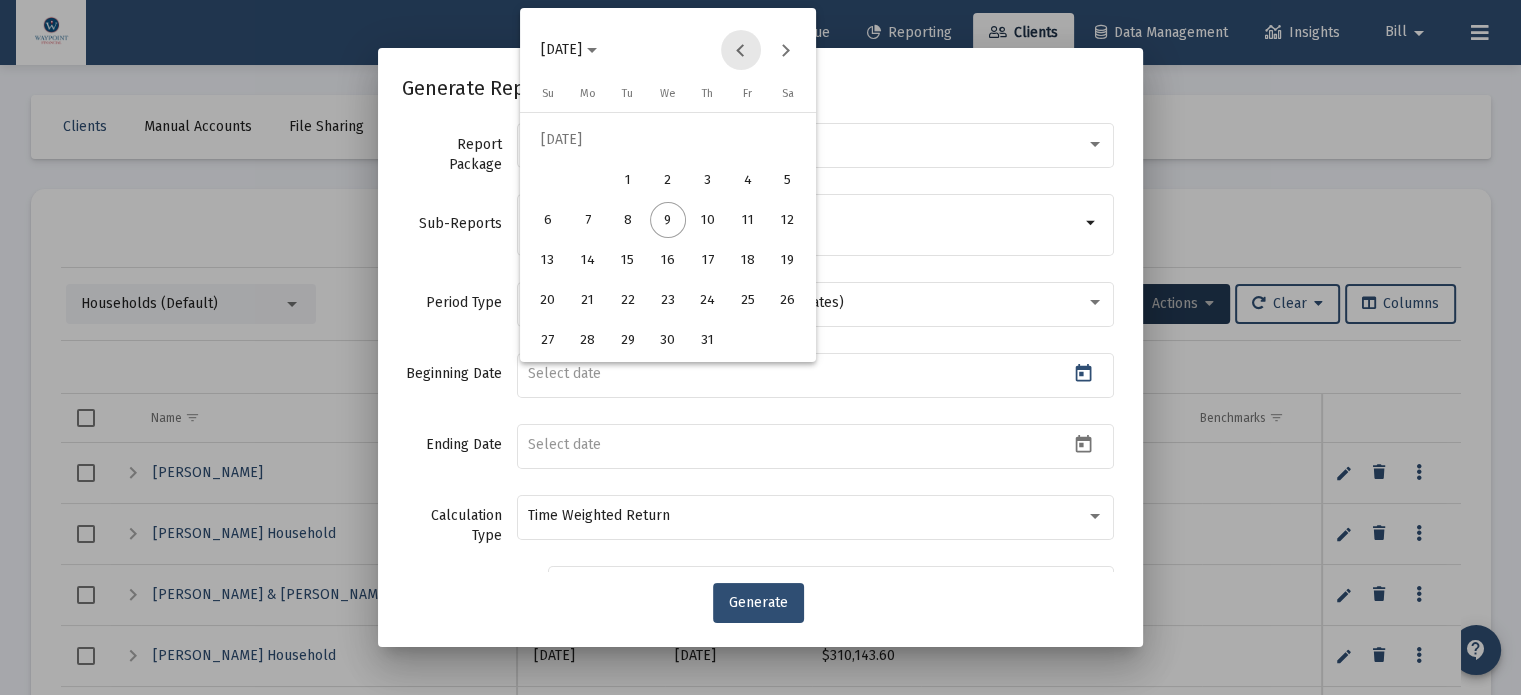 click at bounding box center [741, 50] 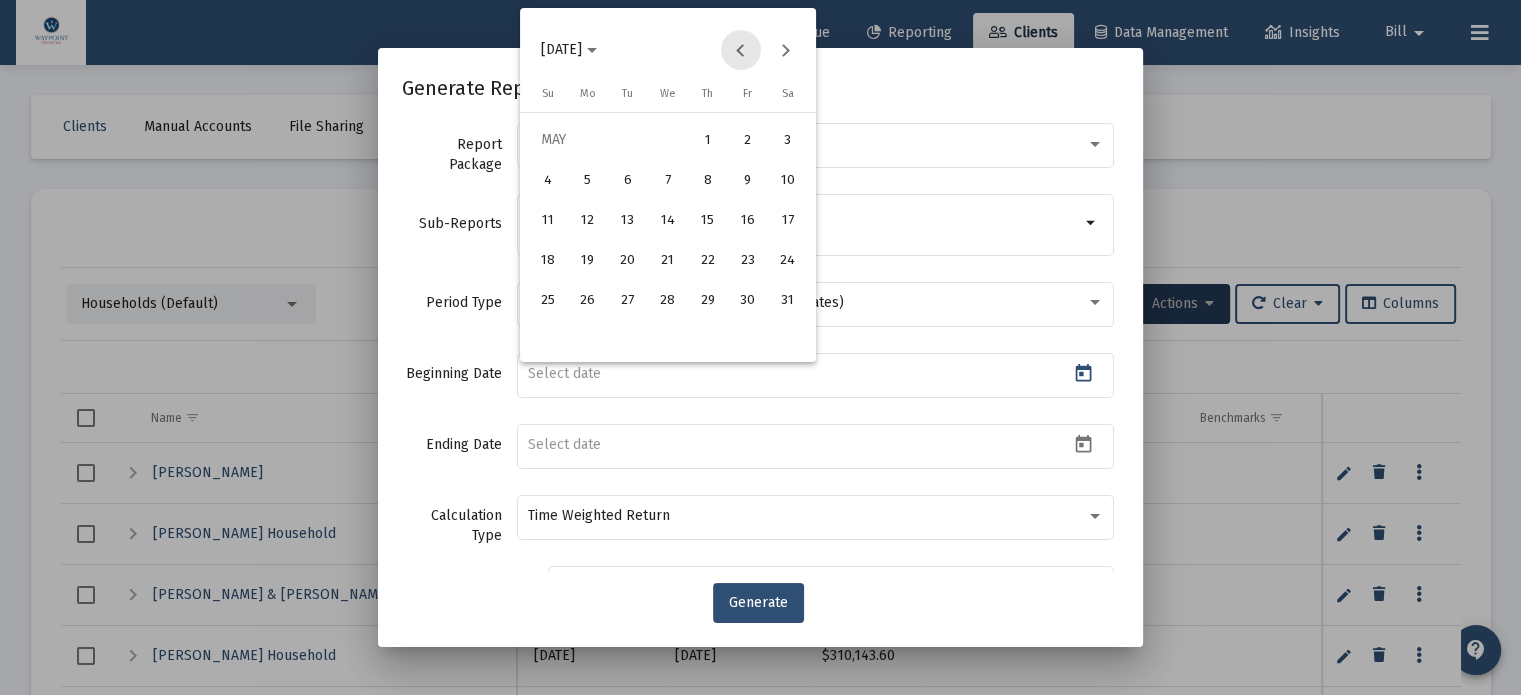 click at bounding box center (741, 50) 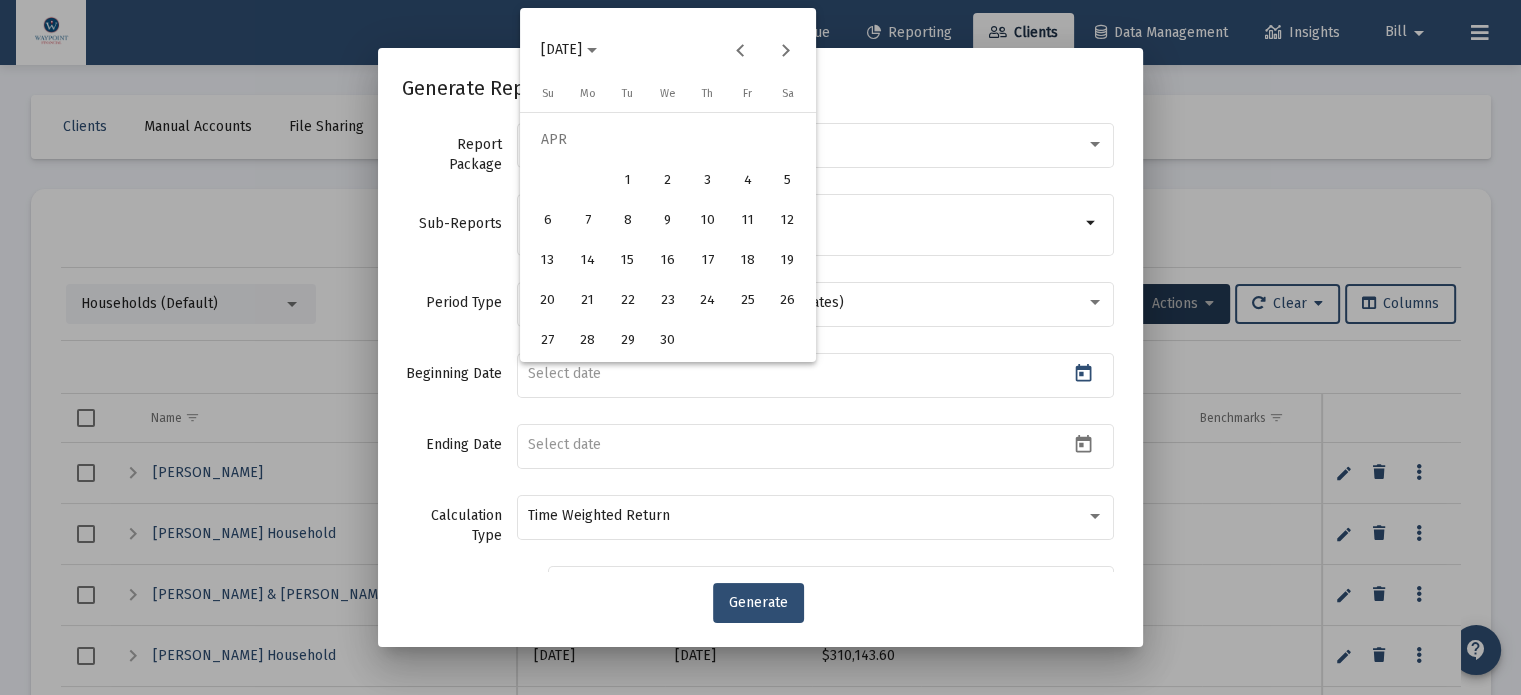 click on "1" at bounding box center (628, 180) 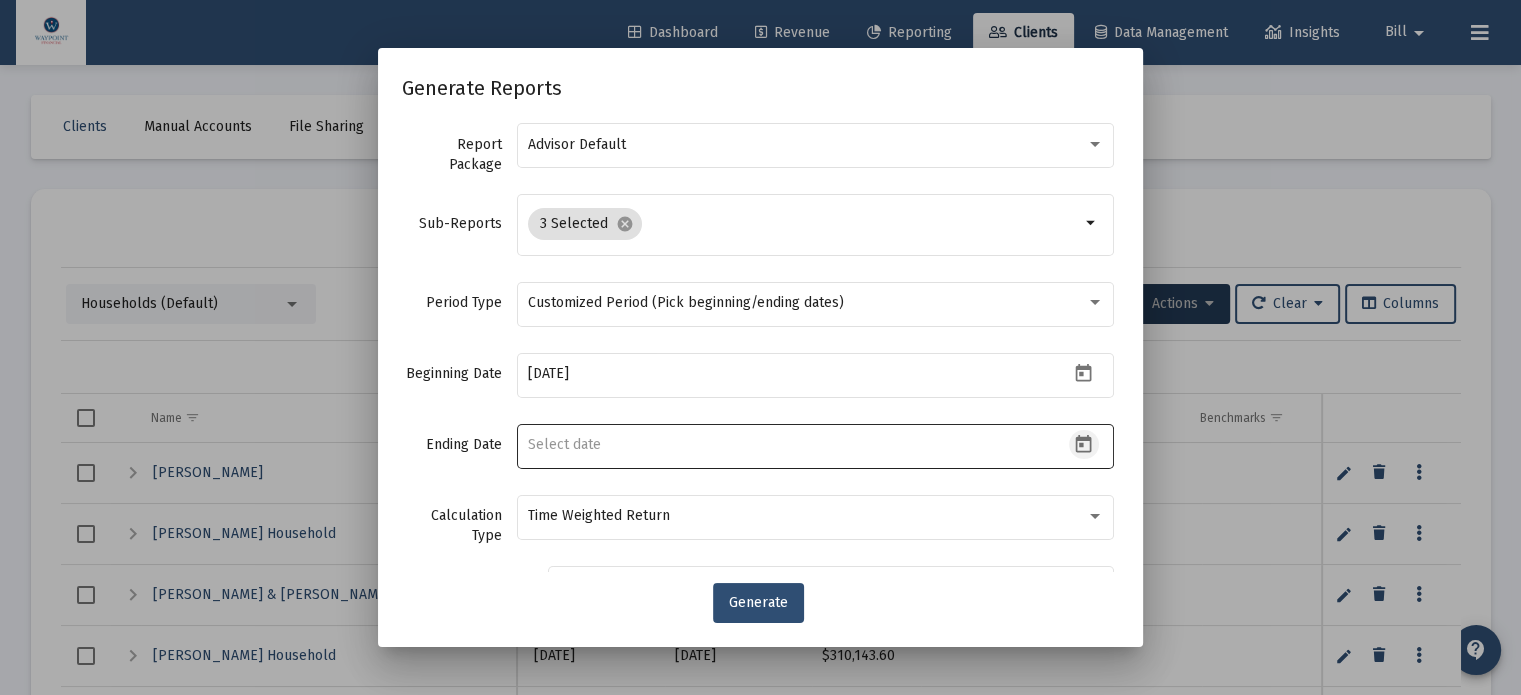 click 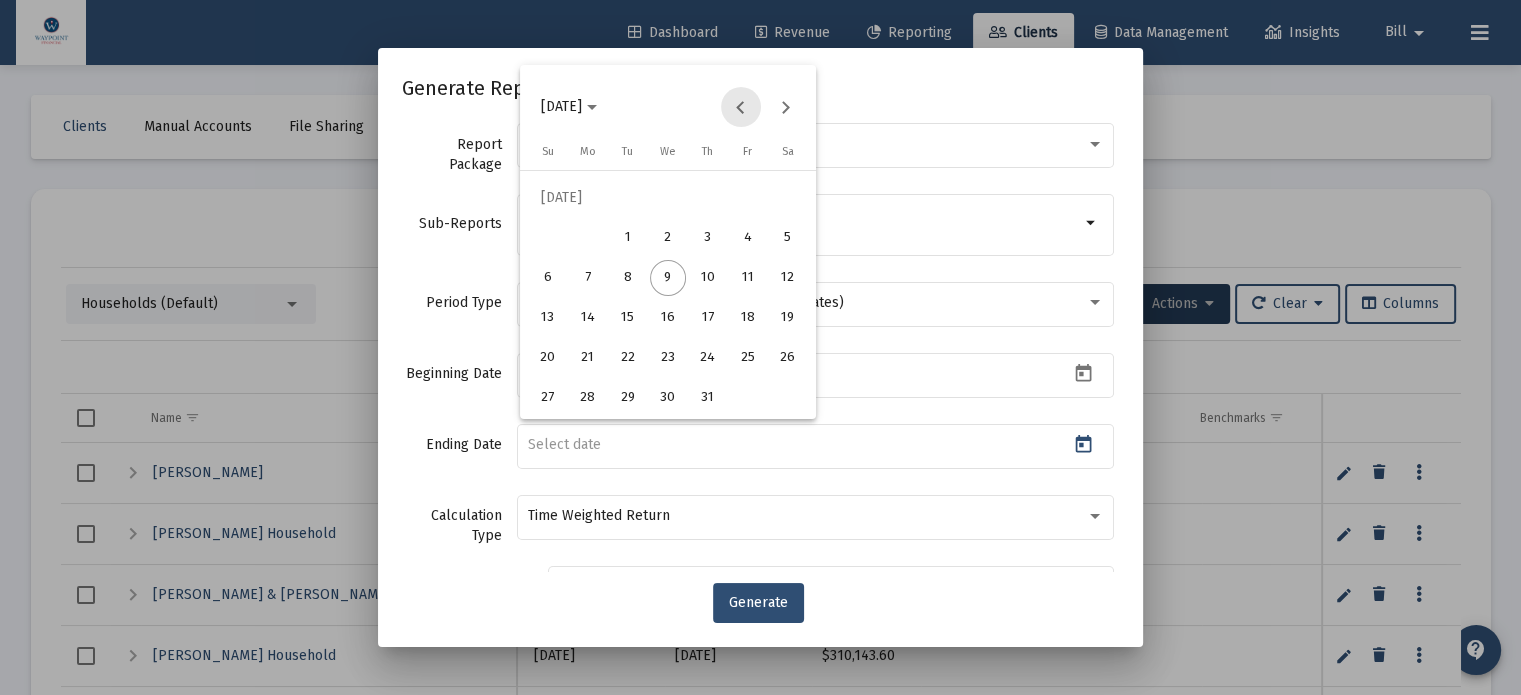 click at bounding box center (741, 107) 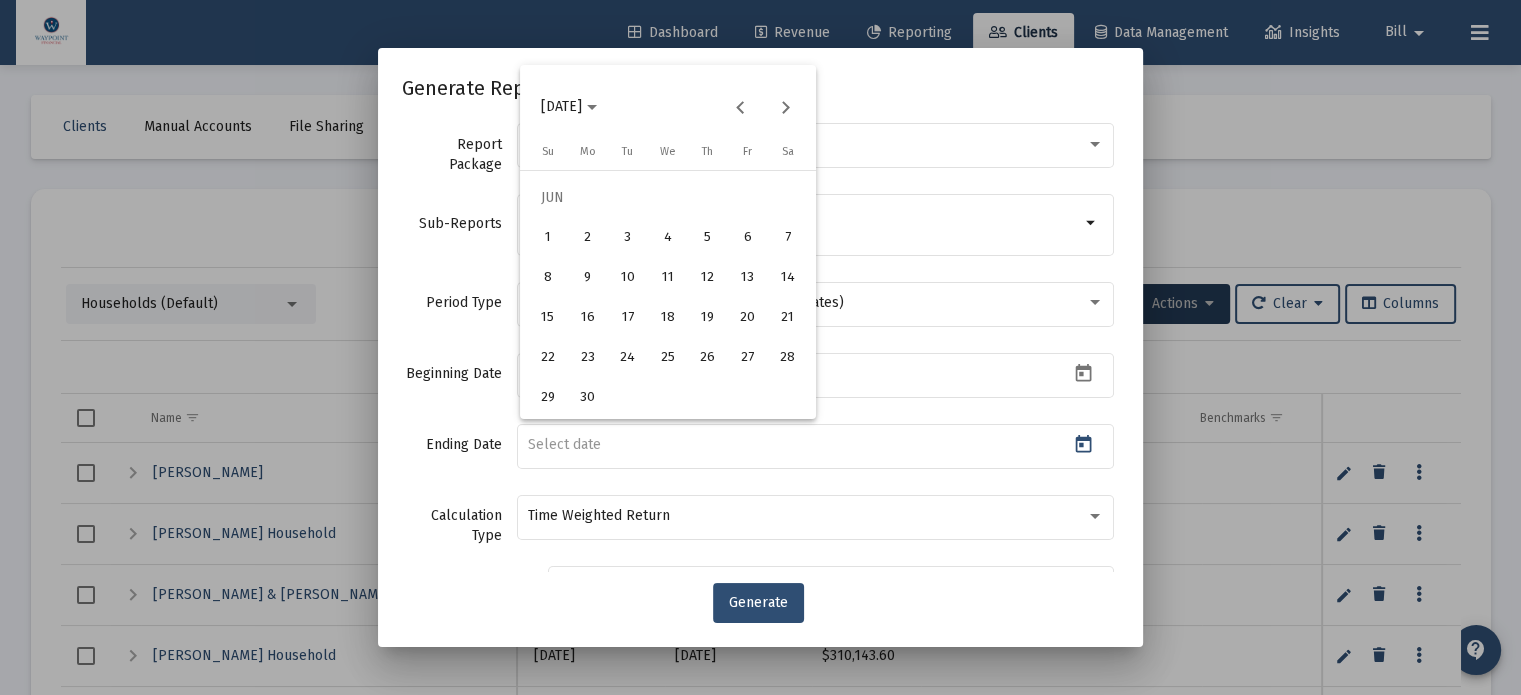 click on "30" at bounding box center (588, 398) 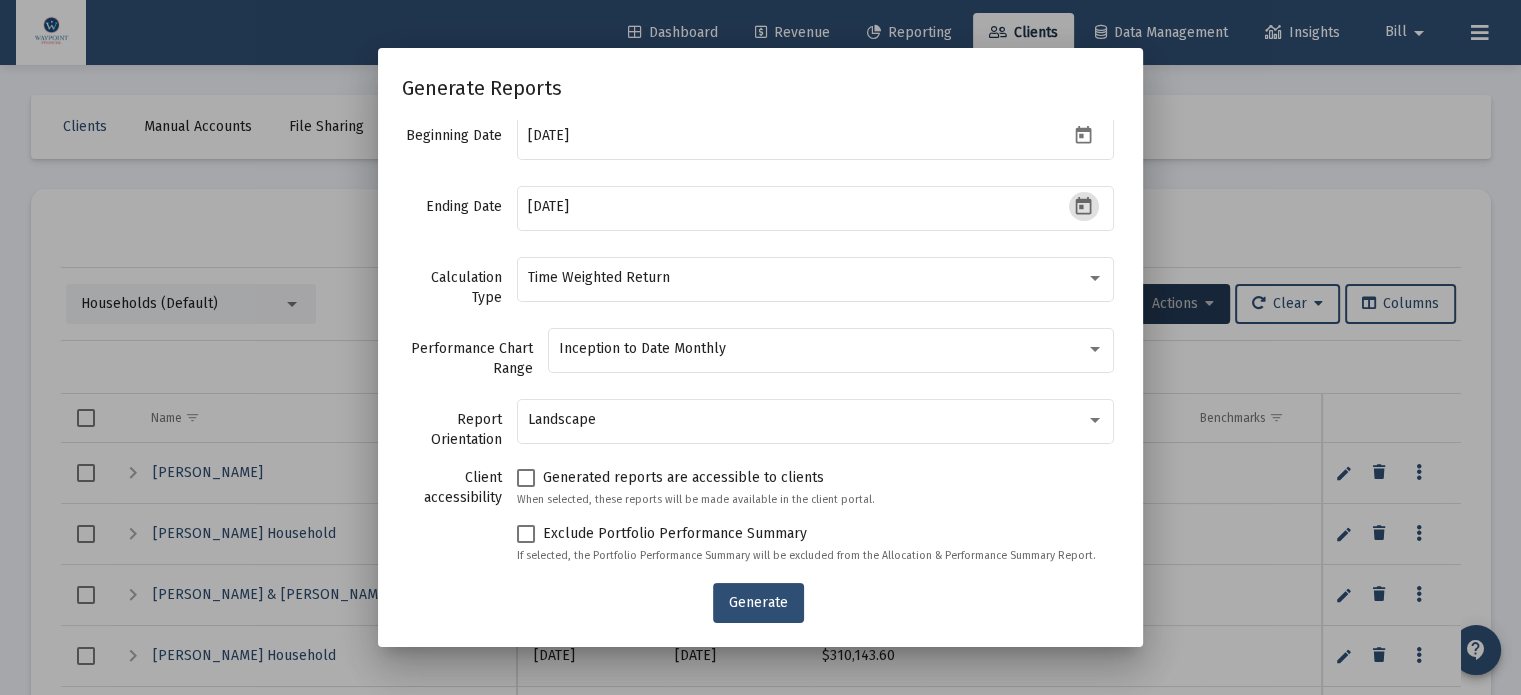 scroll, scrollTop: 243, scrollLeft: 0, axis: vertical 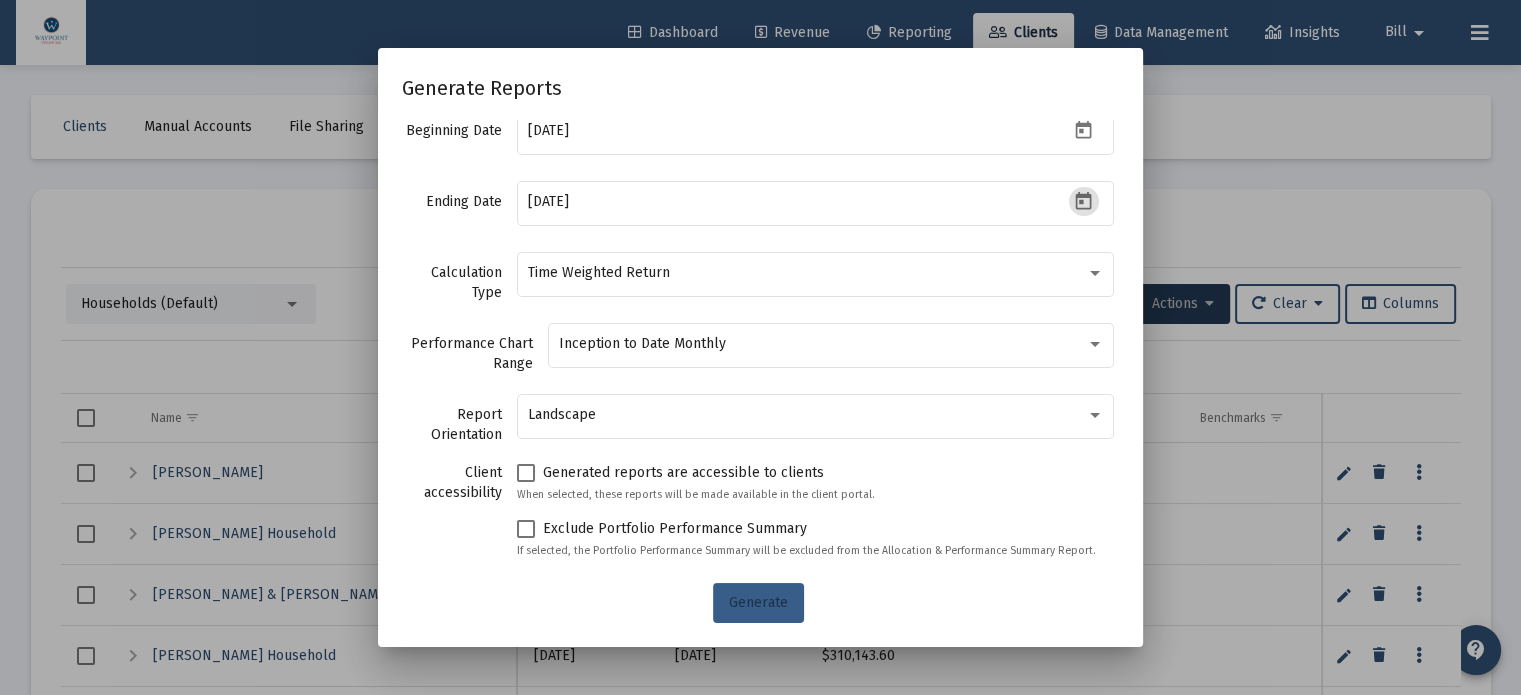 click on "Generate" at bounding box center [758, 602] 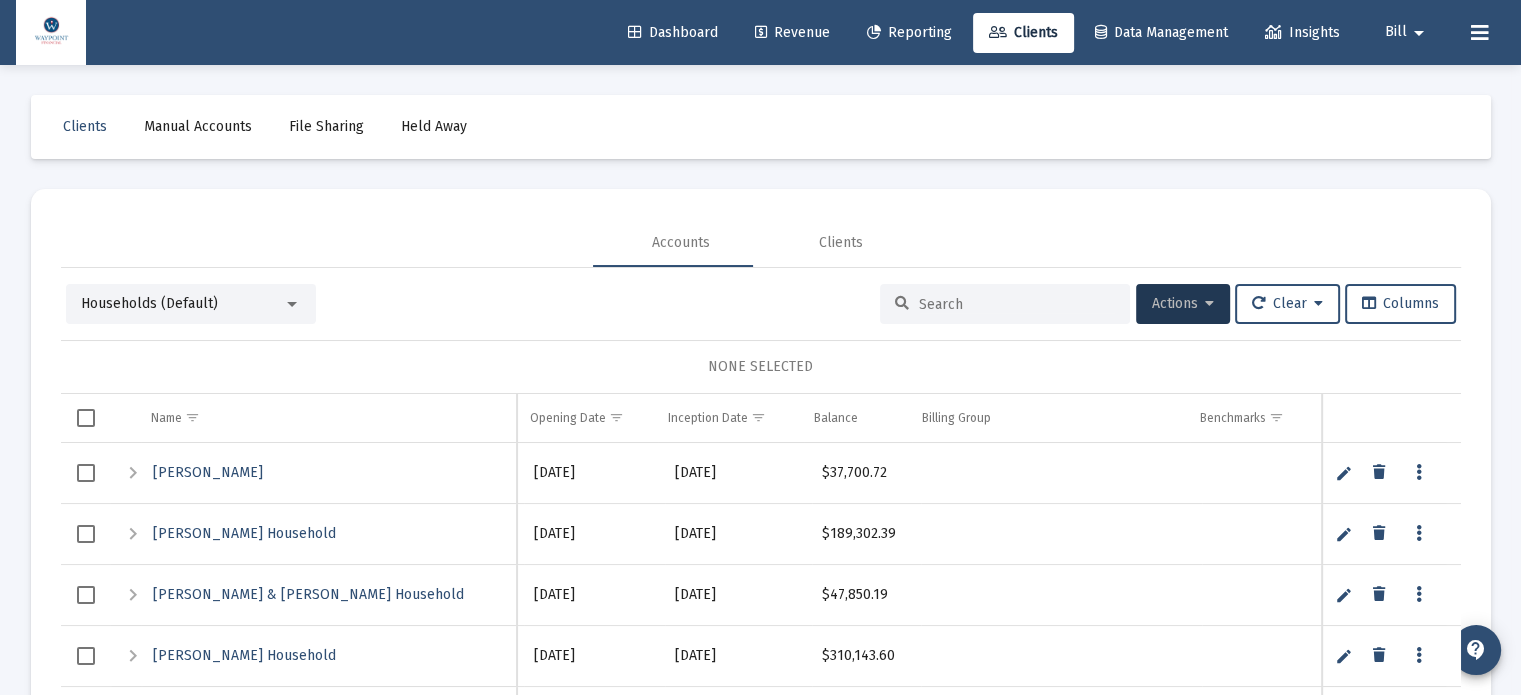 click at bounding box center (1017, 304) 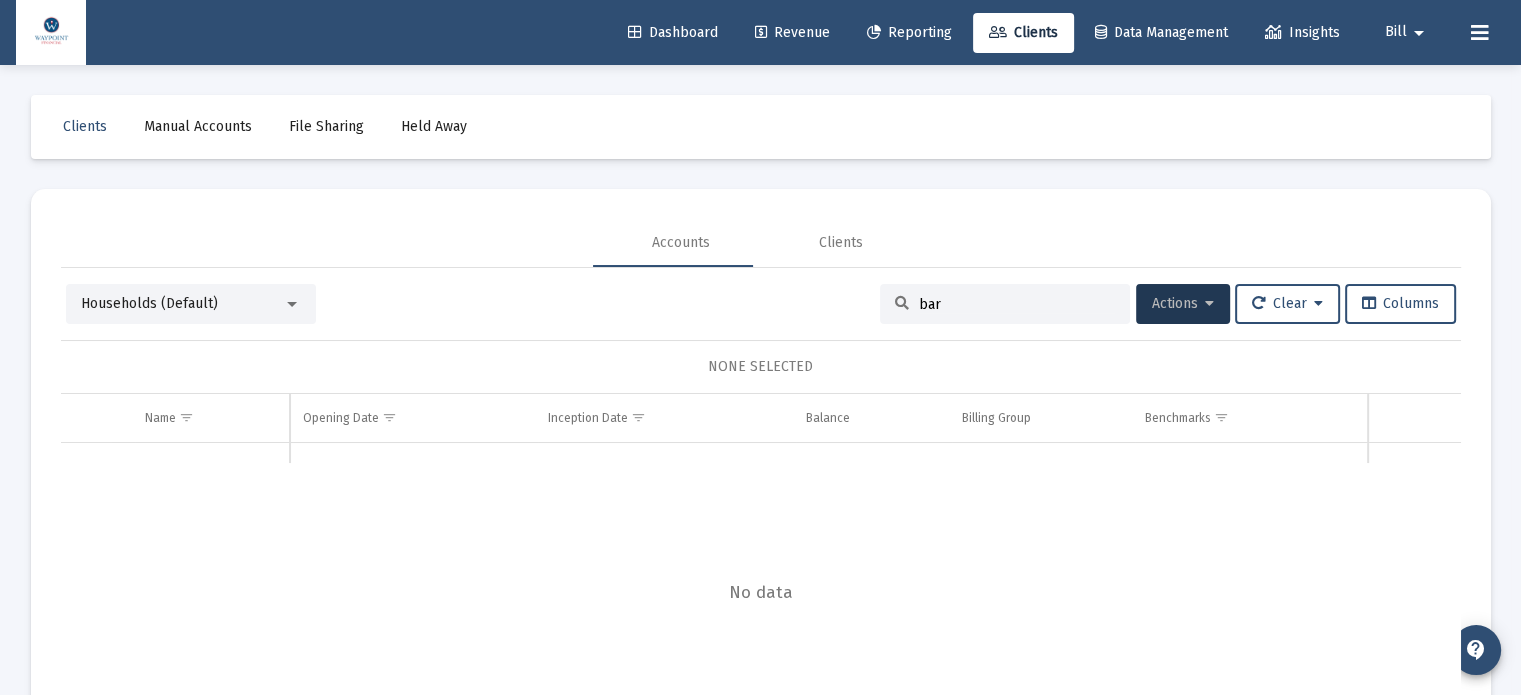 type on "bar" 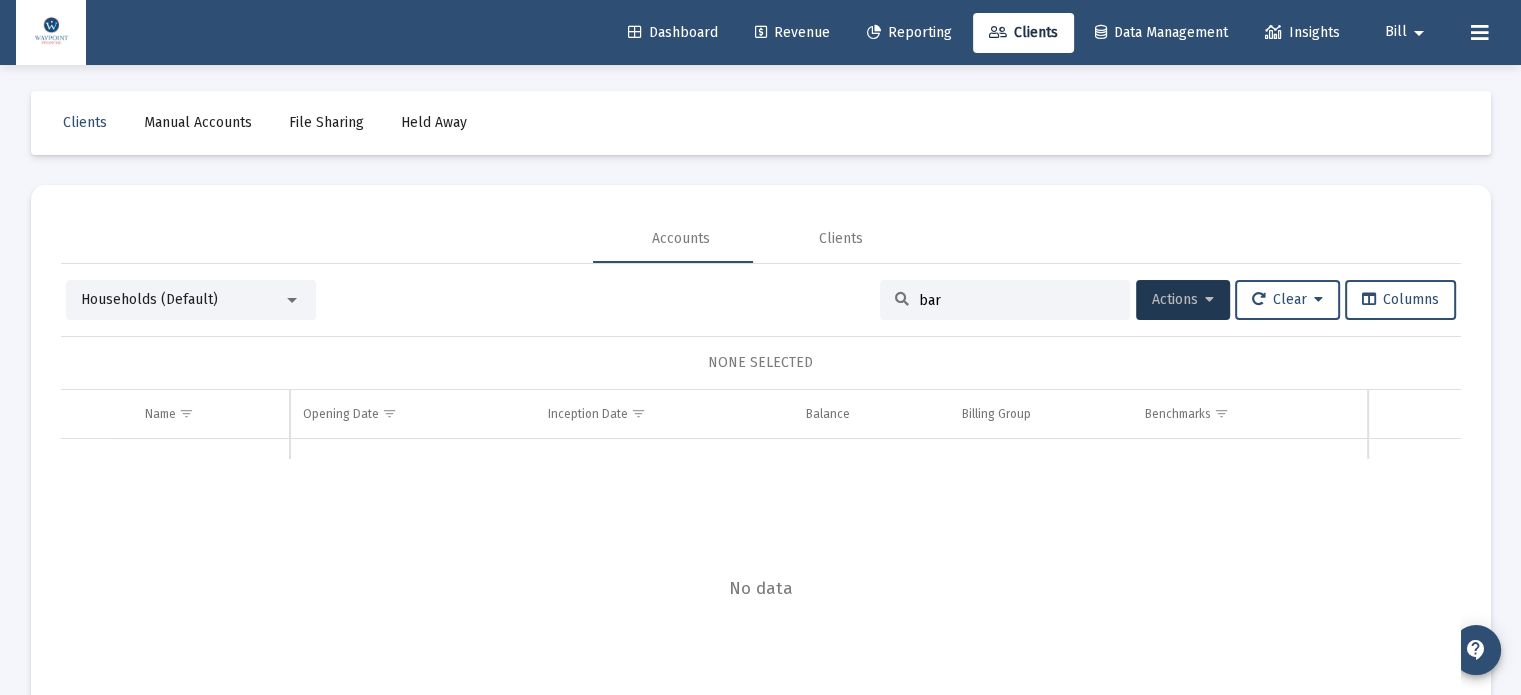 click on "Reporting" 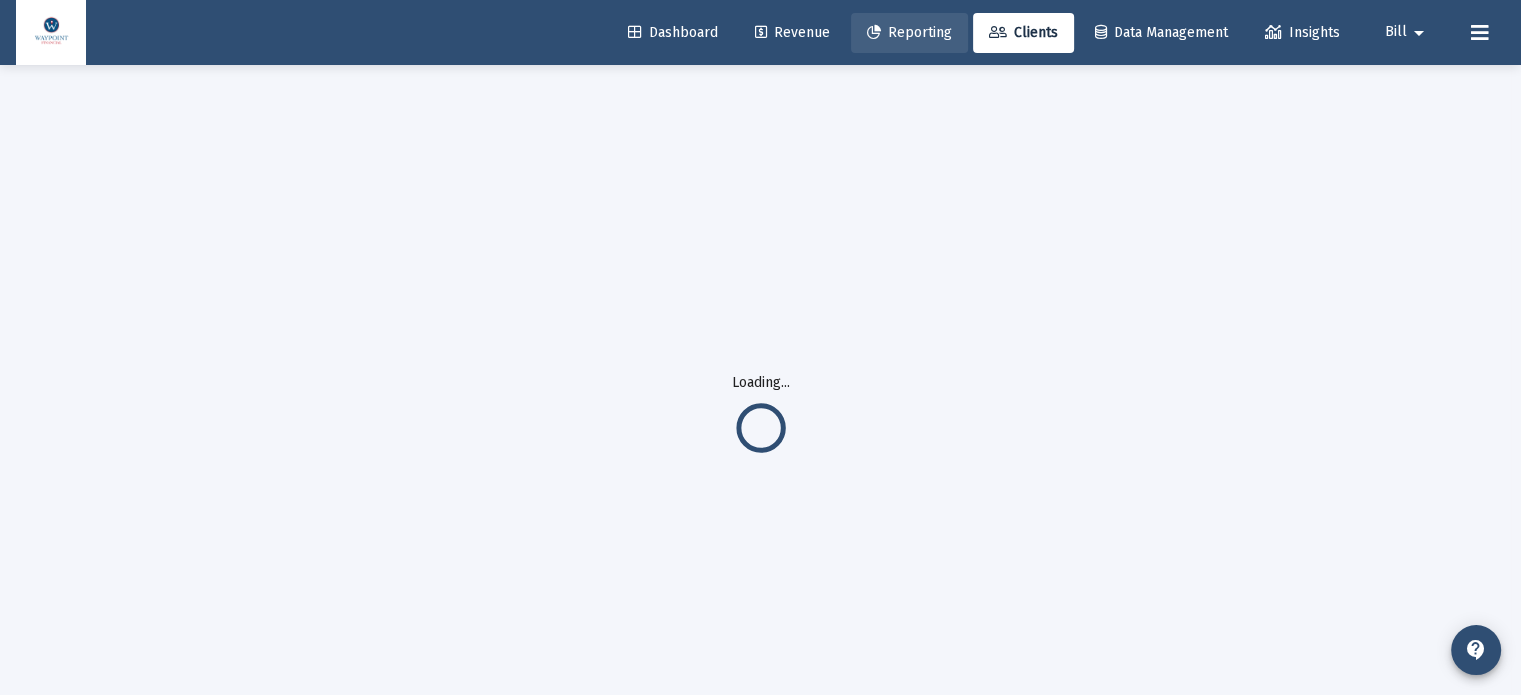 scroll, scrollTop: 0, scrollLeft: 0, axis: both 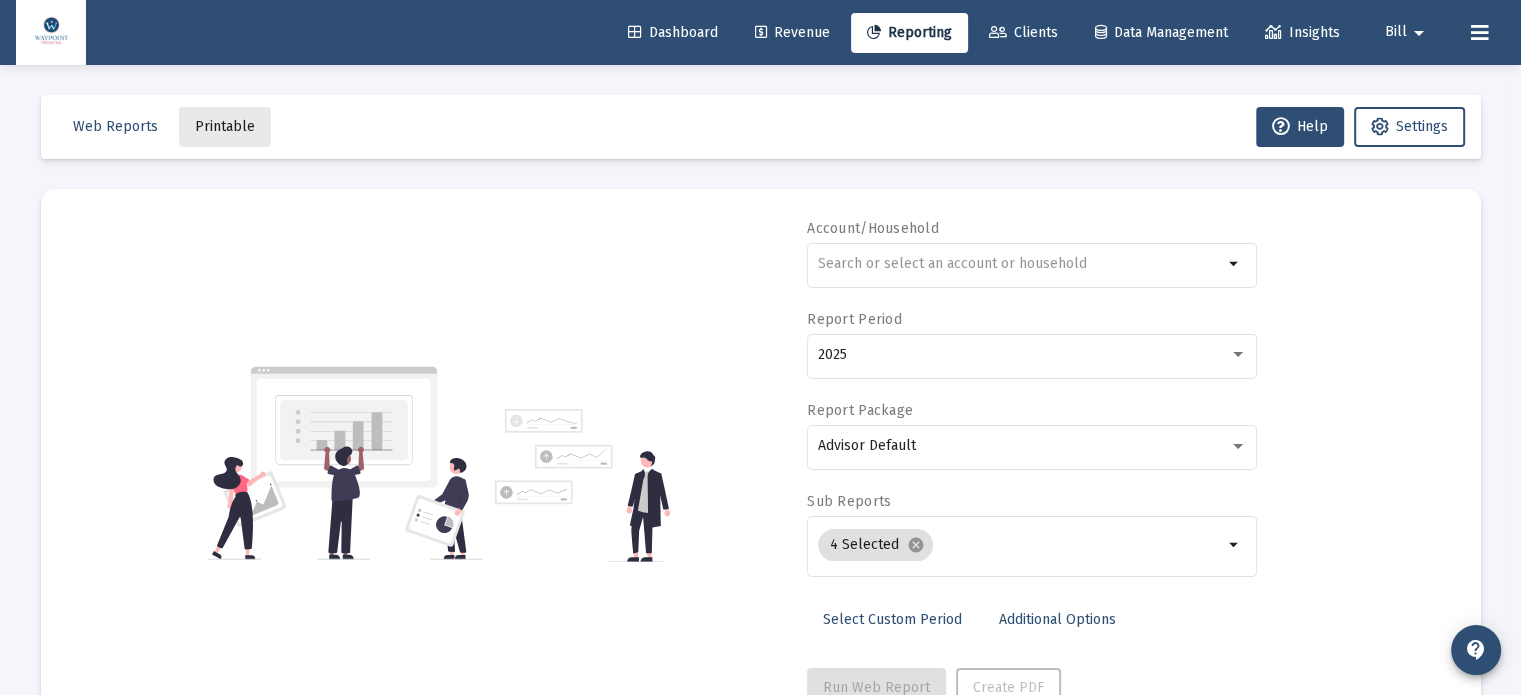 click on "Printable" 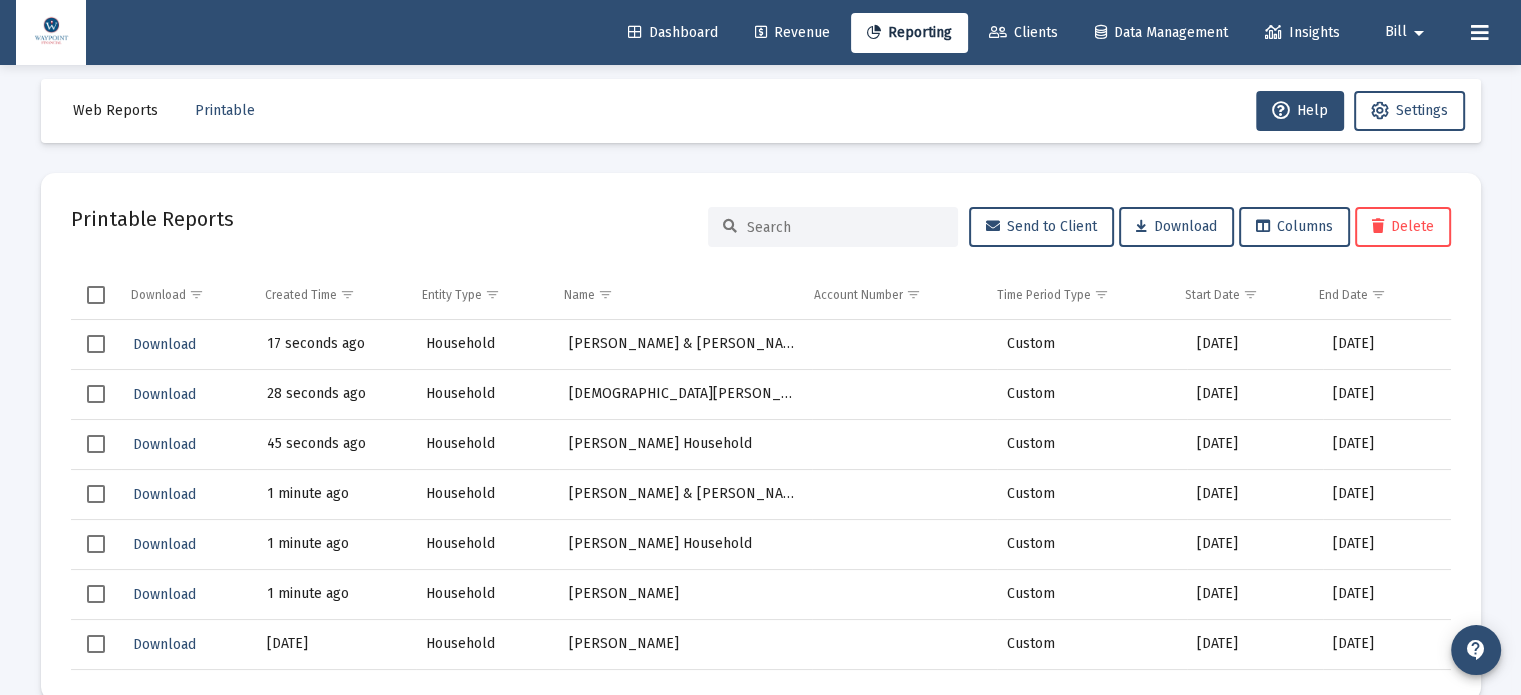 scroll, scrollTop: 0, scrollLeft: 0, axis: both 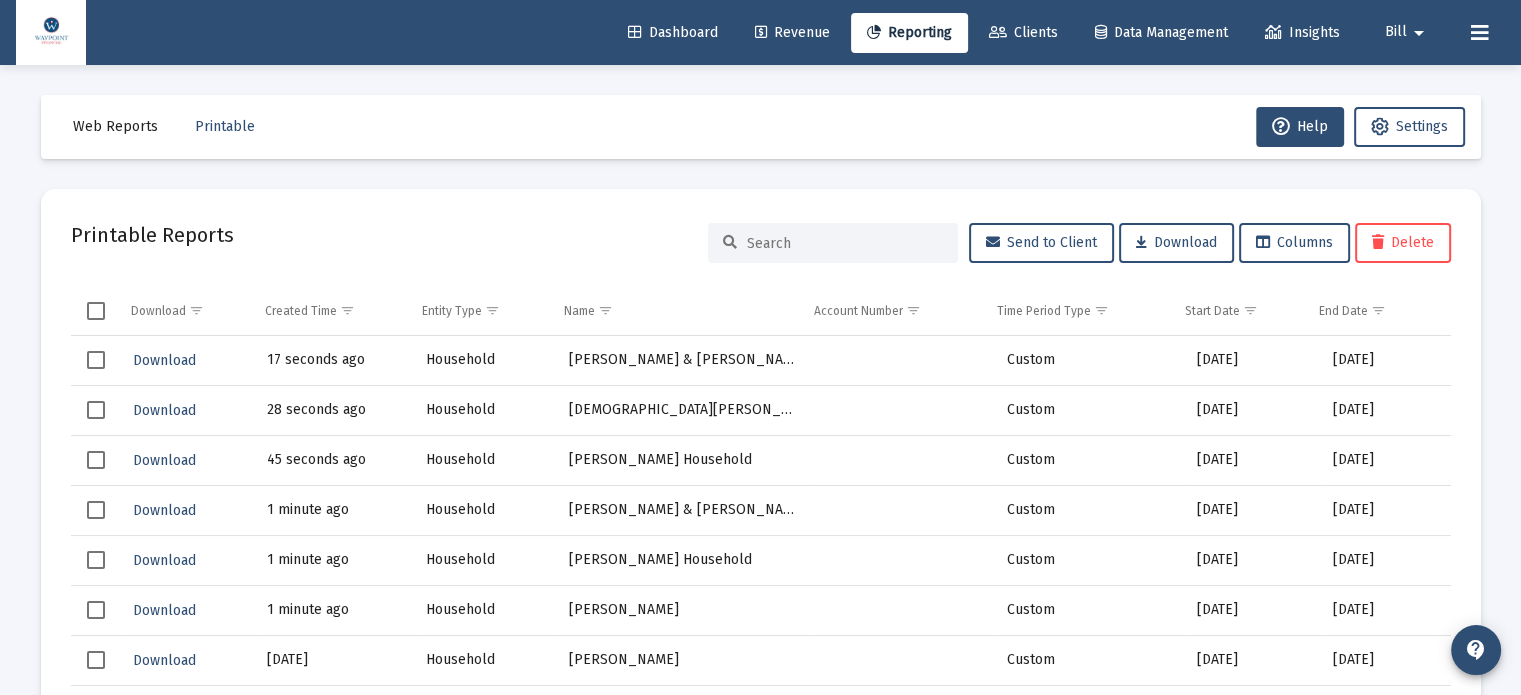 click on "Clients" 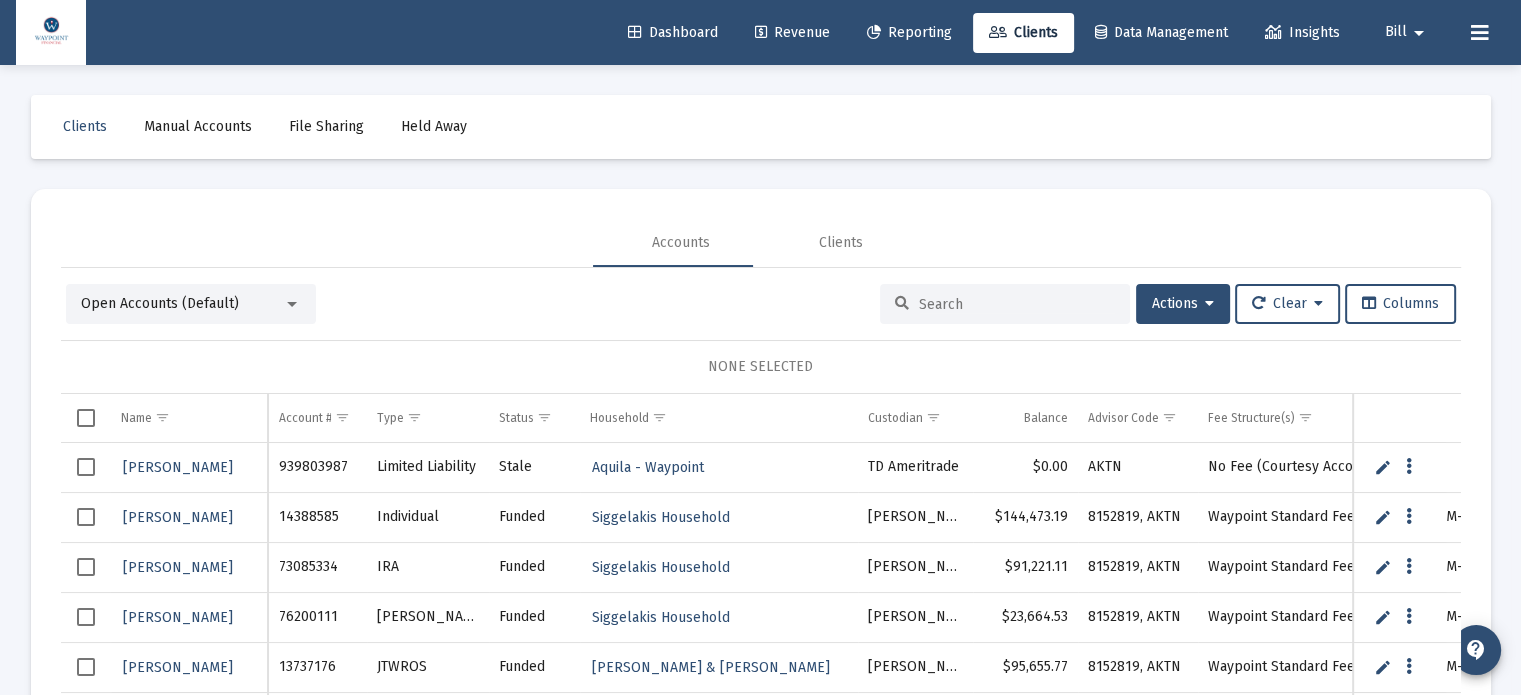 click on "Open Accounts (Default)" at bounding box center (182, 304) 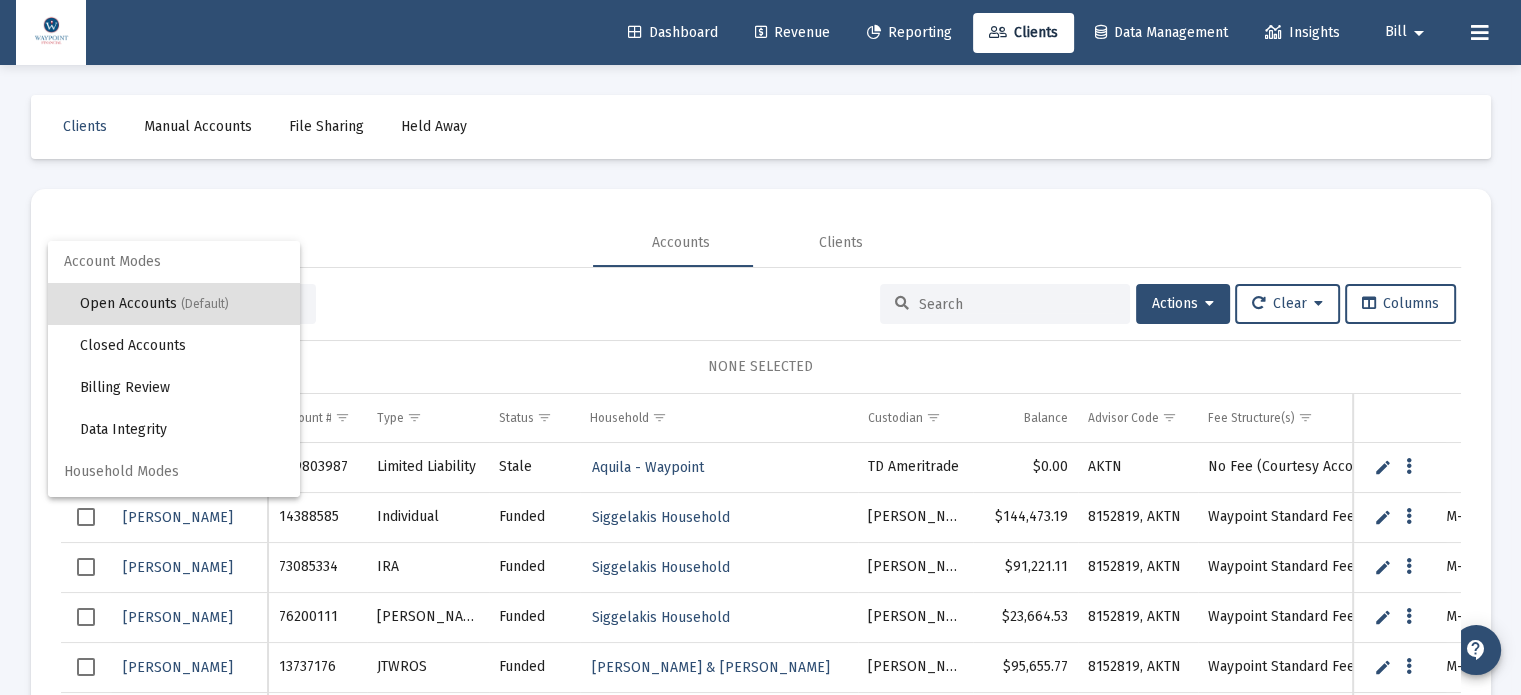 scroll, scrollTop: 37, scrollLeft: 0, axis: vertical 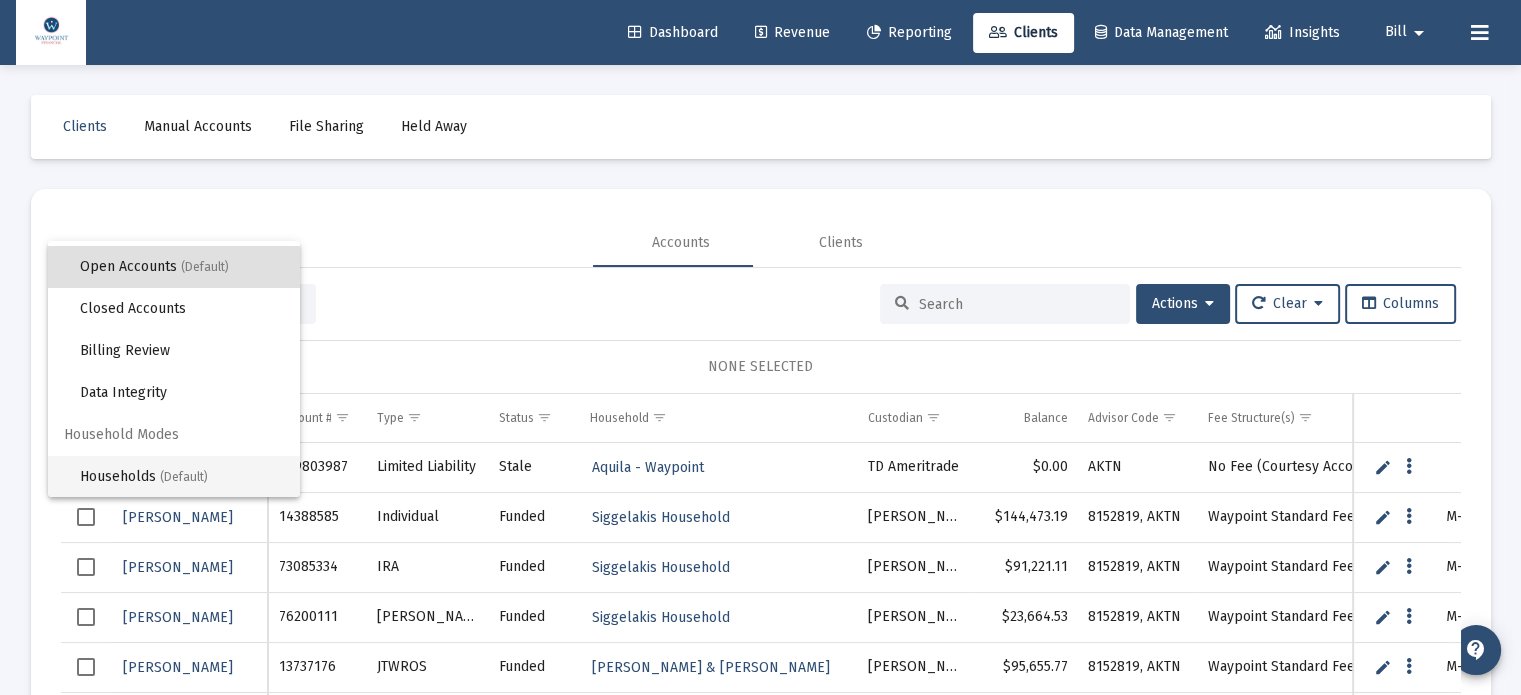 click on "Households  (Default)" at bounding box center [182, 477] 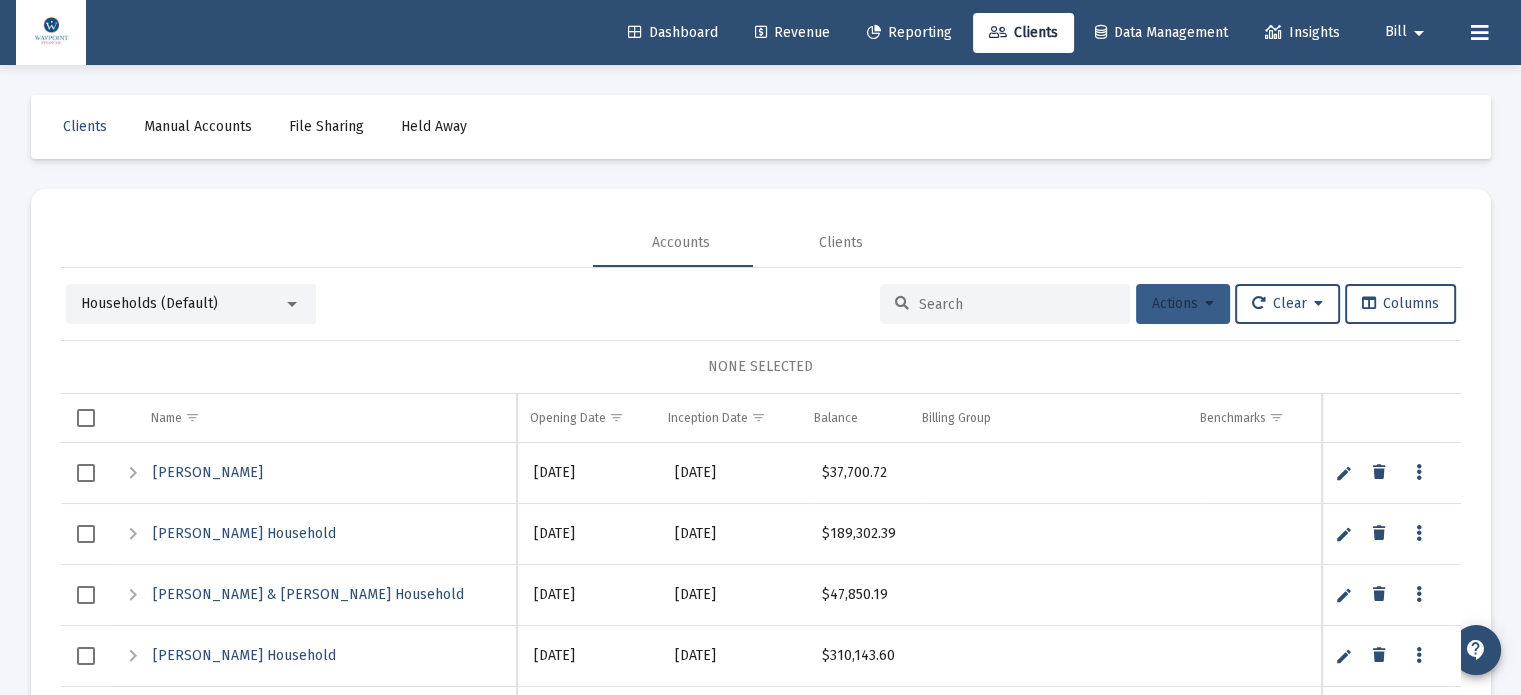 click on "Actions" at bounding box center (1183, 304) 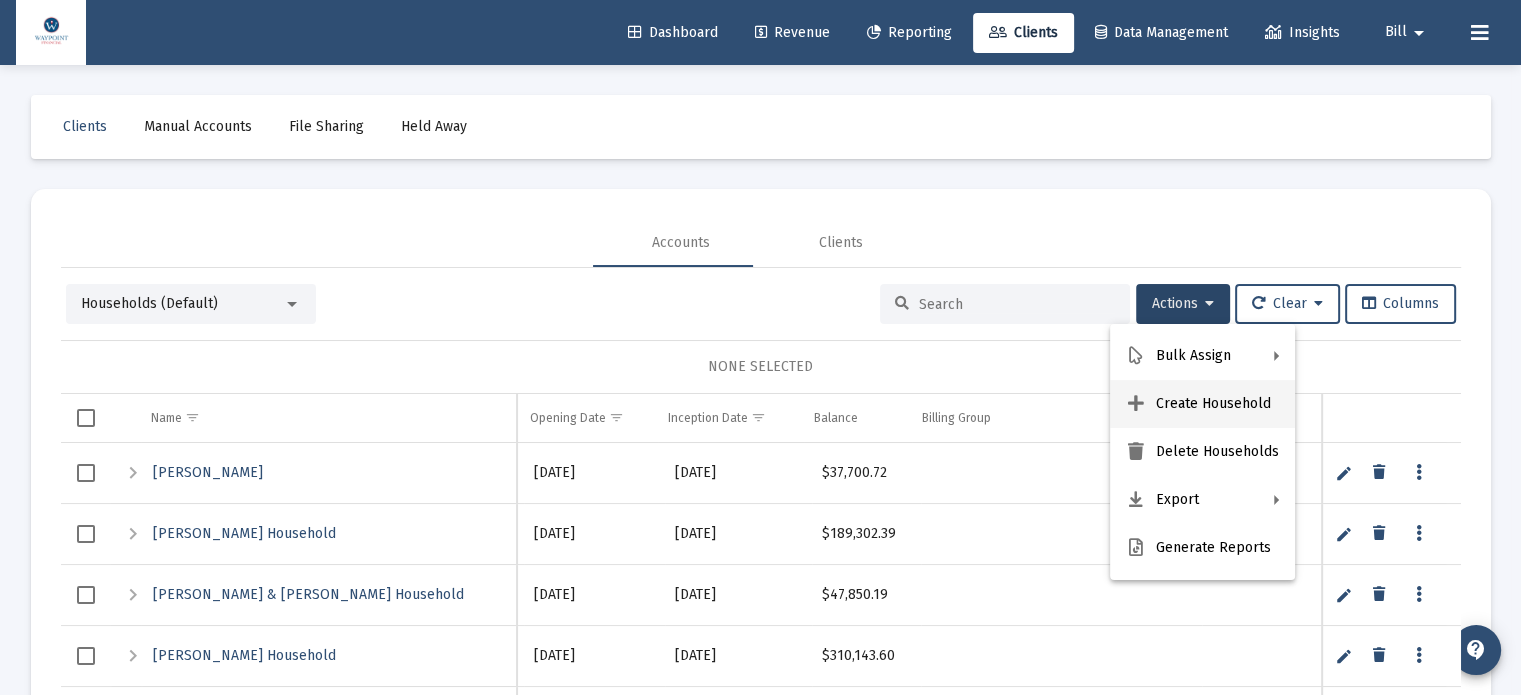 click on "Create Household" at bounding box center (1202, 404) 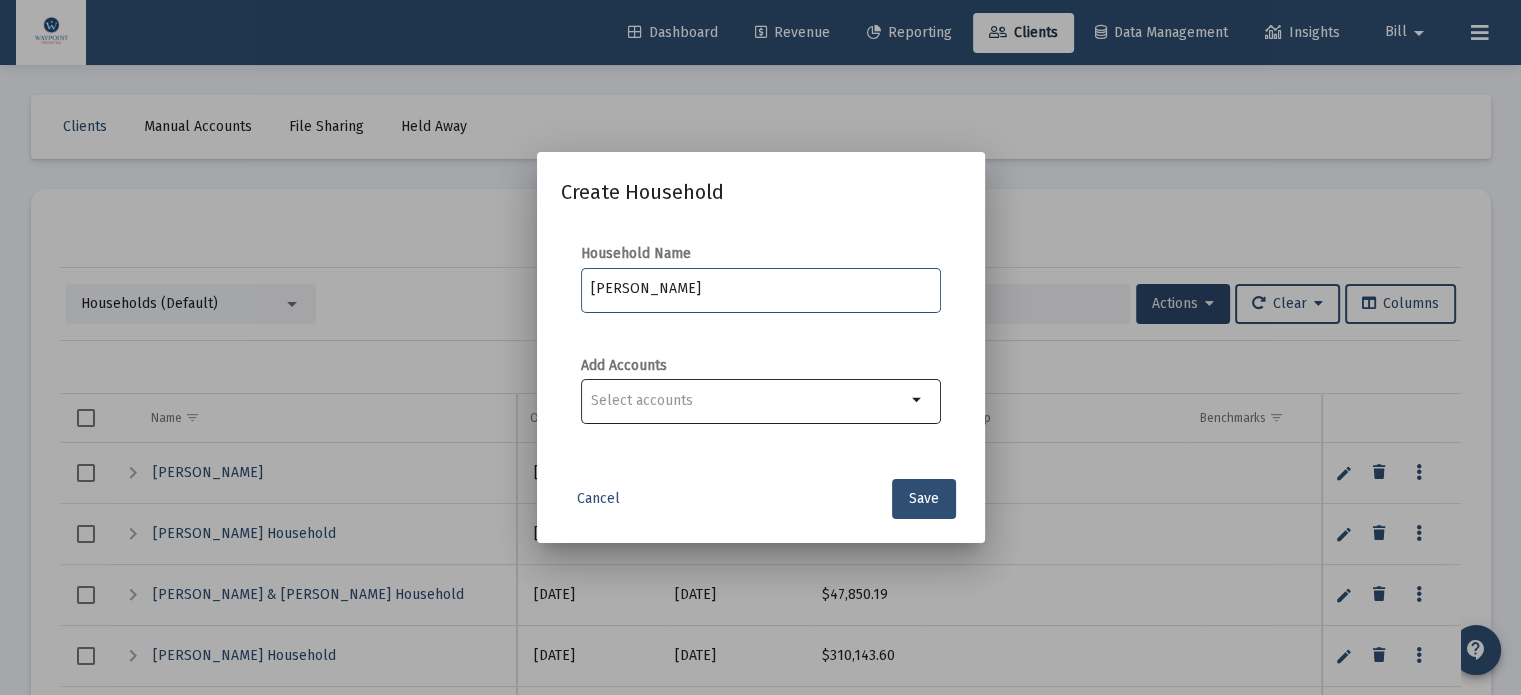 type on "[PERSON_NAME]" 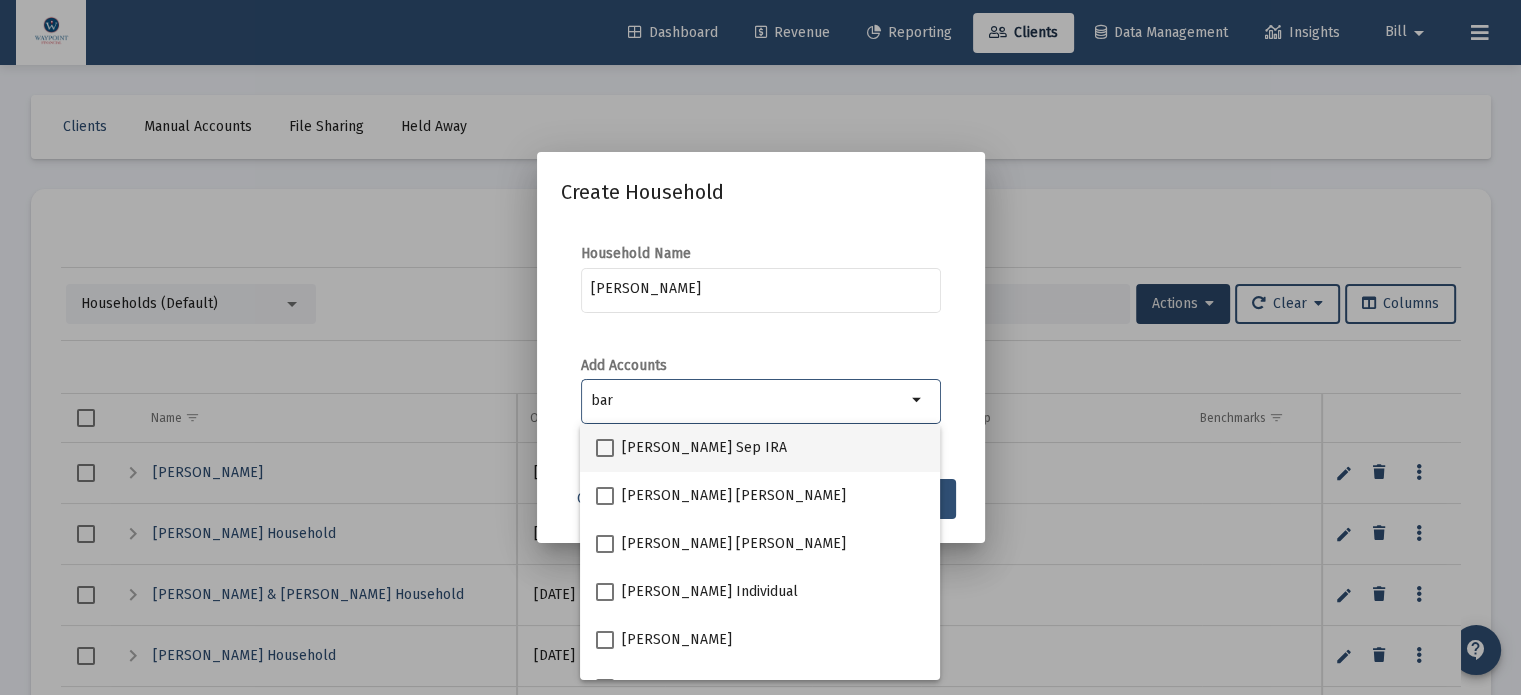 type on "bar" 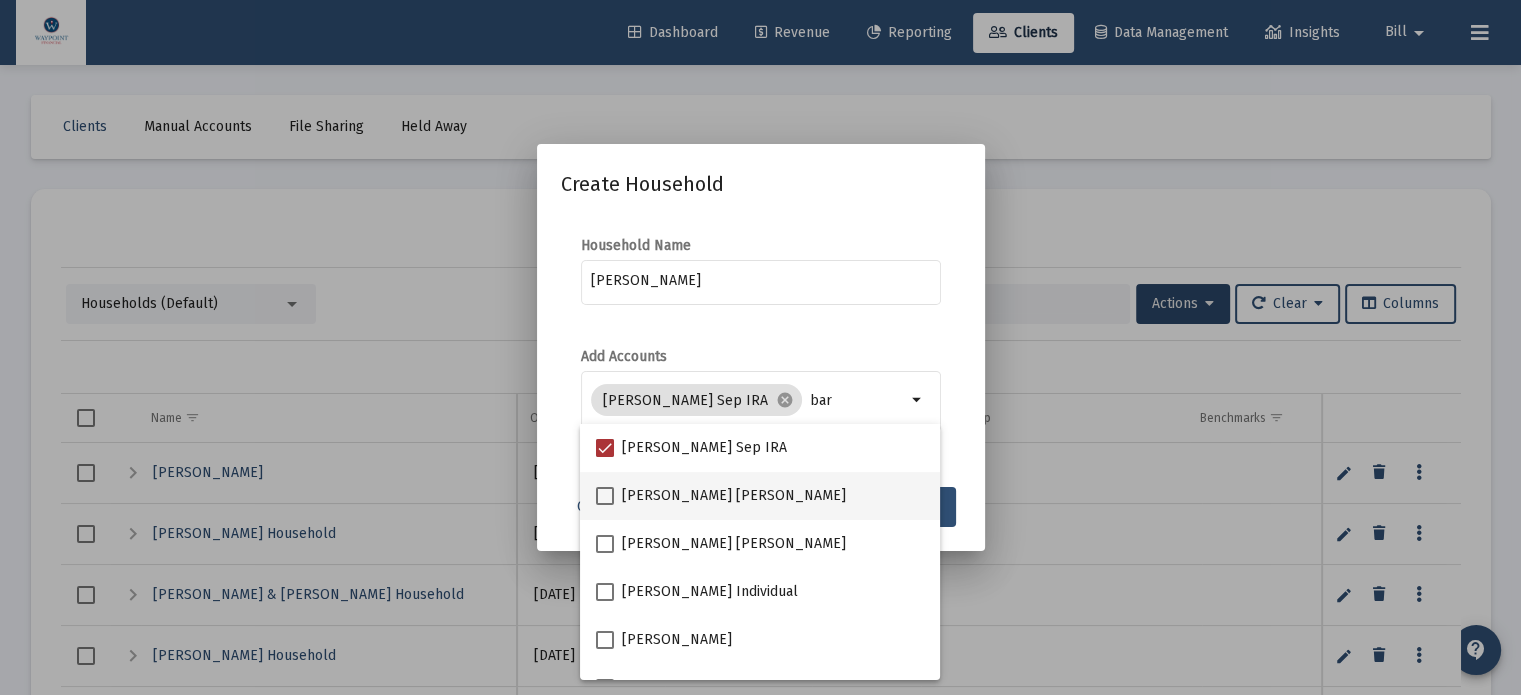 click at bounding box center [605, 496] 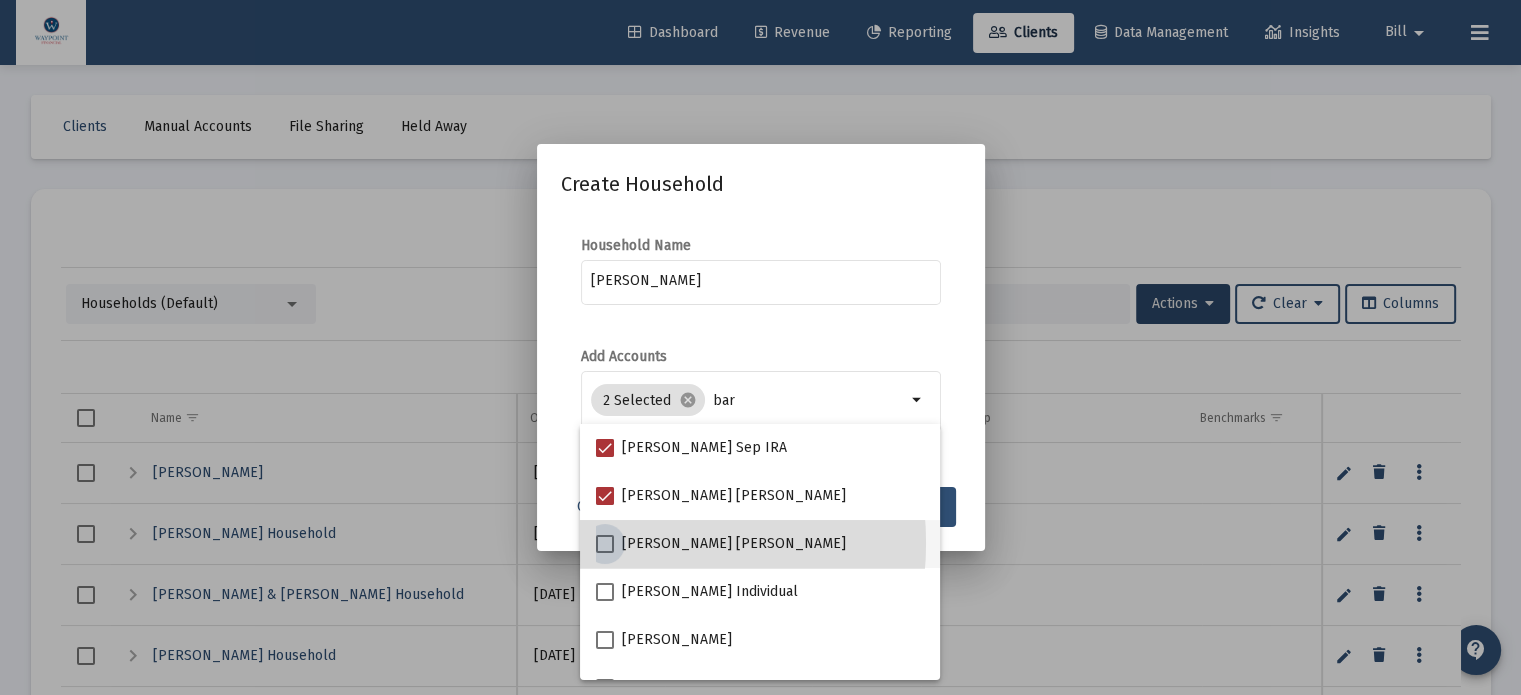 drag, startPoint x: 605, startPoint y: 543, endPoint x: 605, endPoint y: 565, distance: 22 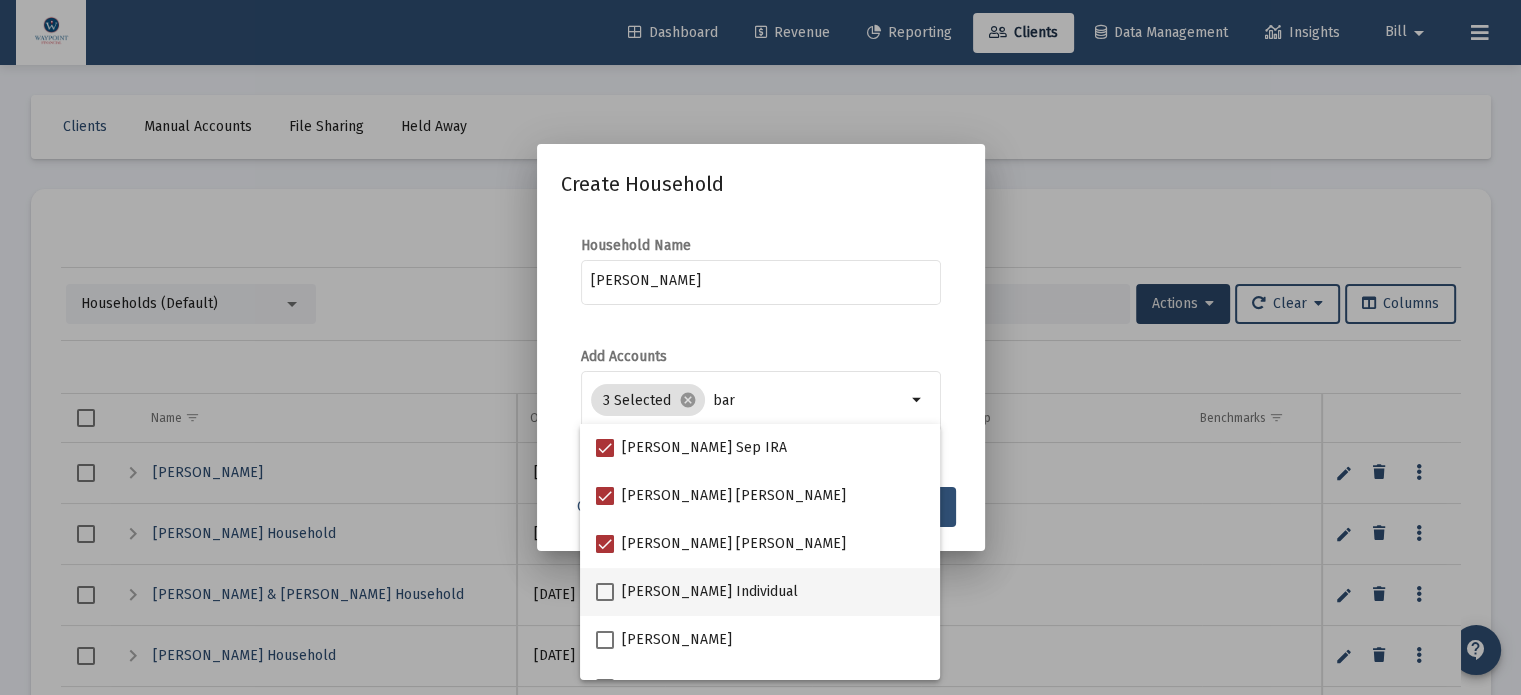 click at bounding box center [605, 592] 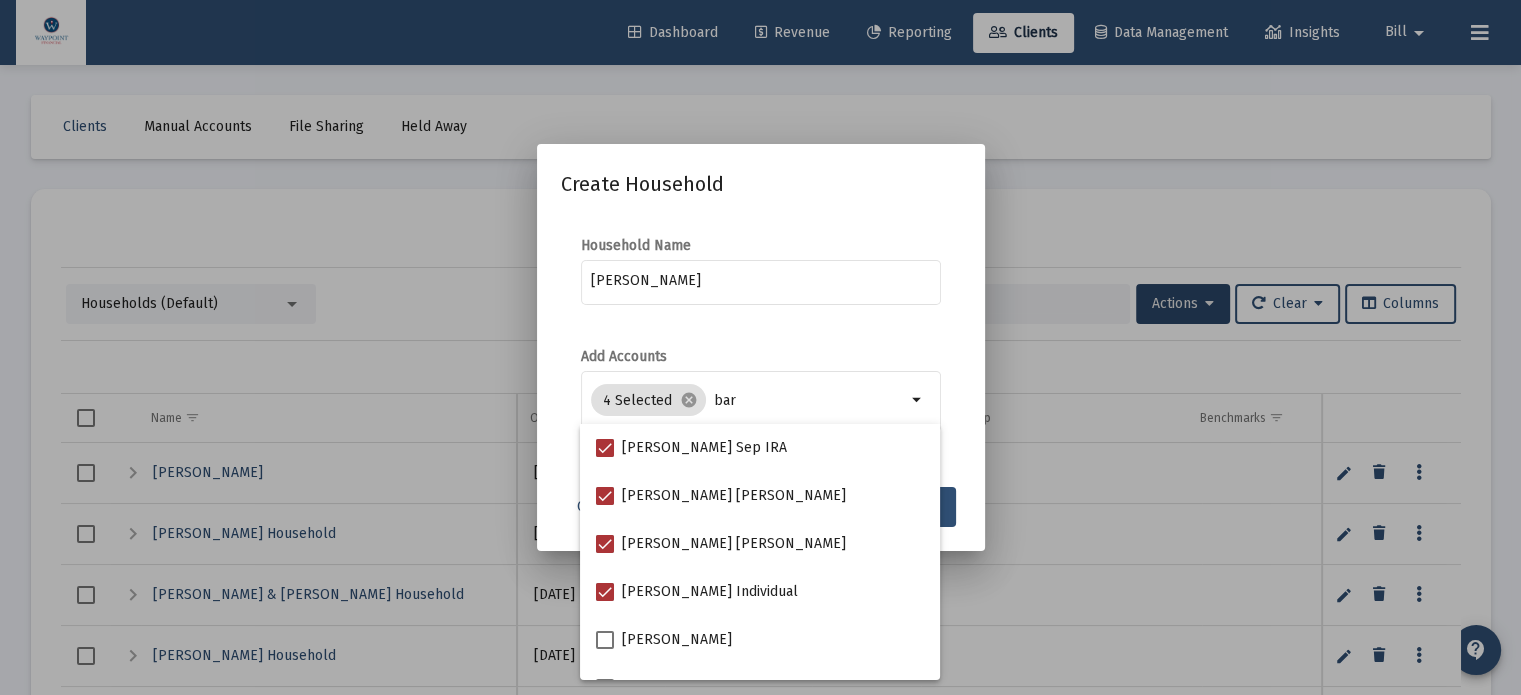 click on "Add Accounts  4 Selected  cancel bar arrow_drop_down" at bounding box center [761, 400] 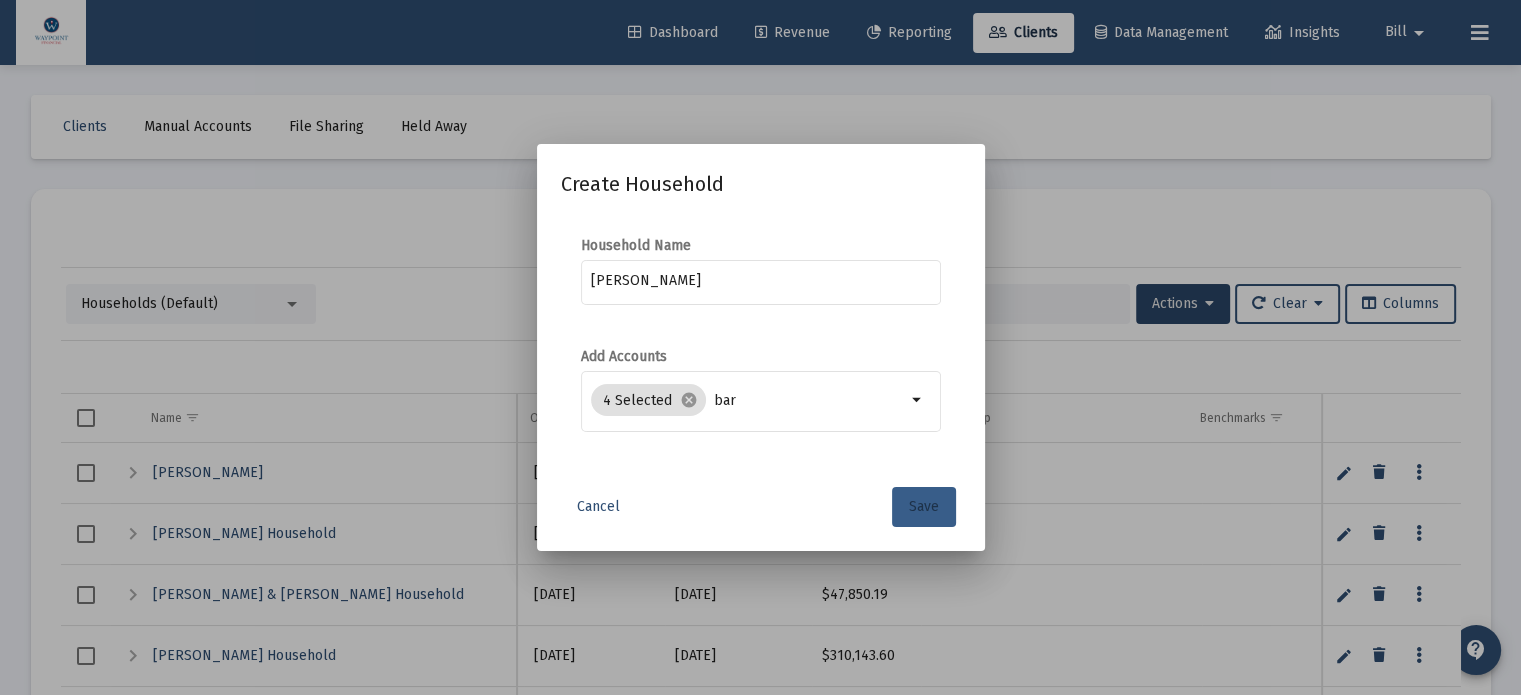 click on "Save" at bounding box center [924, 506] 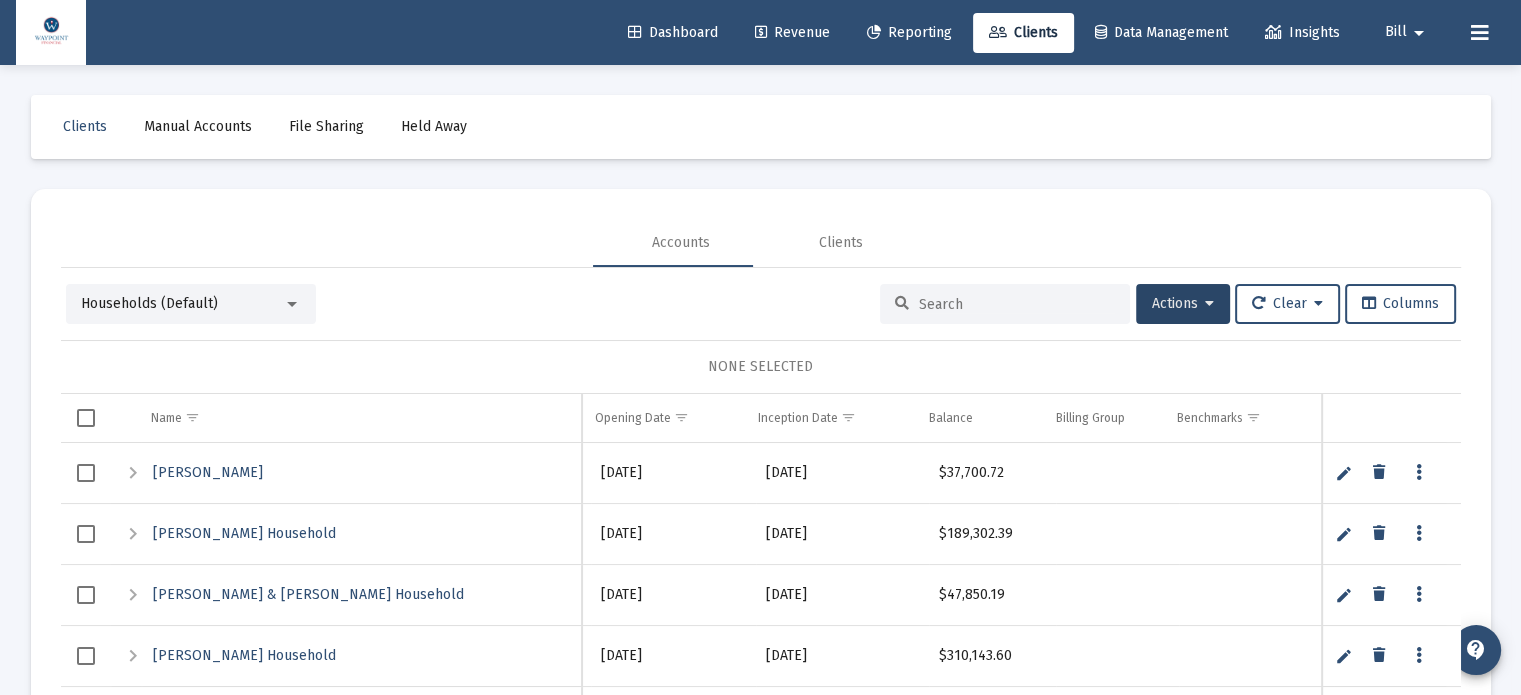 scroll, scrollTop: 4, scrollLeft: 0, axis: vertical 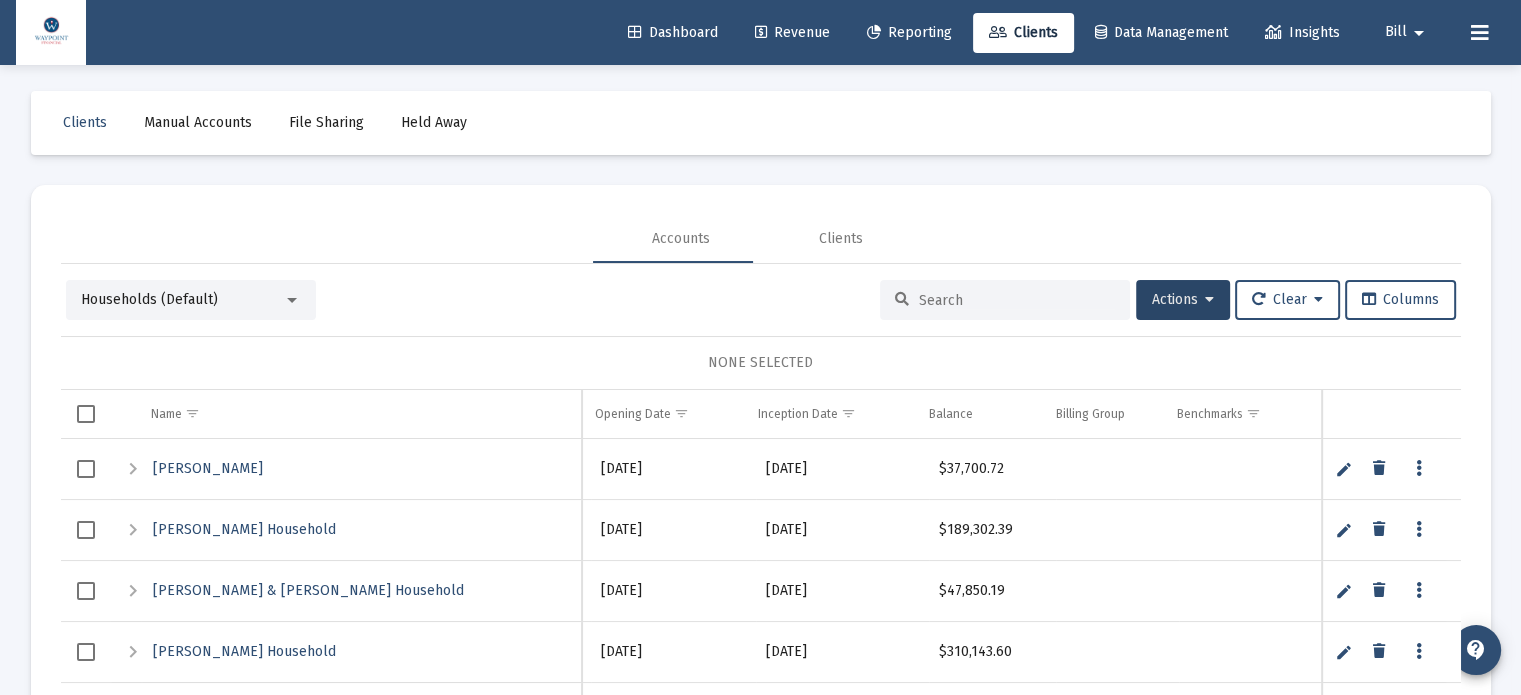 click at bounding box center (1017, 300) 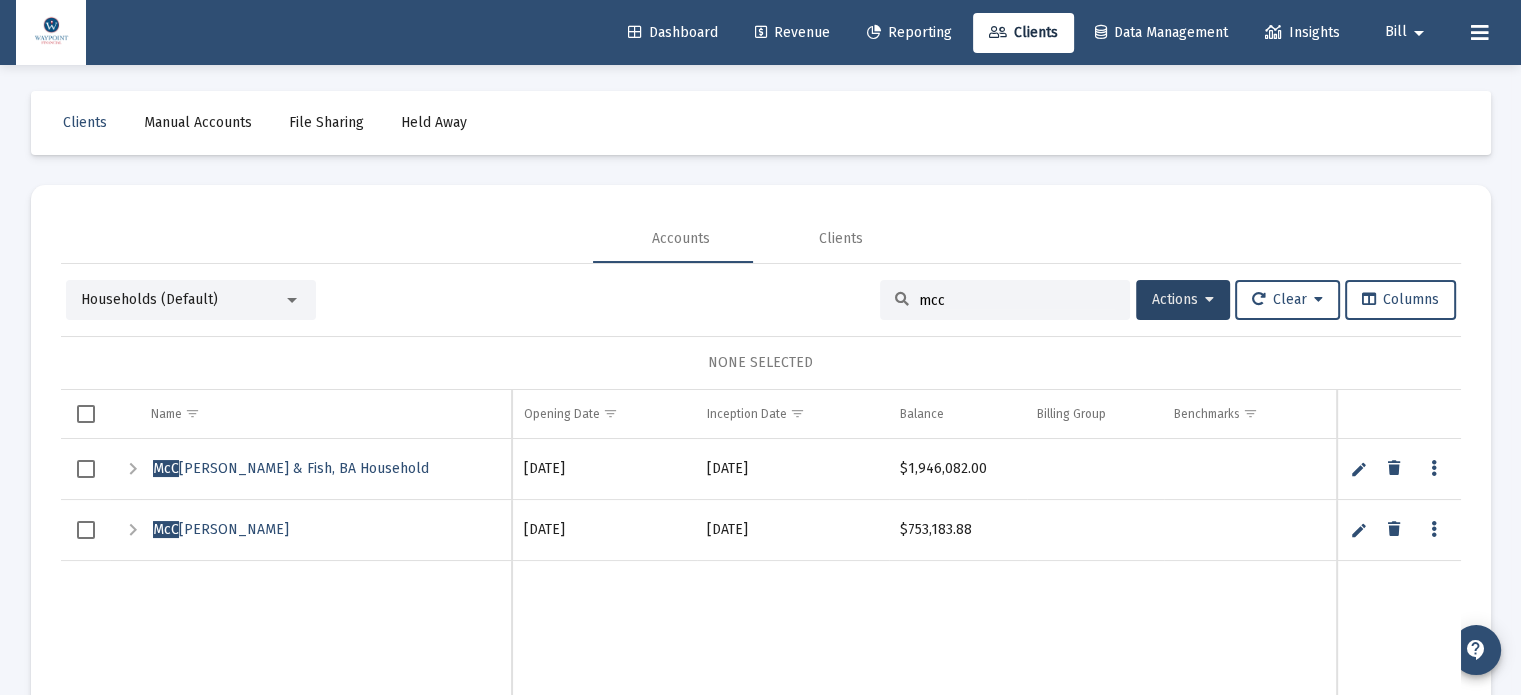 type on "mcc" 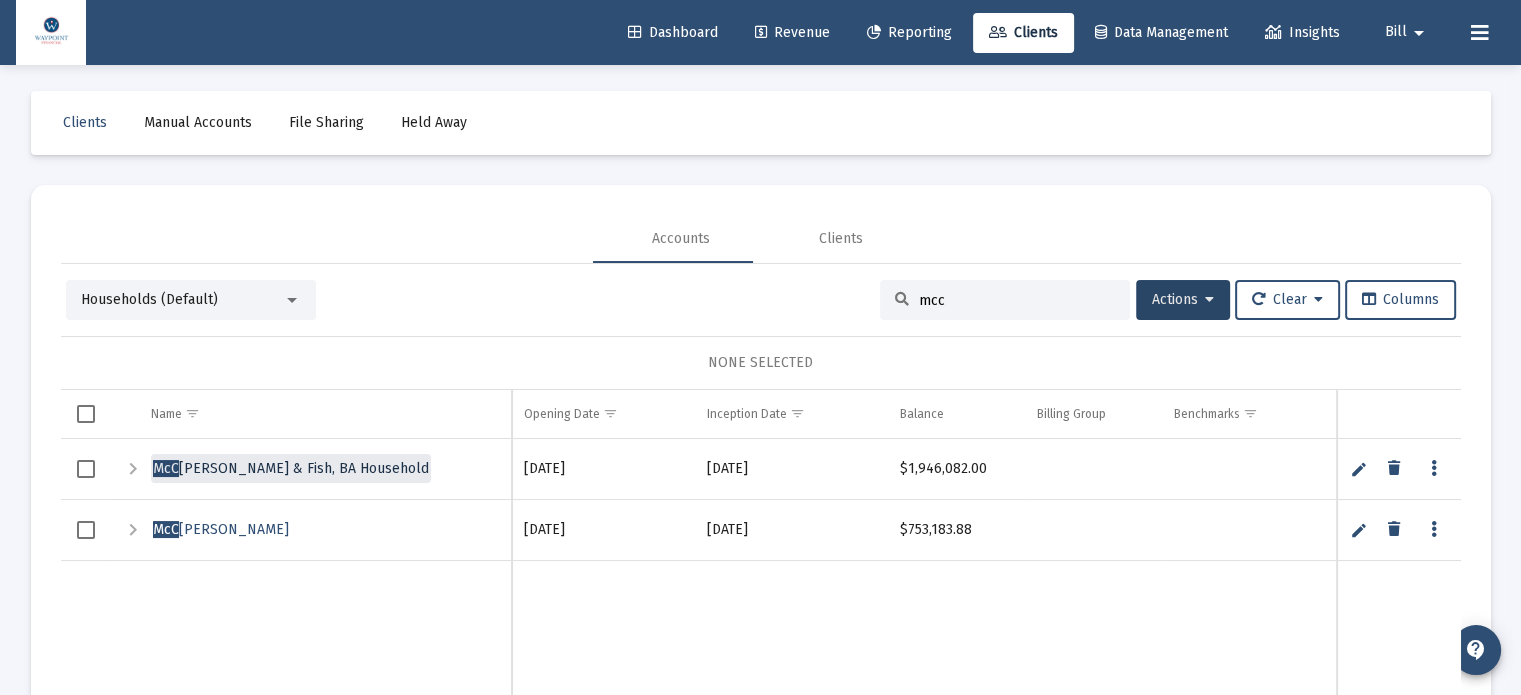 click on "McC [PERSON_NAME] & Fish, BA Household" at bounding box center [291, 468] 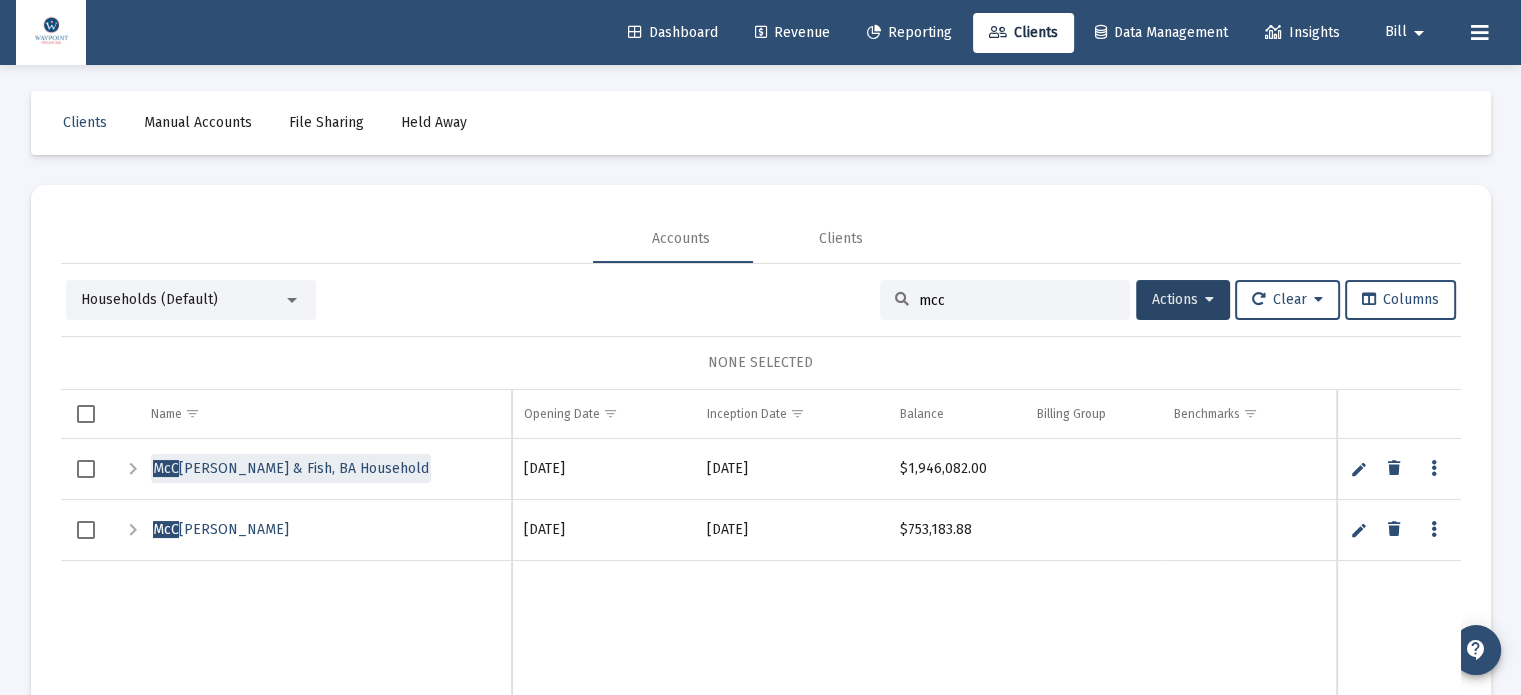 scroll, scrollTop: 0, scrollLeft: 0, axis: both 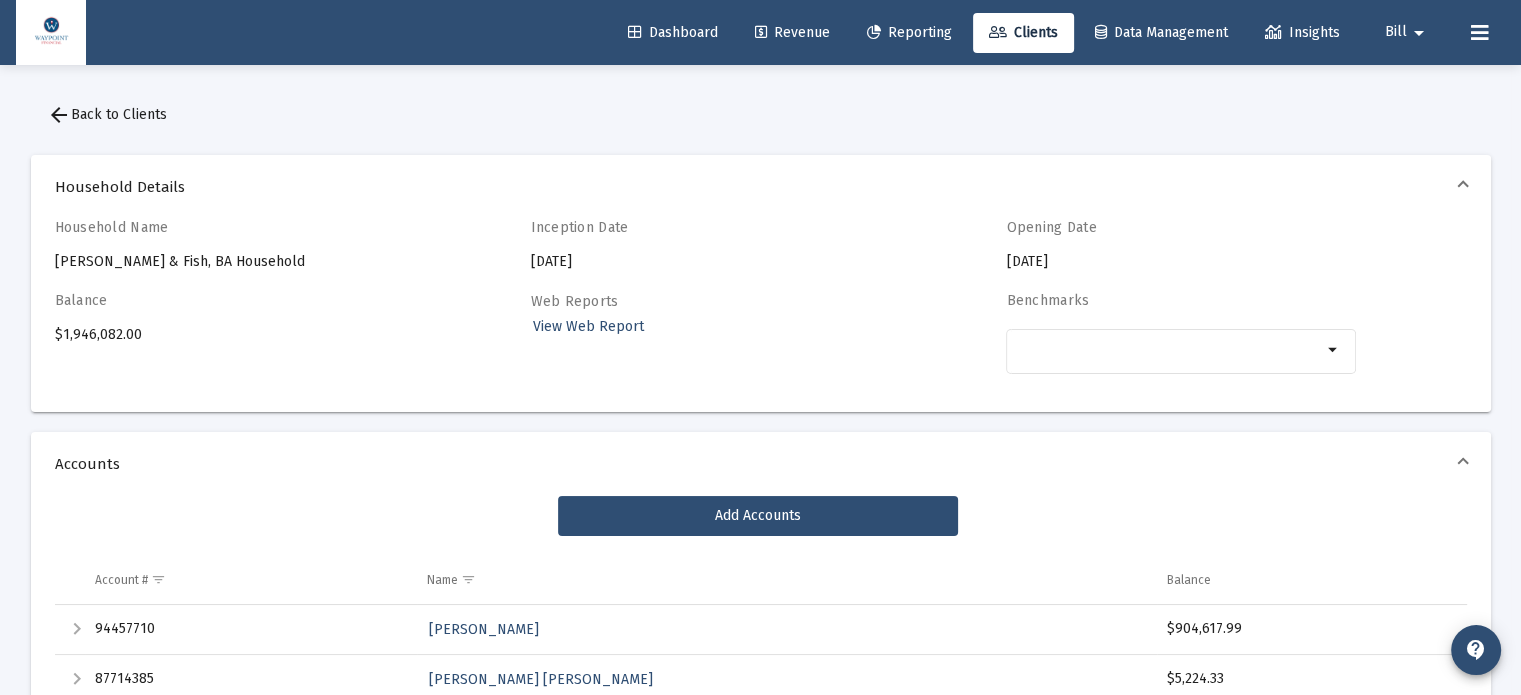 click on "Reporting" 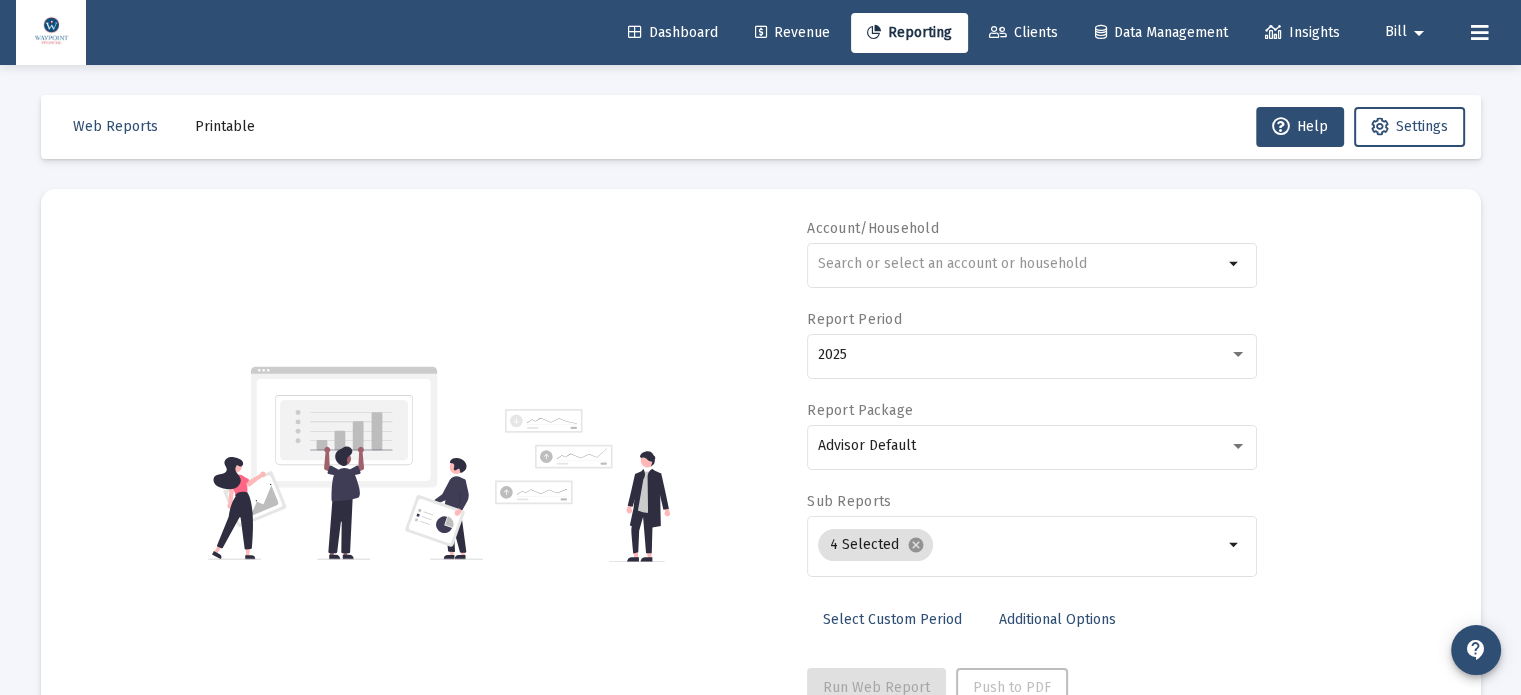 click on "Printable" 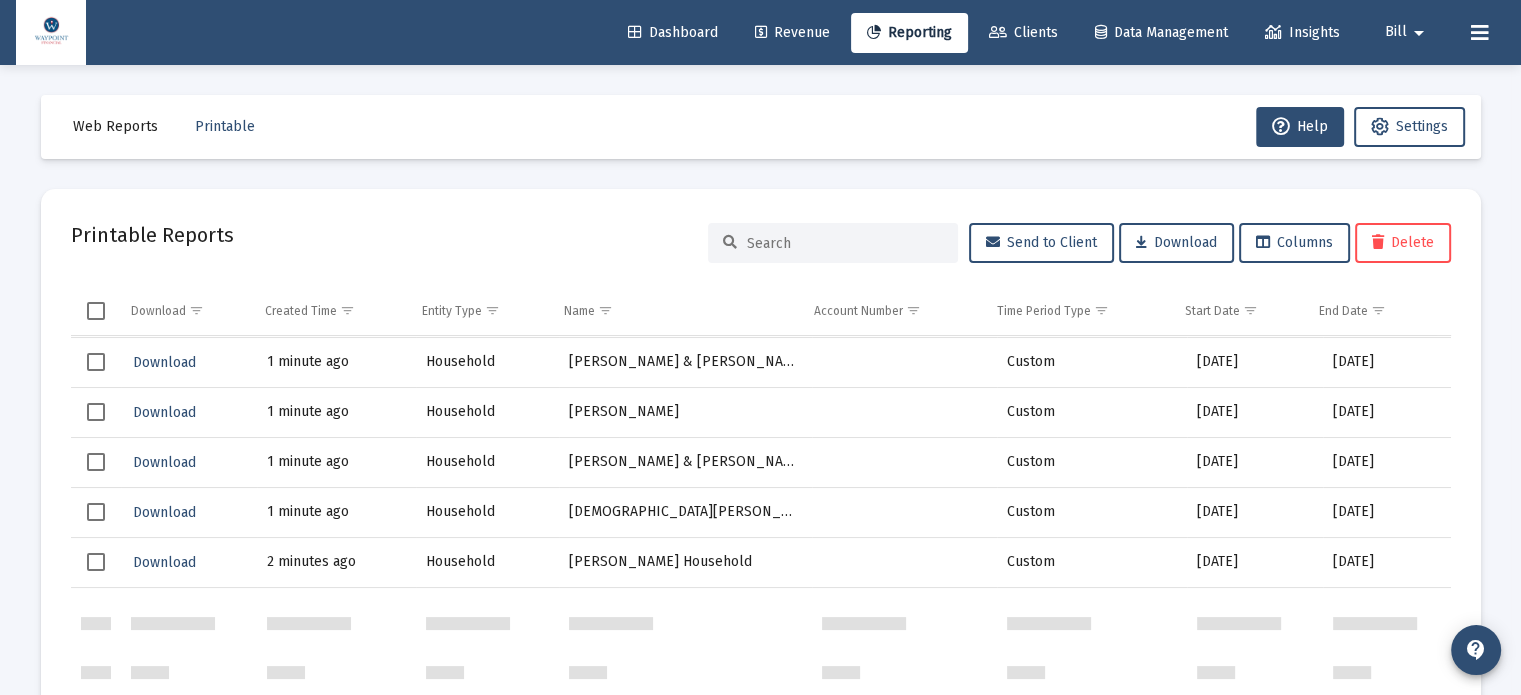 scroll, scrollTop: 0, scrollLeft: 0, axis: both 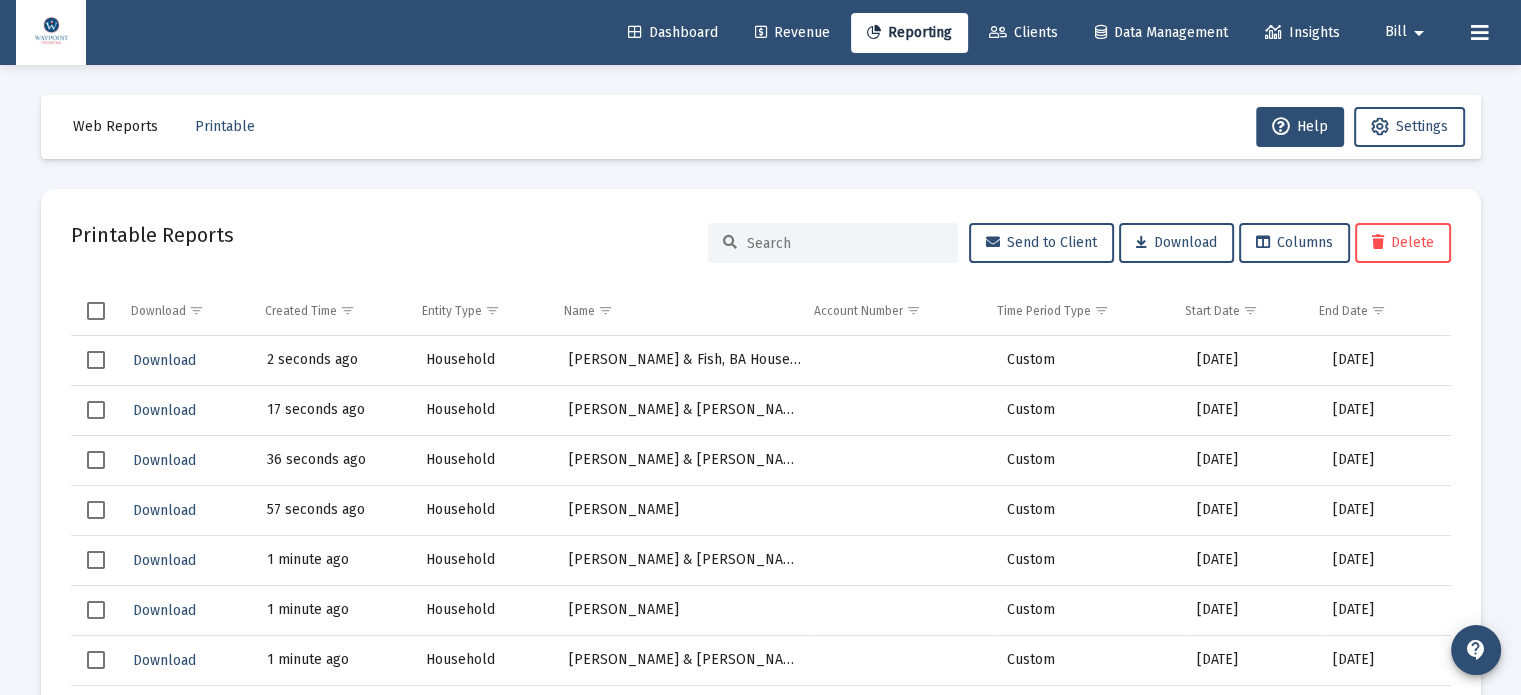click on "Web Reports" 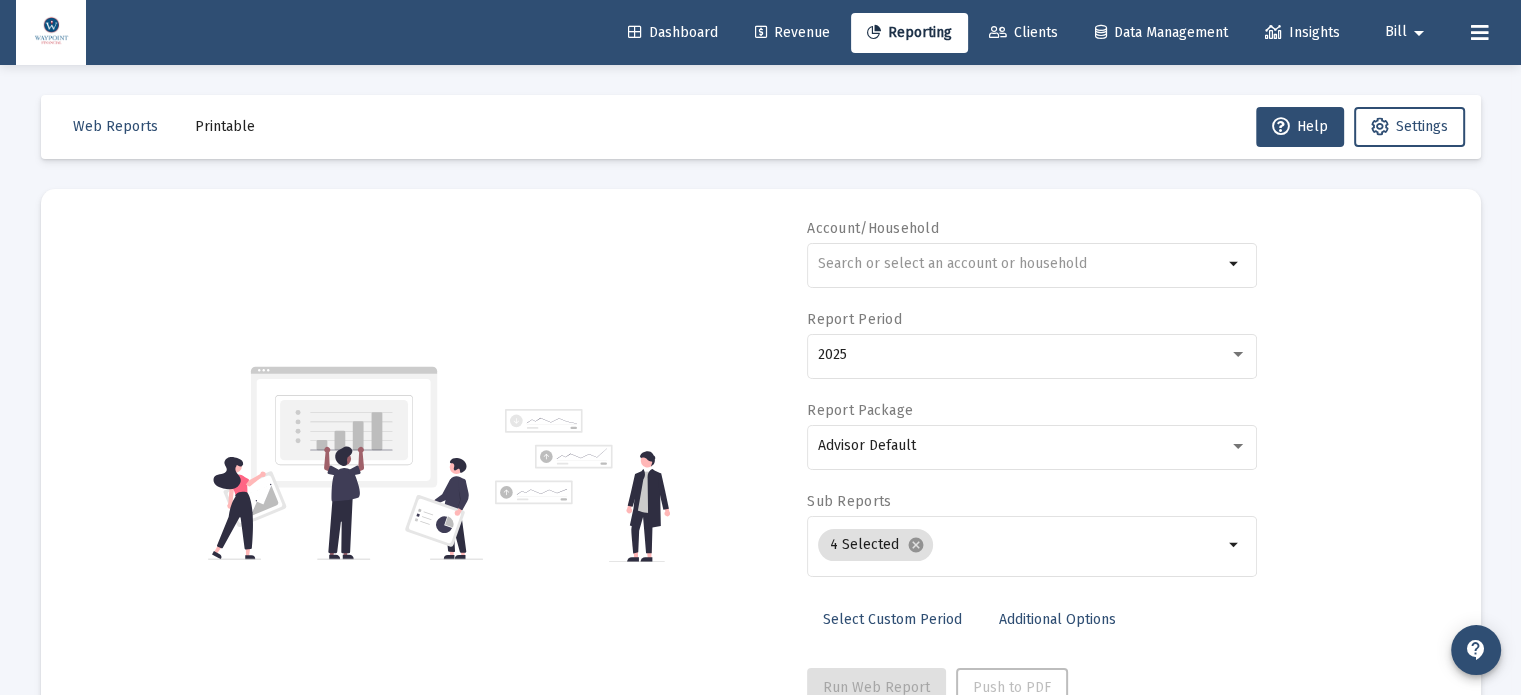 click on "Printable" 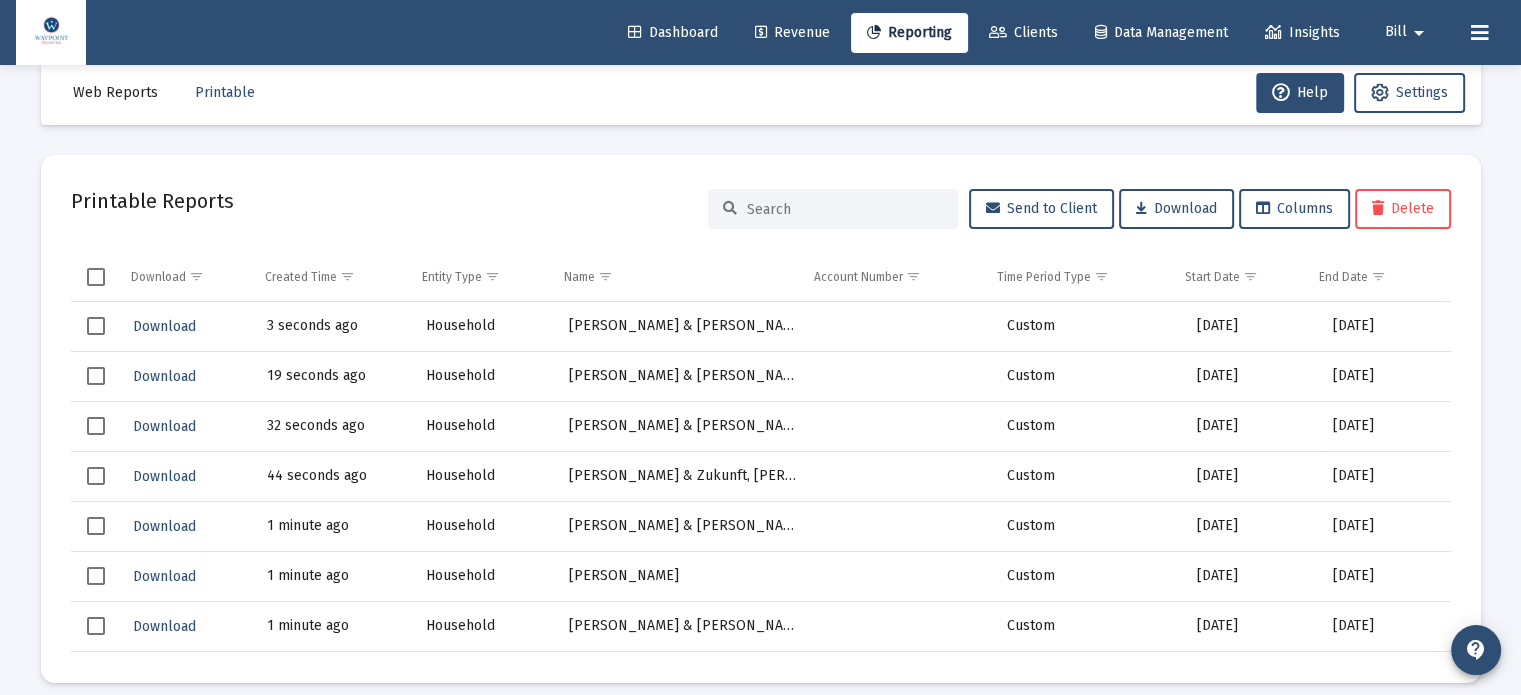 scroll, scrollTop: 52, scrollLeft: 0, axis: vertical 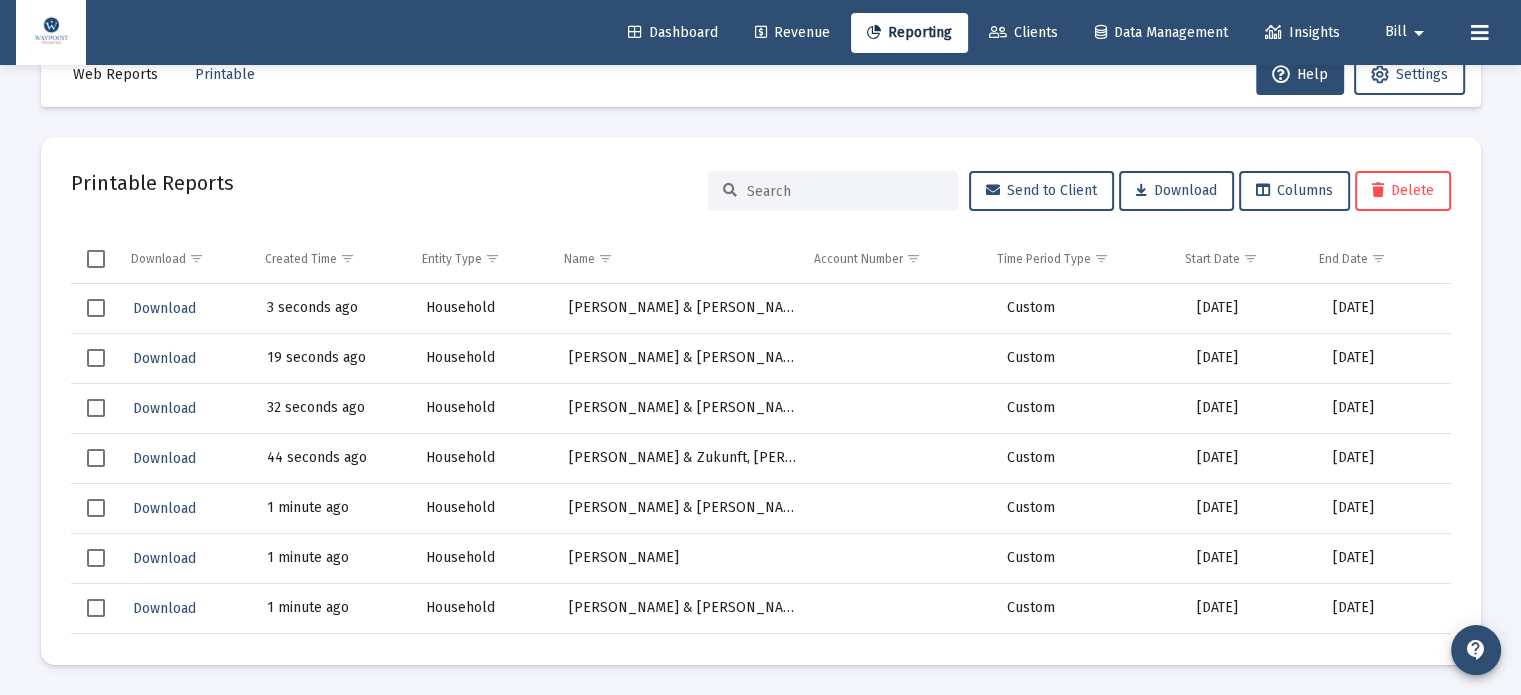click on "Revenue" 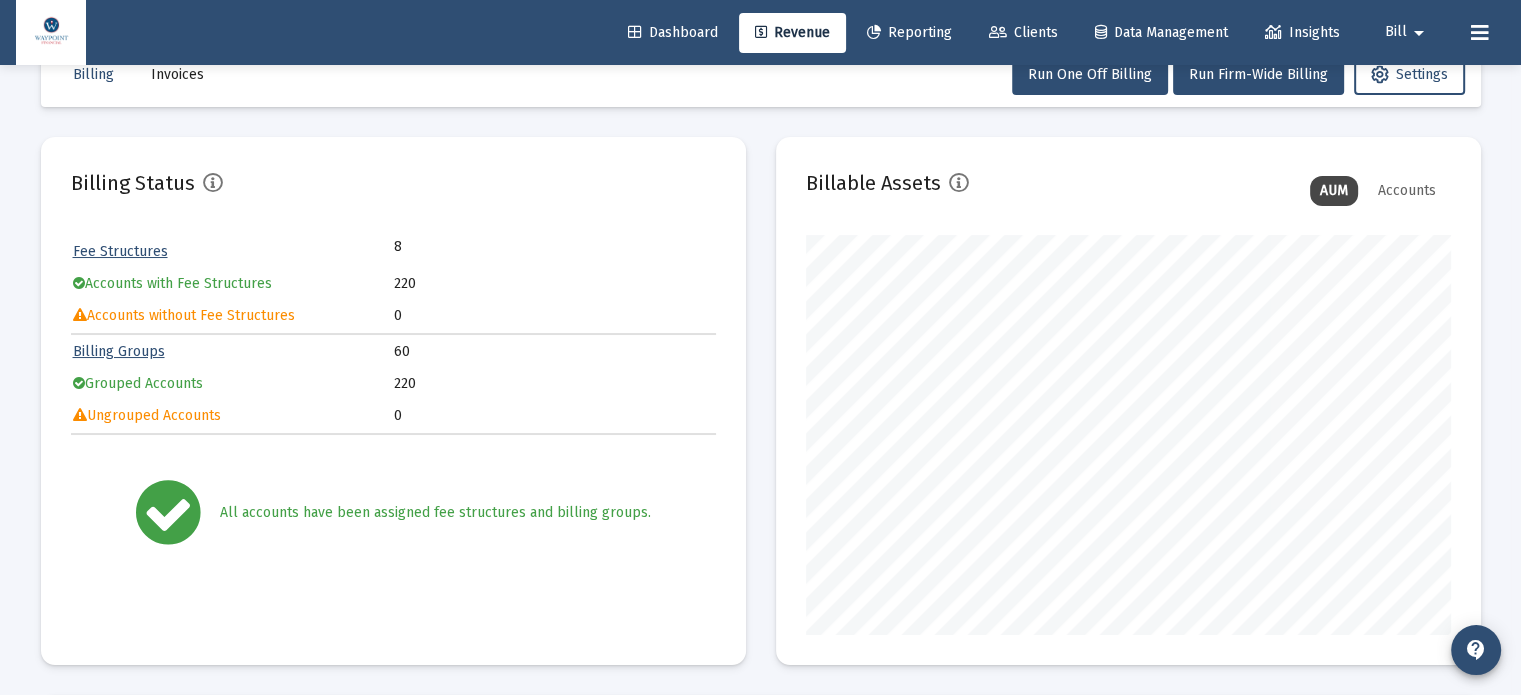scroll, scrollTop: 999600, scrollLeft: 999355, axis: both 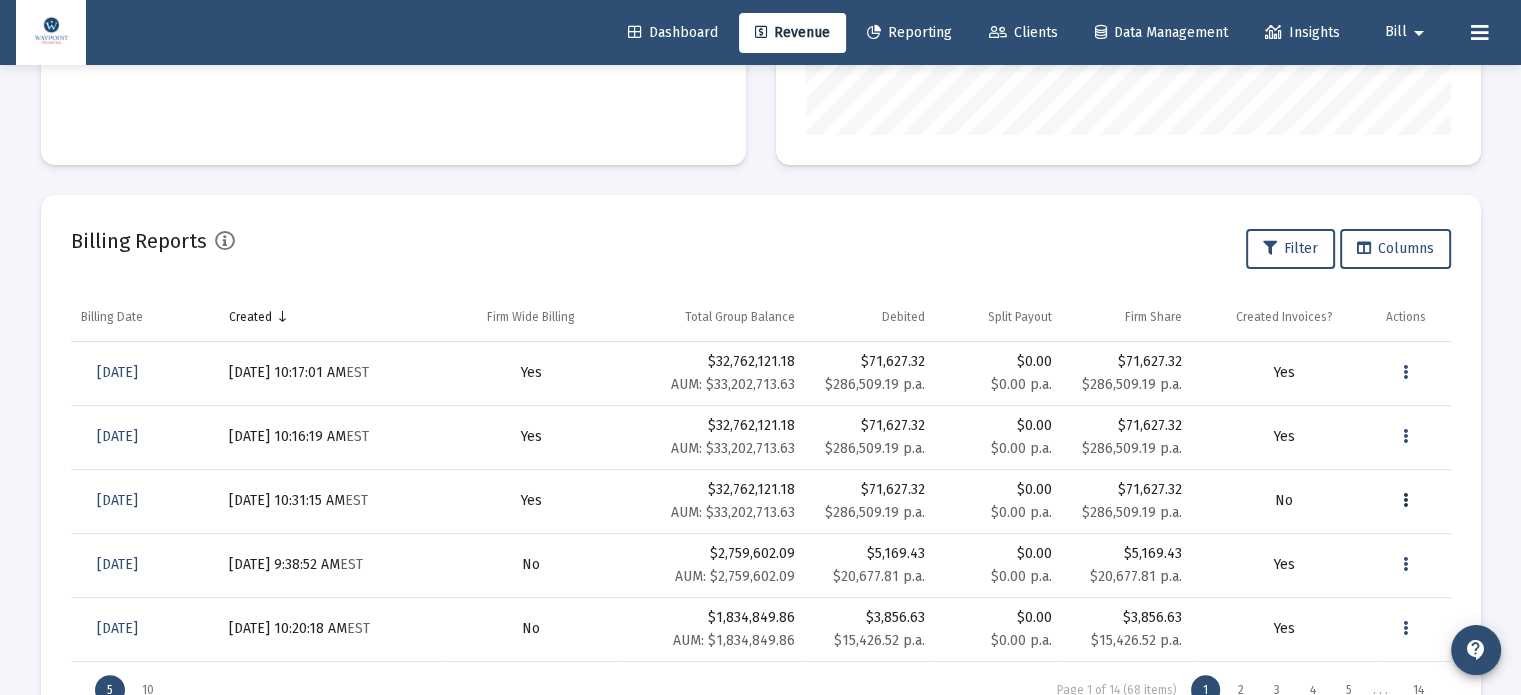 click at bounding box center [1405, 501] 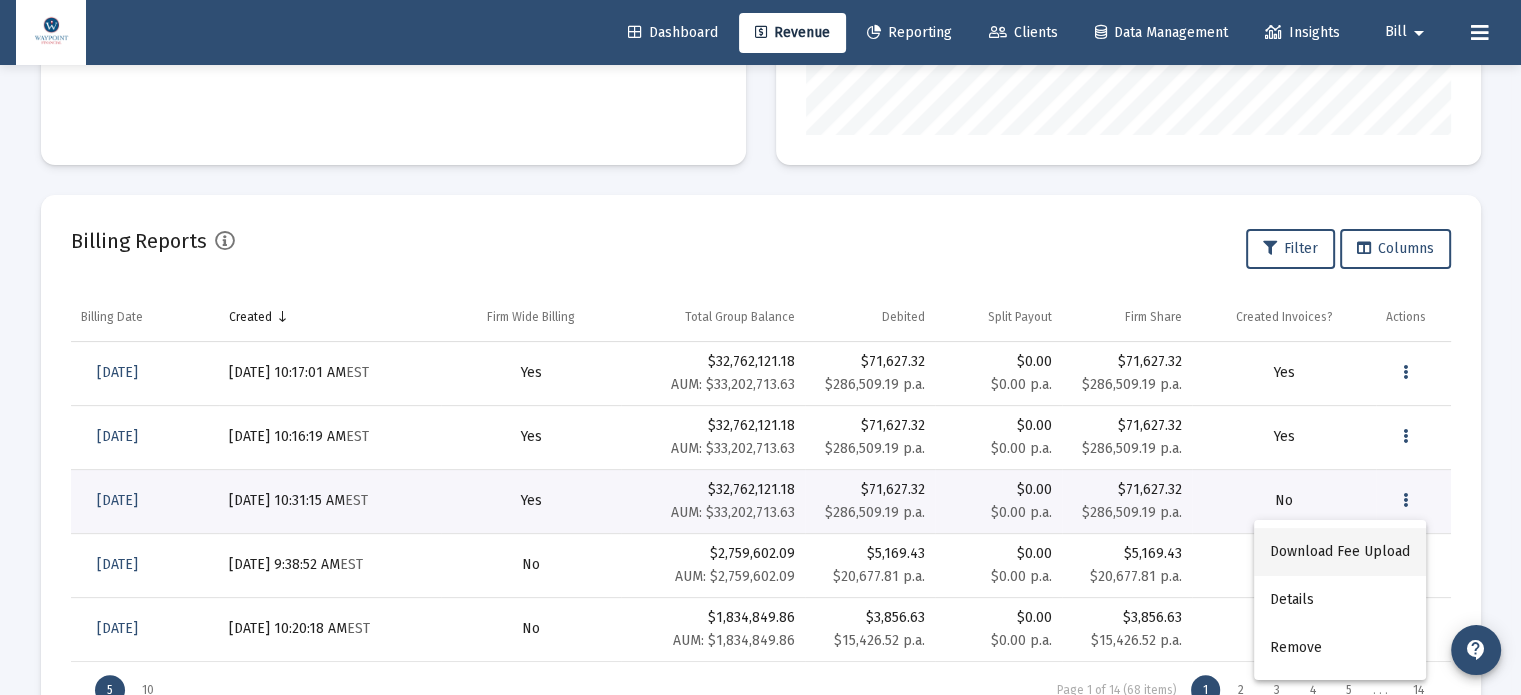 click on "Download Fee Upload" at bounding box center [1340, 552] 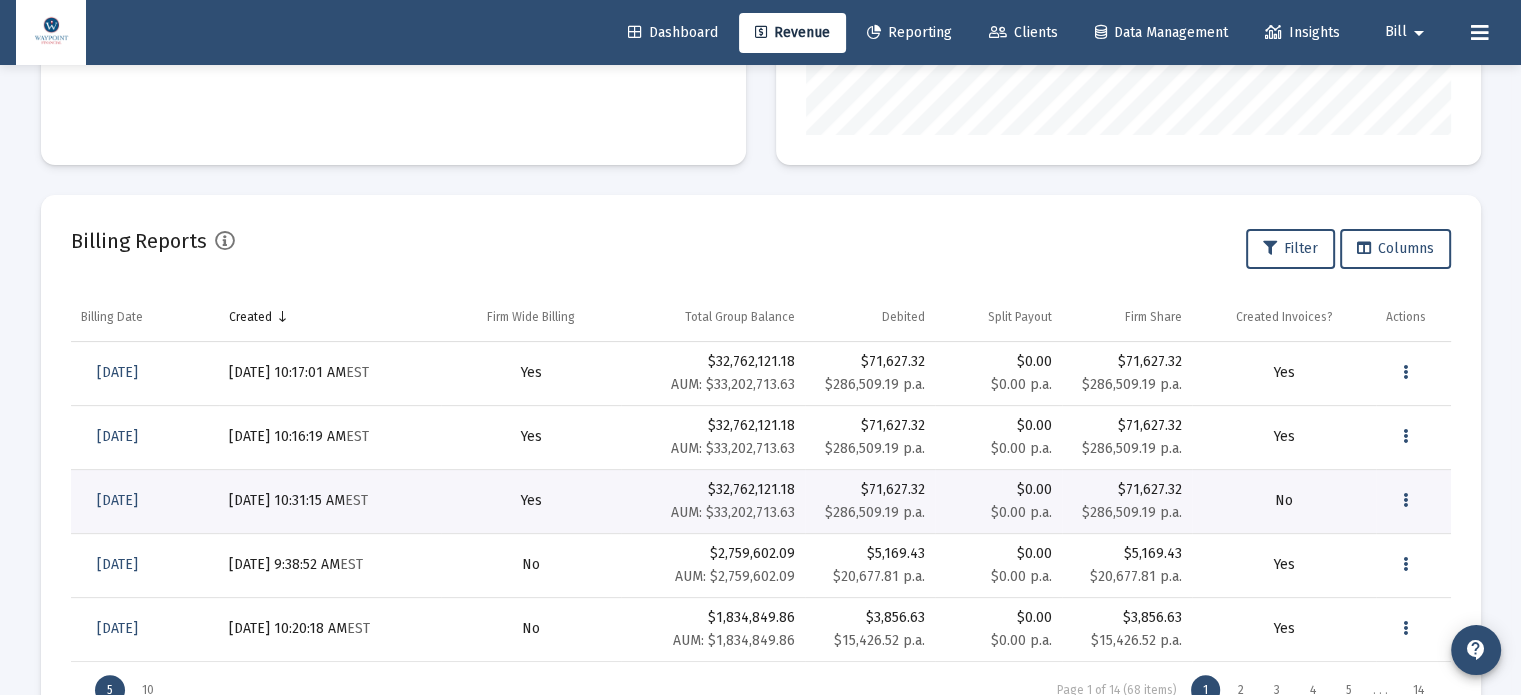 click on "Billing Reports  Filter   Columns" 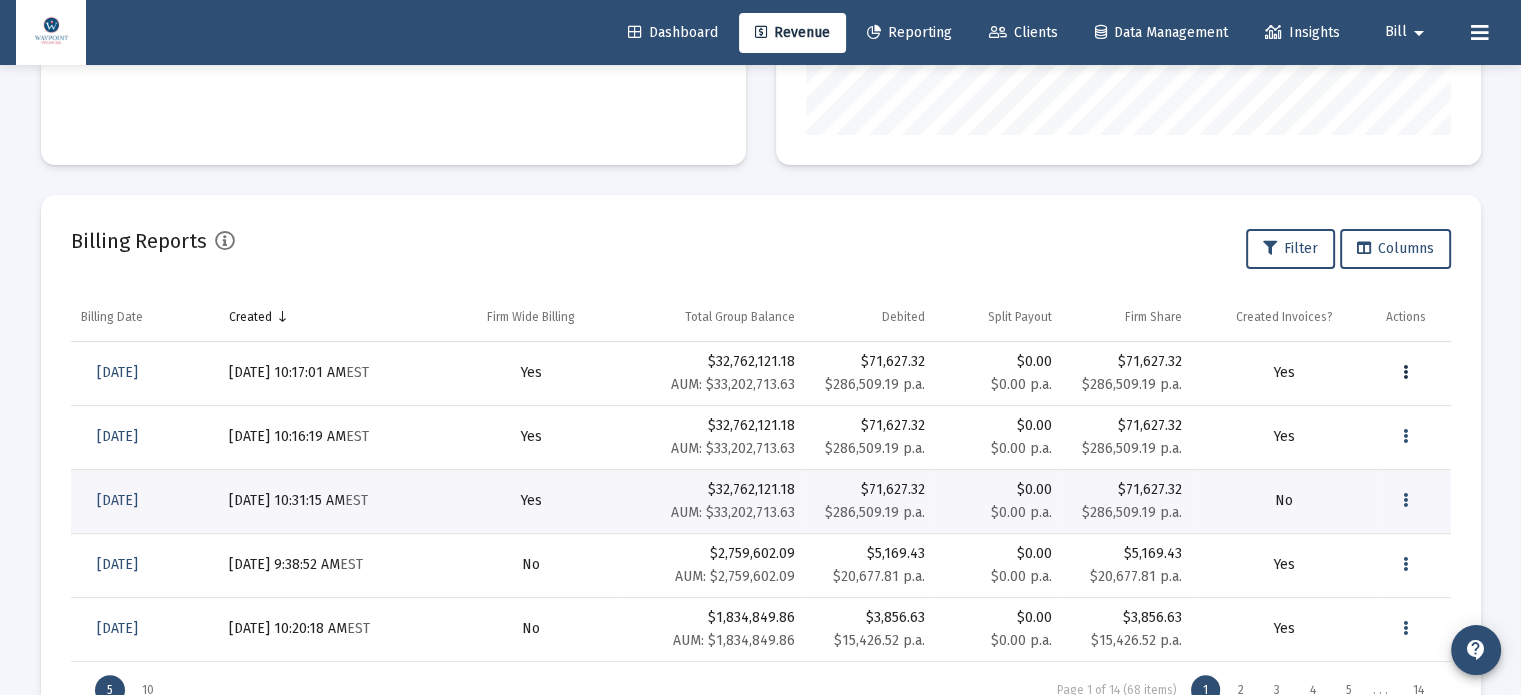 click at bounding box center (1405, 373) 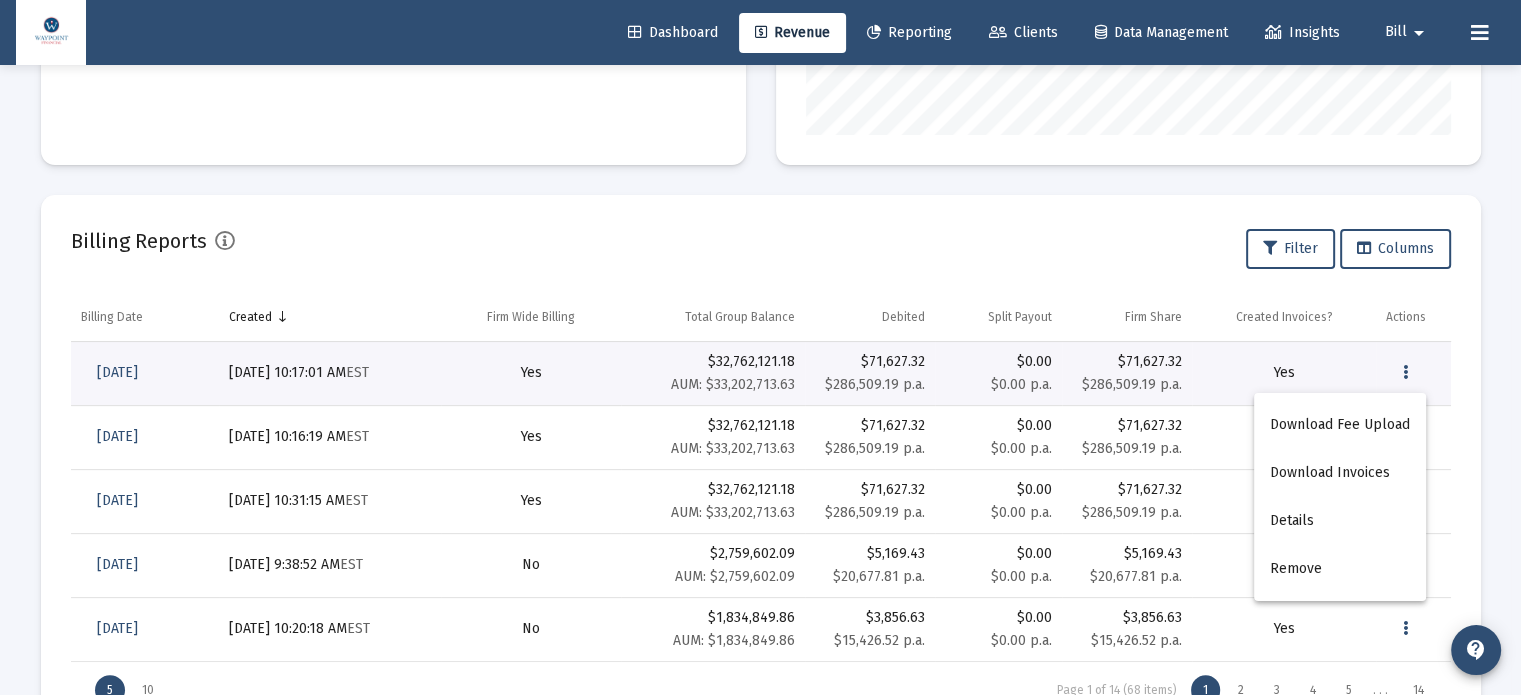 click at bounding box center (760, 347) 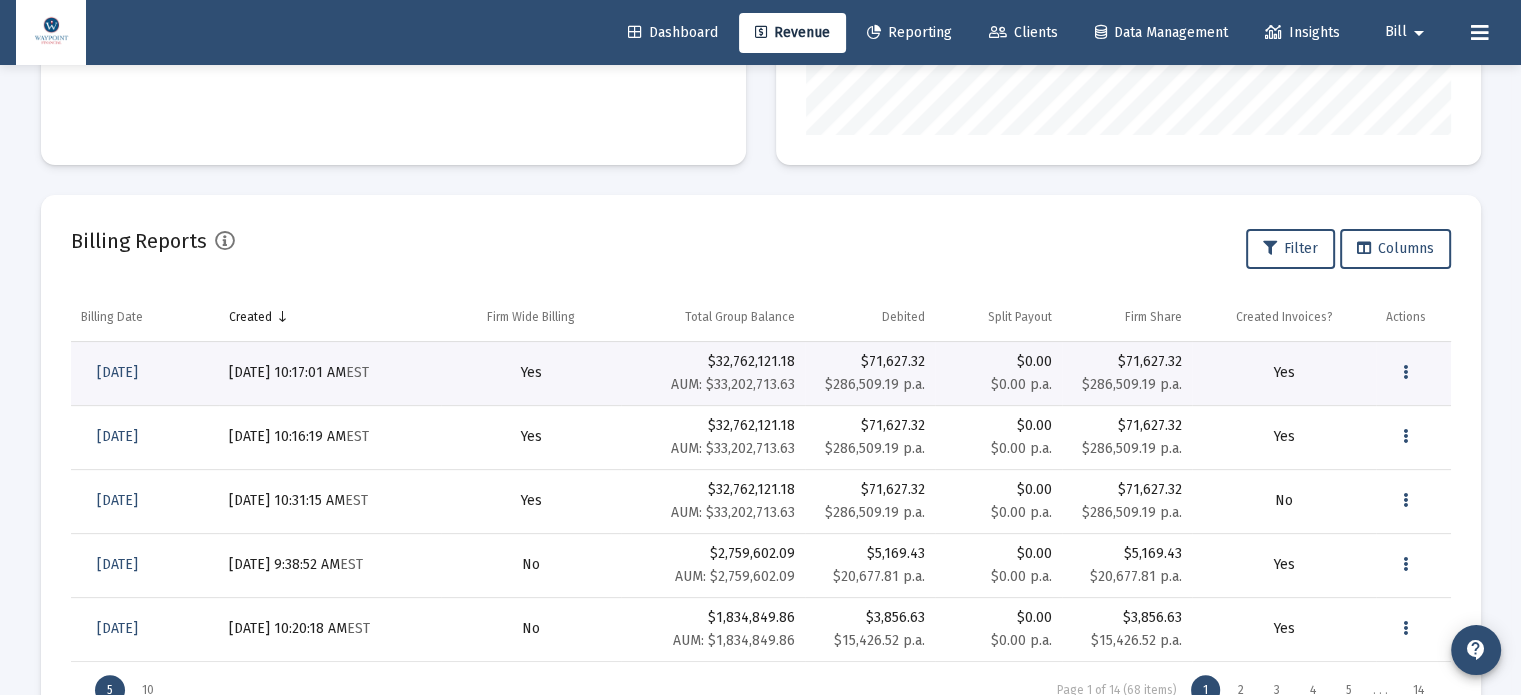 click on "Yes" at bounding box center [531, 374] 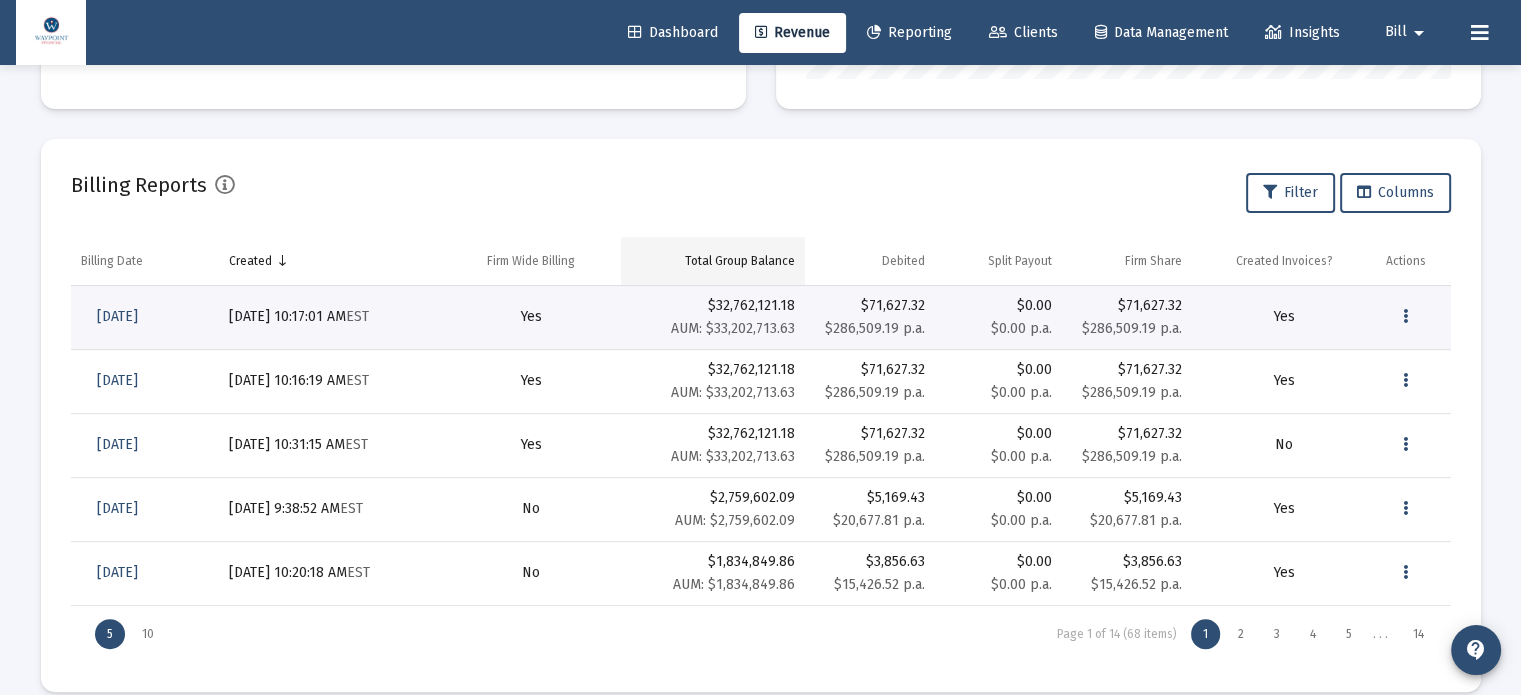 scroll, scrollTop: 632, scrollLeft: 0, axis: vertical 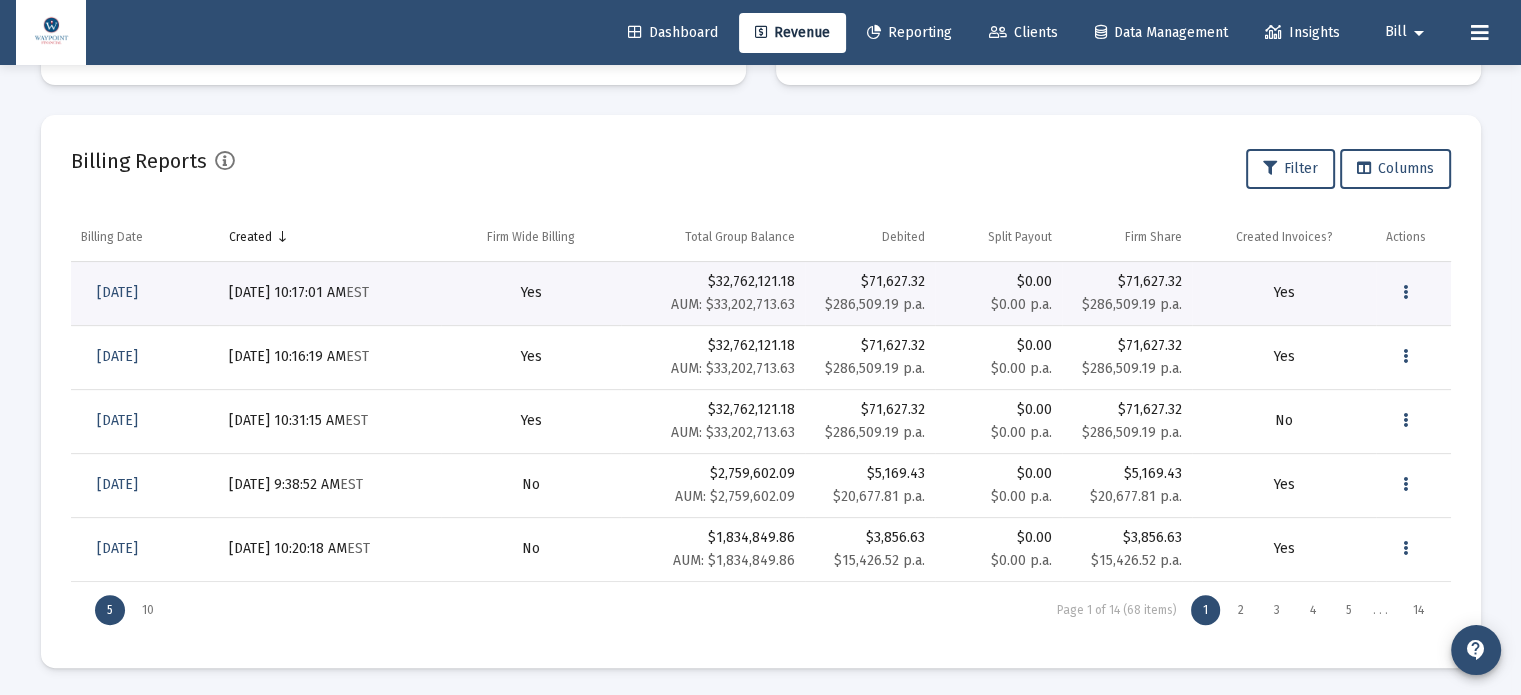 click on "Yes" at bounding box center [531, 293] 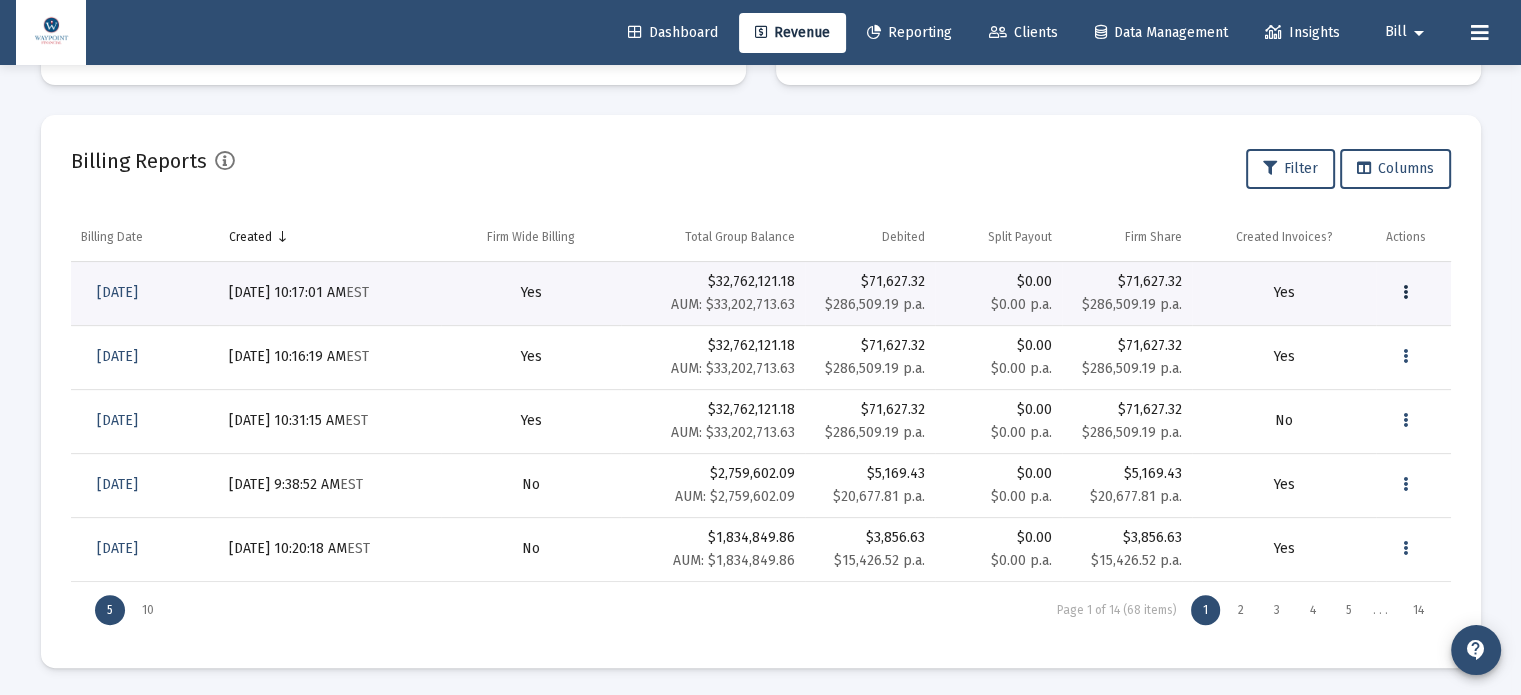 click at bounding box center (1406, 293) 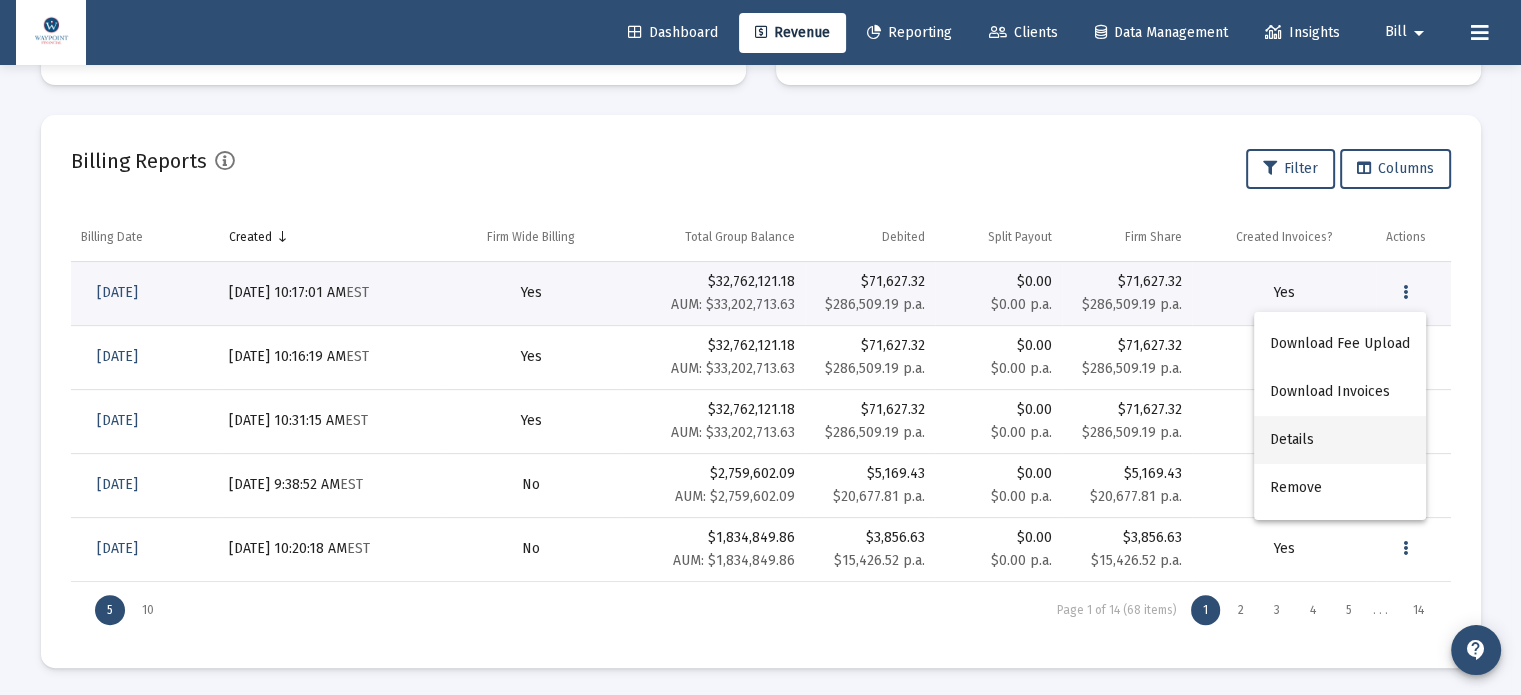 click on "Details" at bounding box center [1340, 440] 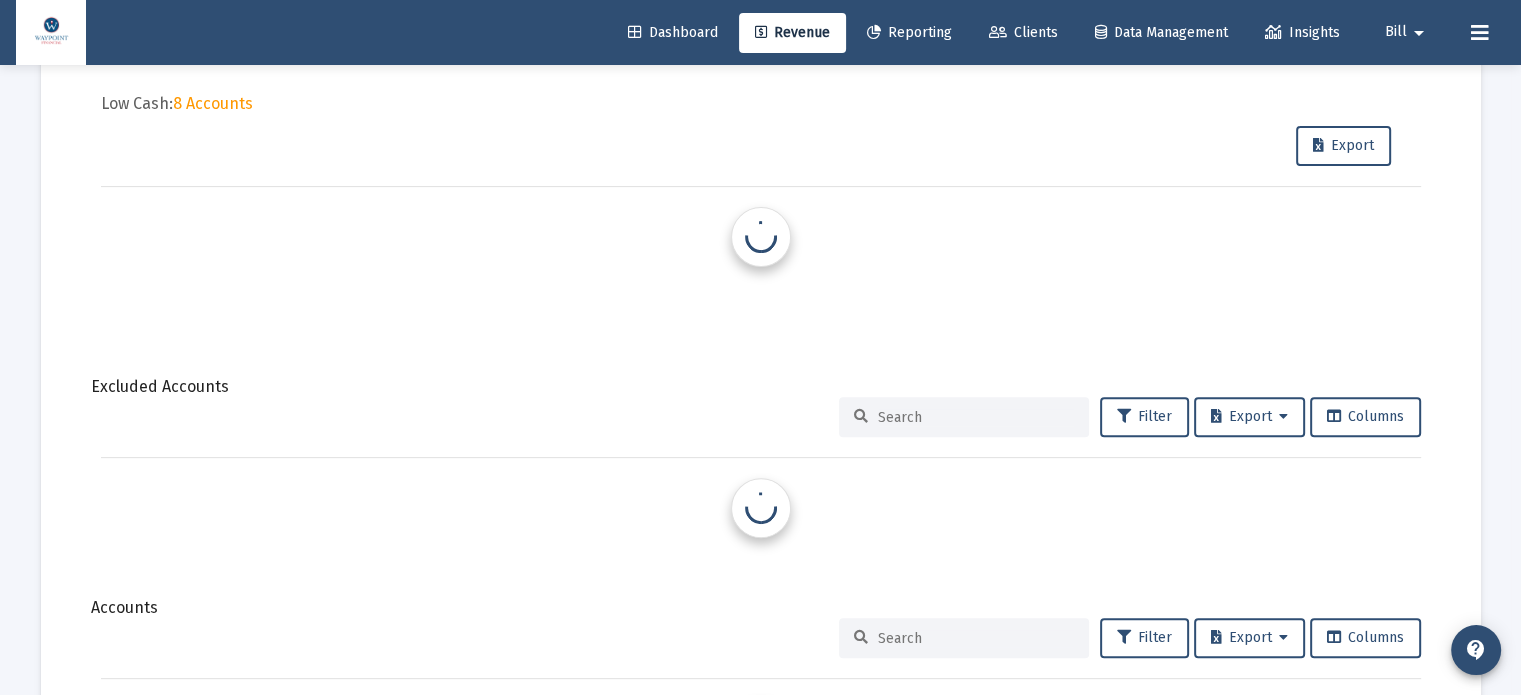 scroll, scrollTop: 64, scrollLeft: 0, axis: vertical 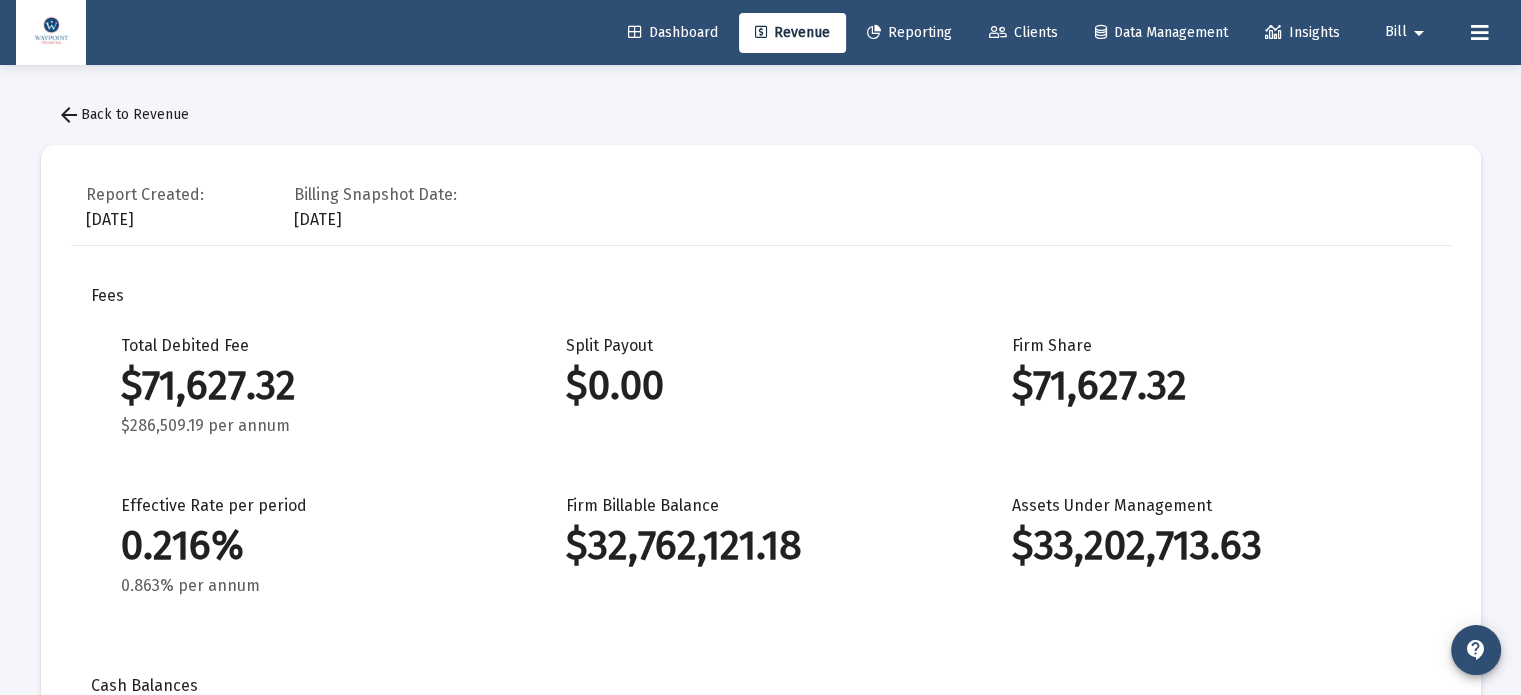 click on "arrow_back" 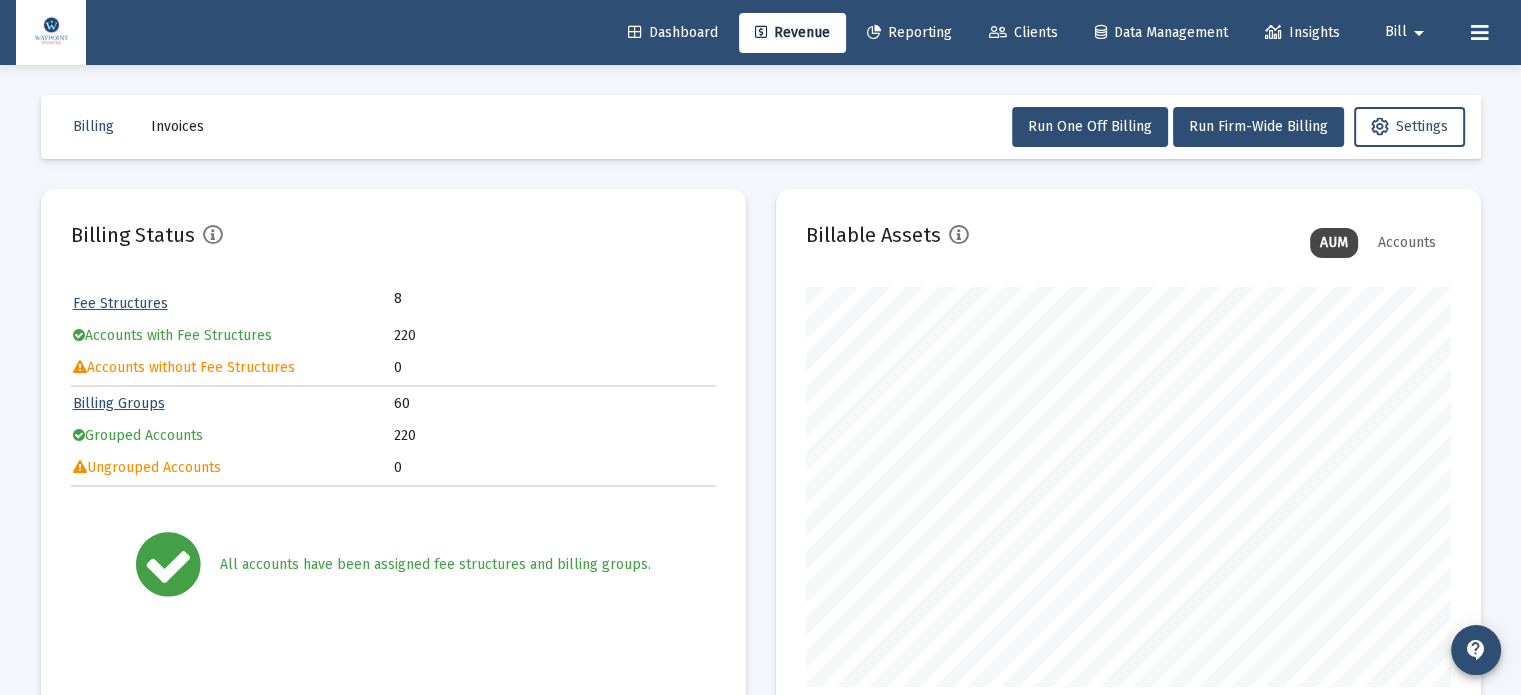 scroll, scrollTop: 999600, scrollLeft: 999355, axis: both 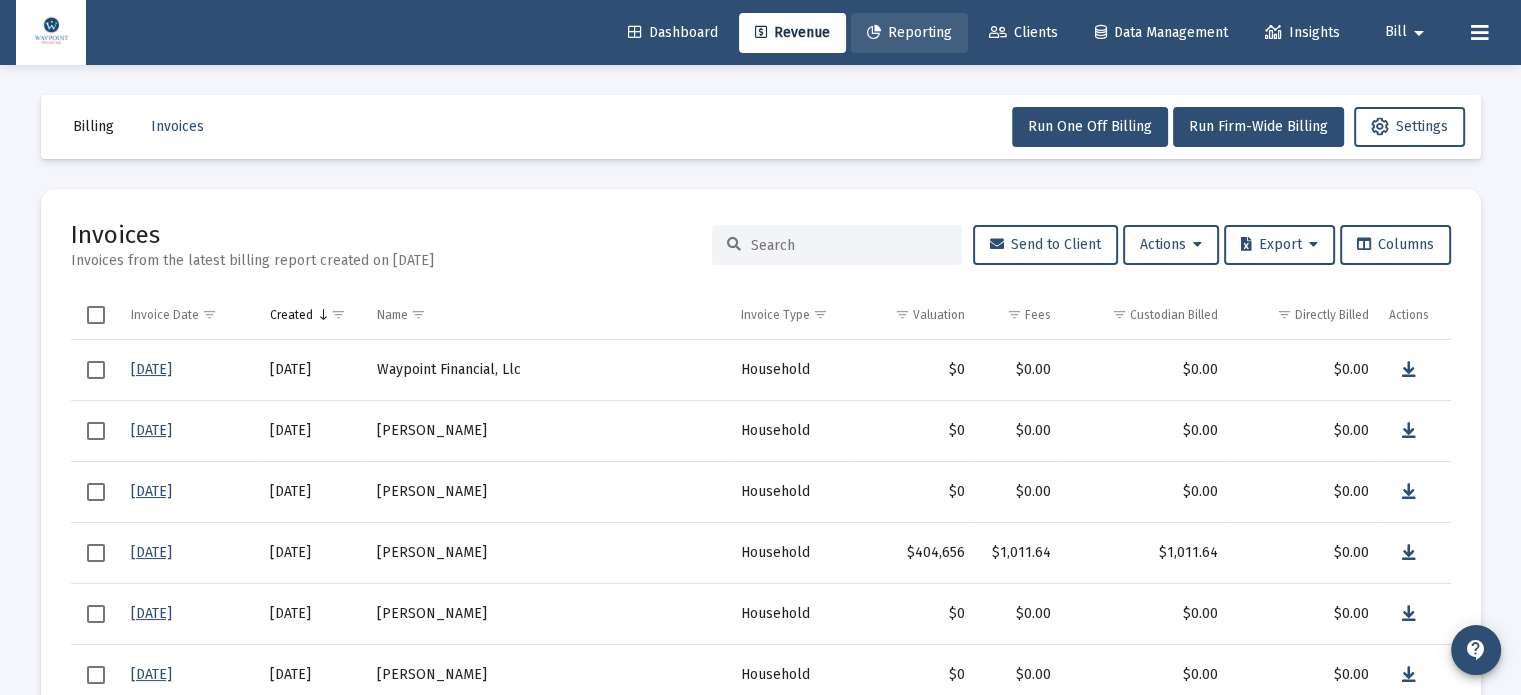 click on "Reporting" 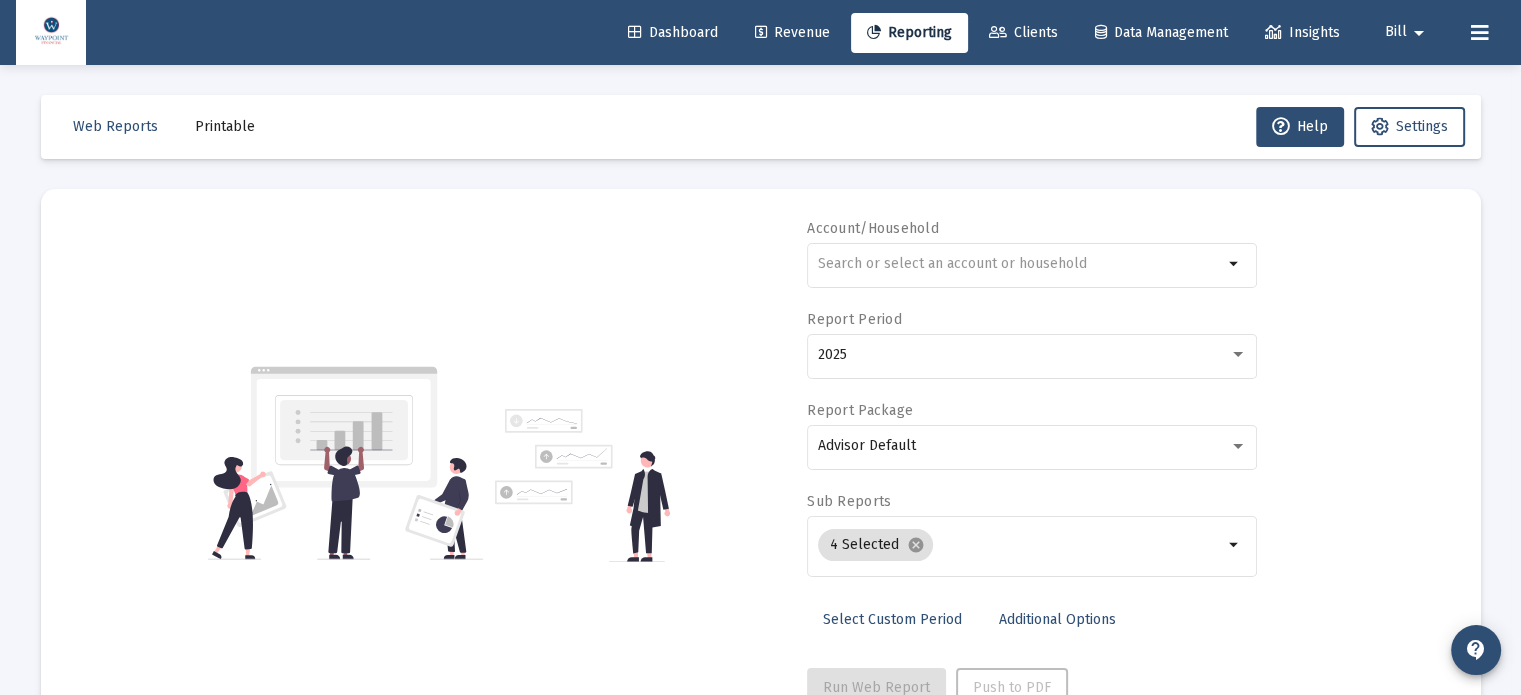 click on "Printable" 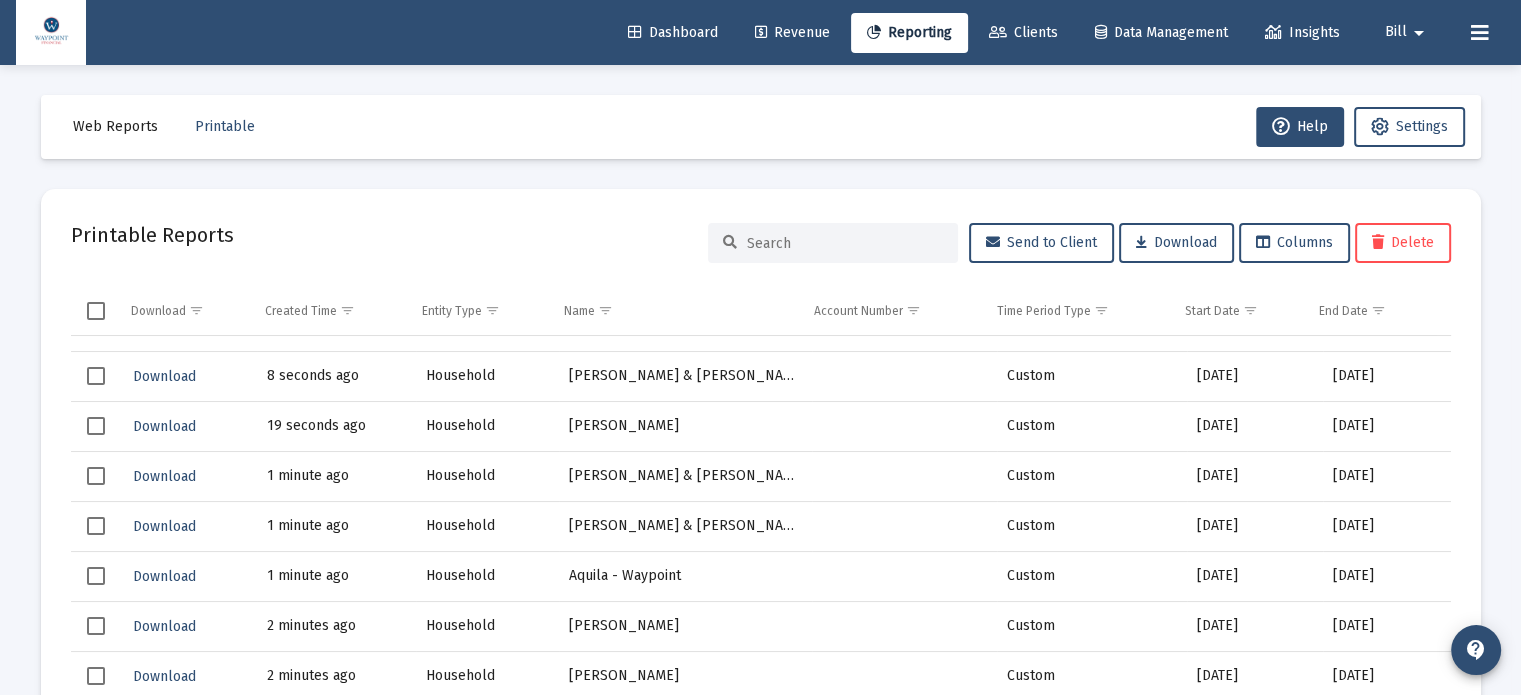 scroll, scrollTop: 0, scrollLeft: 0, axis: both 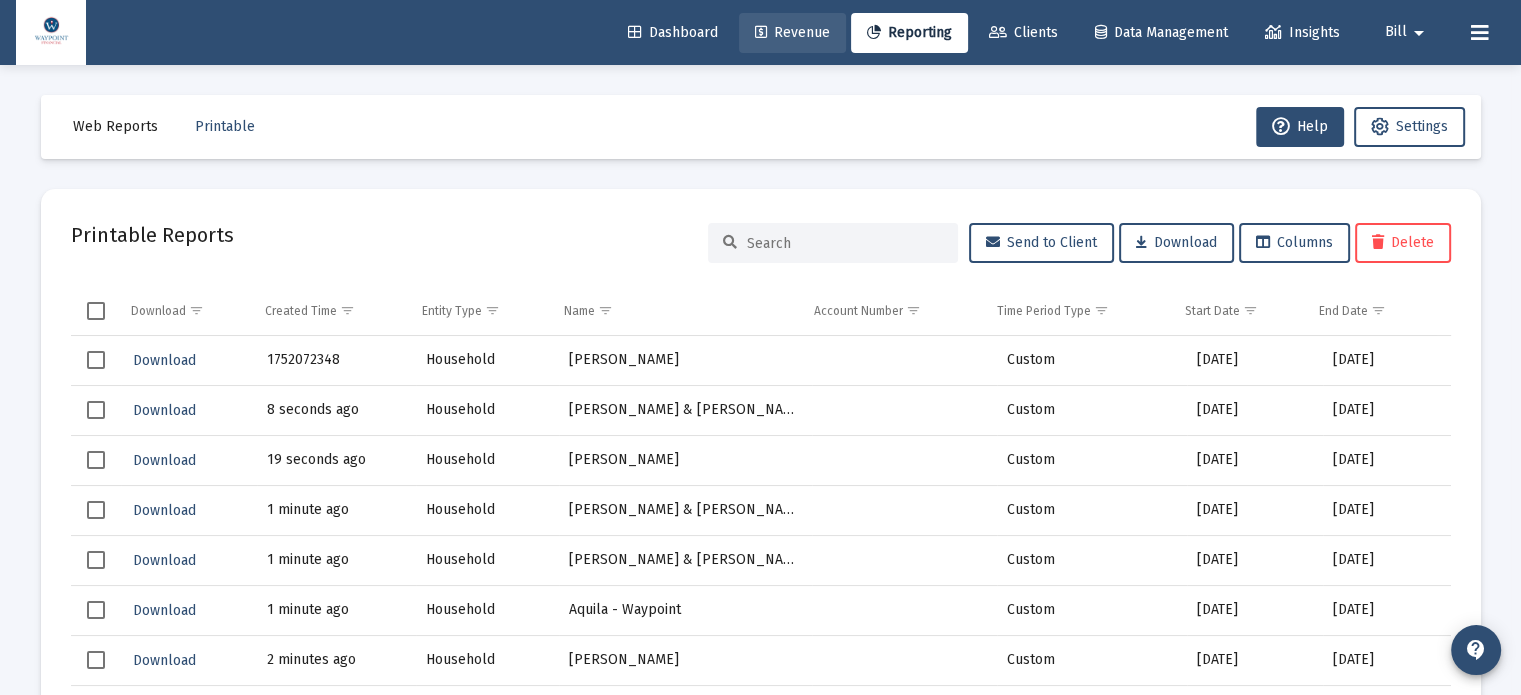 click on "Revenue" 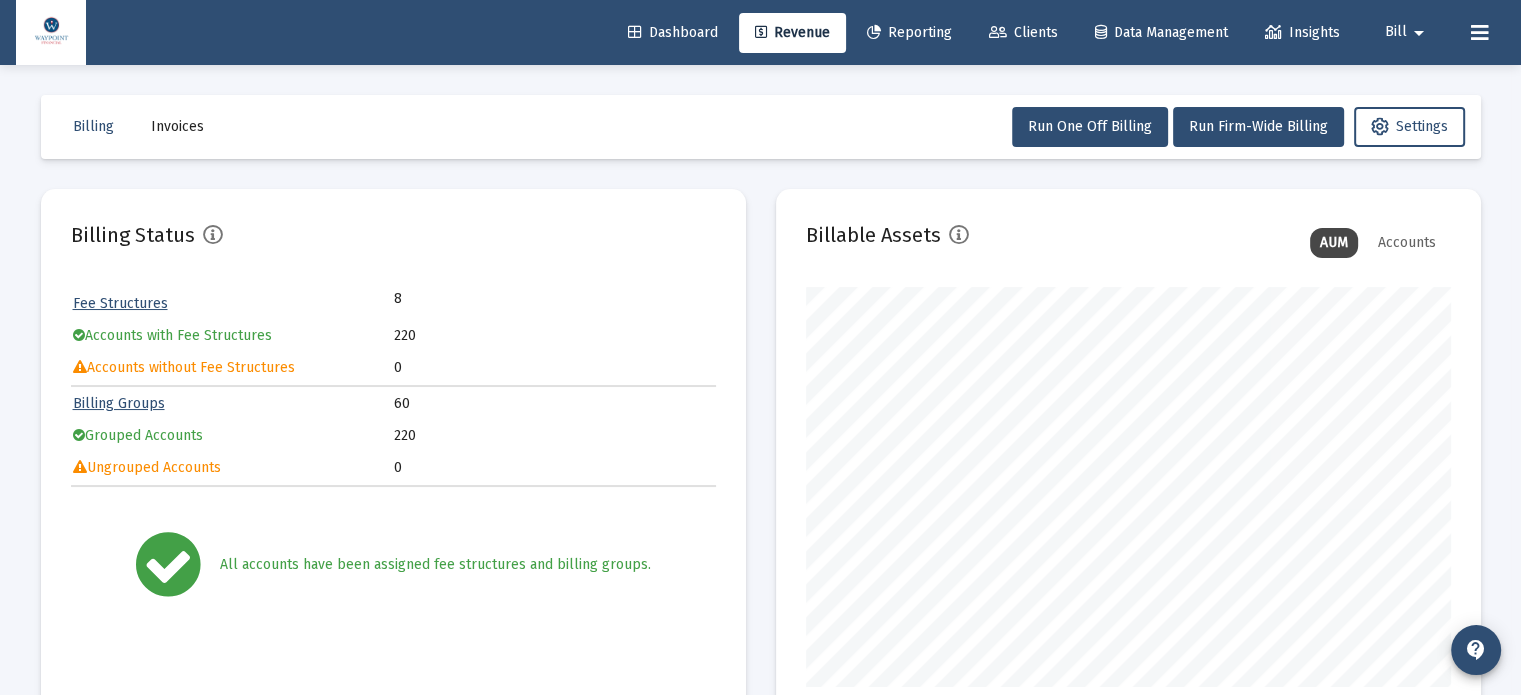 scroll, scrollTop: 999600, scrollLeft: 999355, axis: both 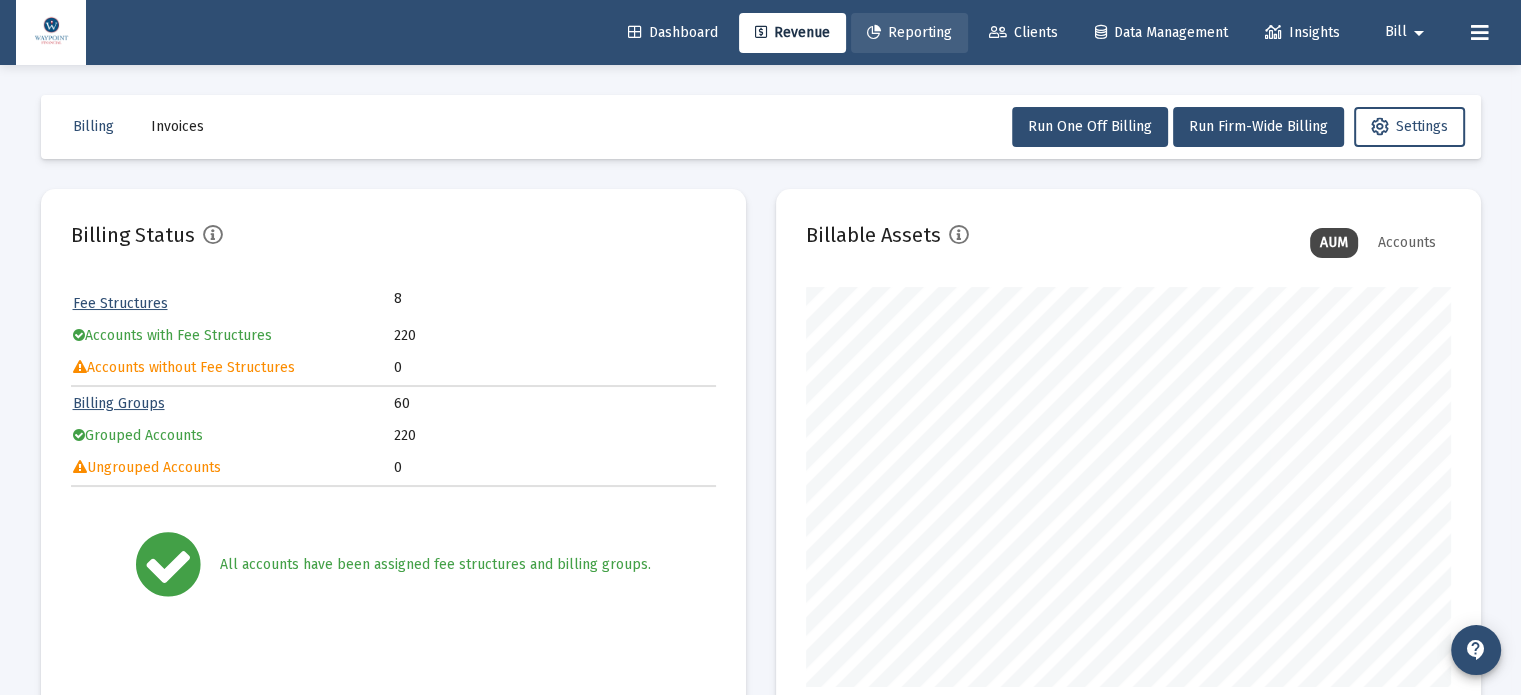 click on "Reporting" 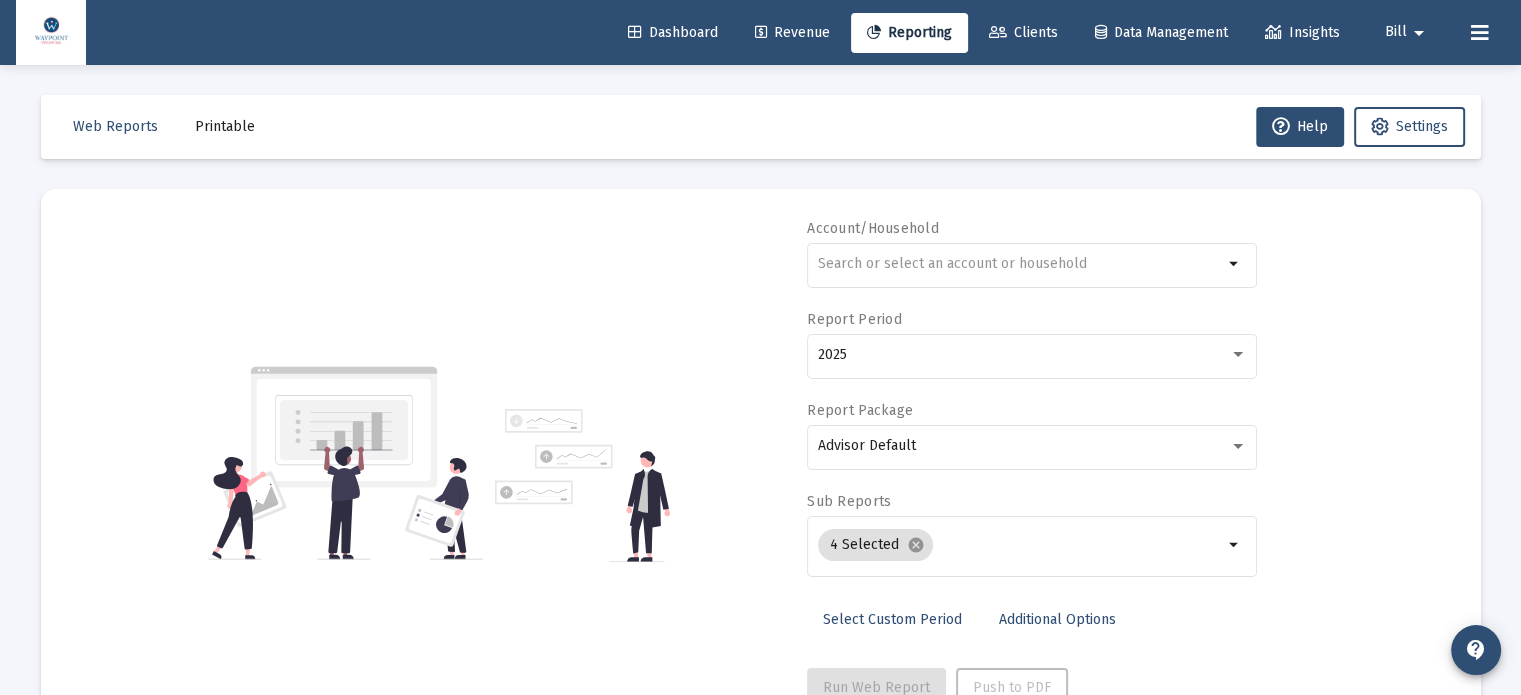 click on "Printable" 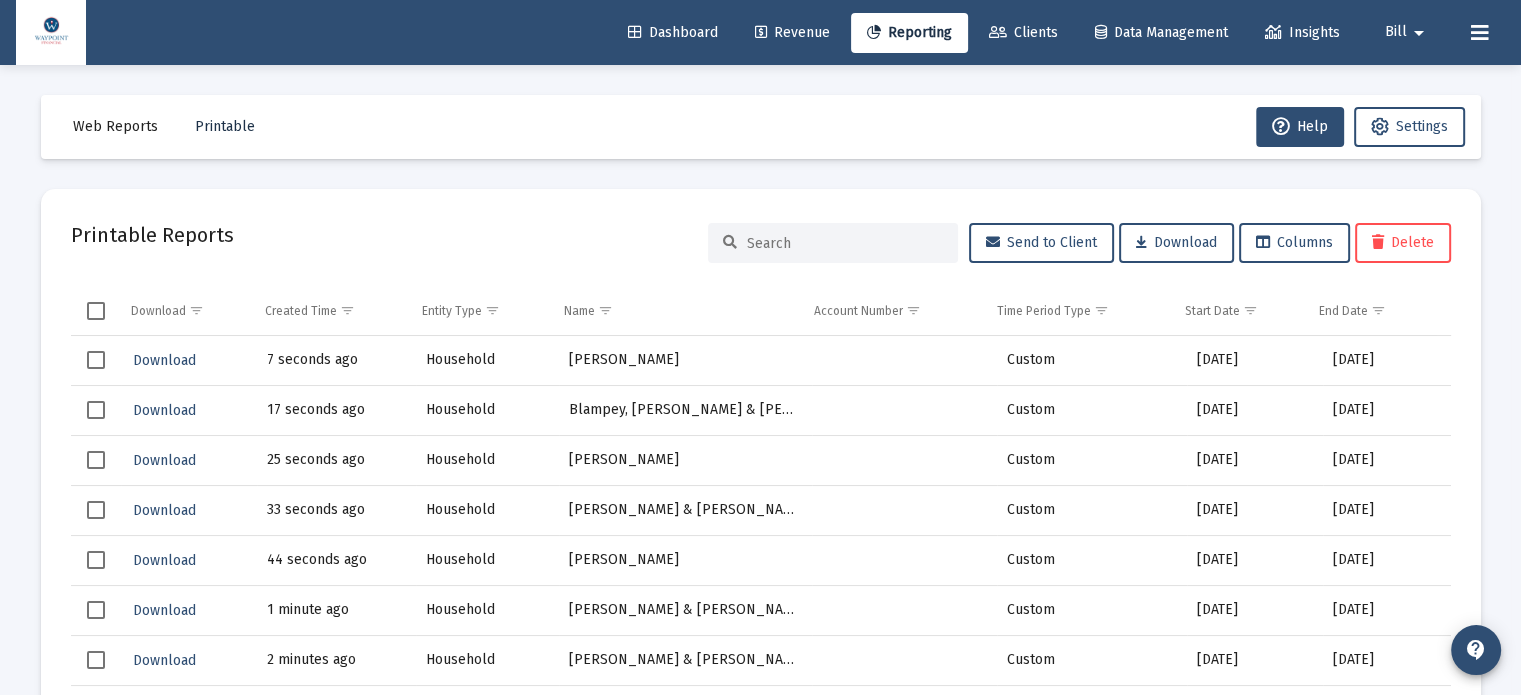 click on "Printable" 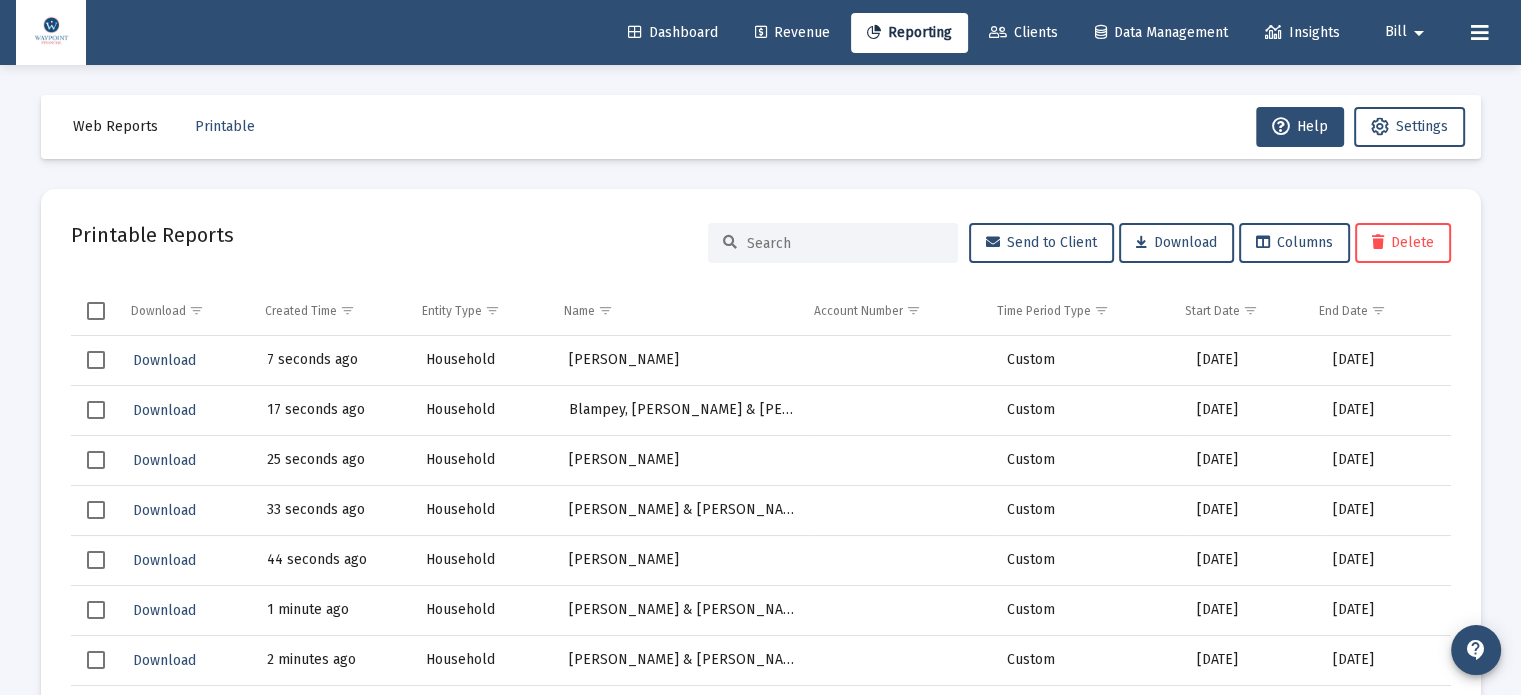 click on "Web Reports" 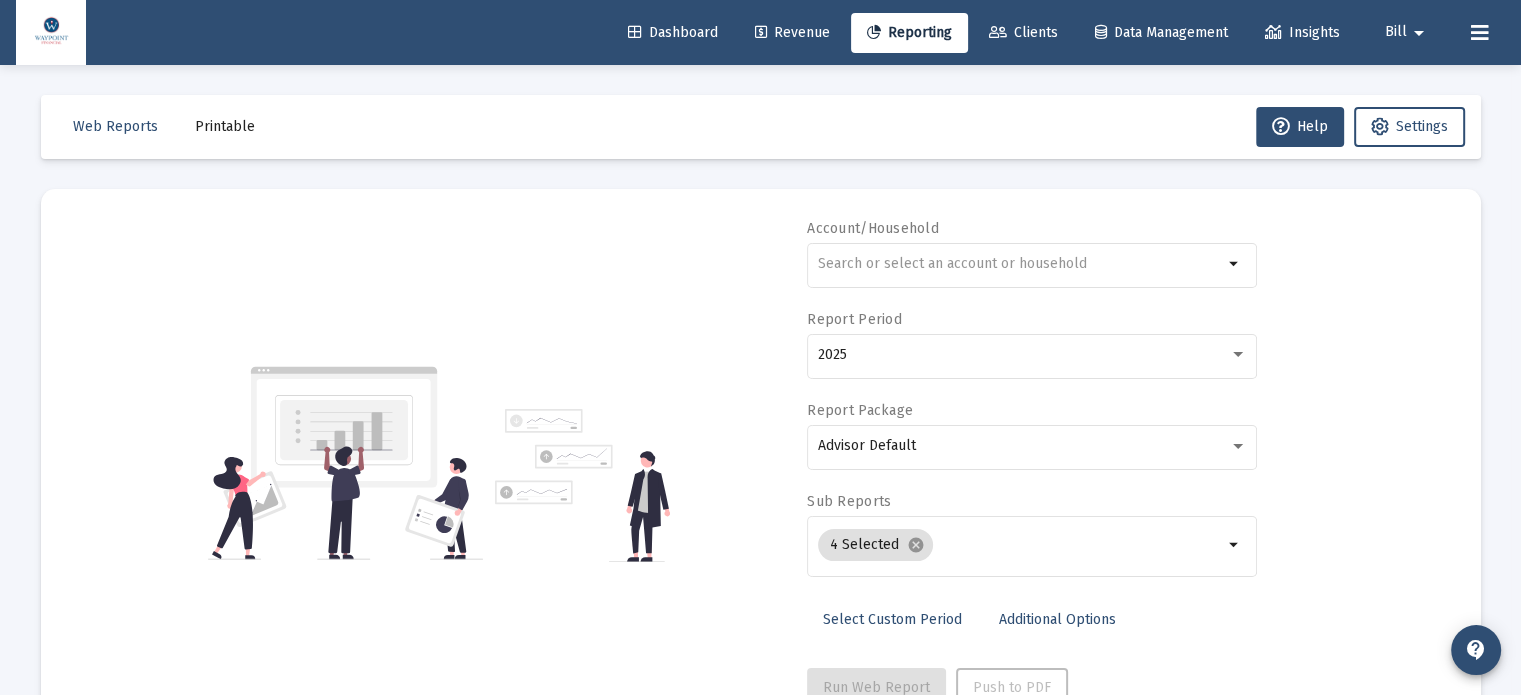 click on "Printable" 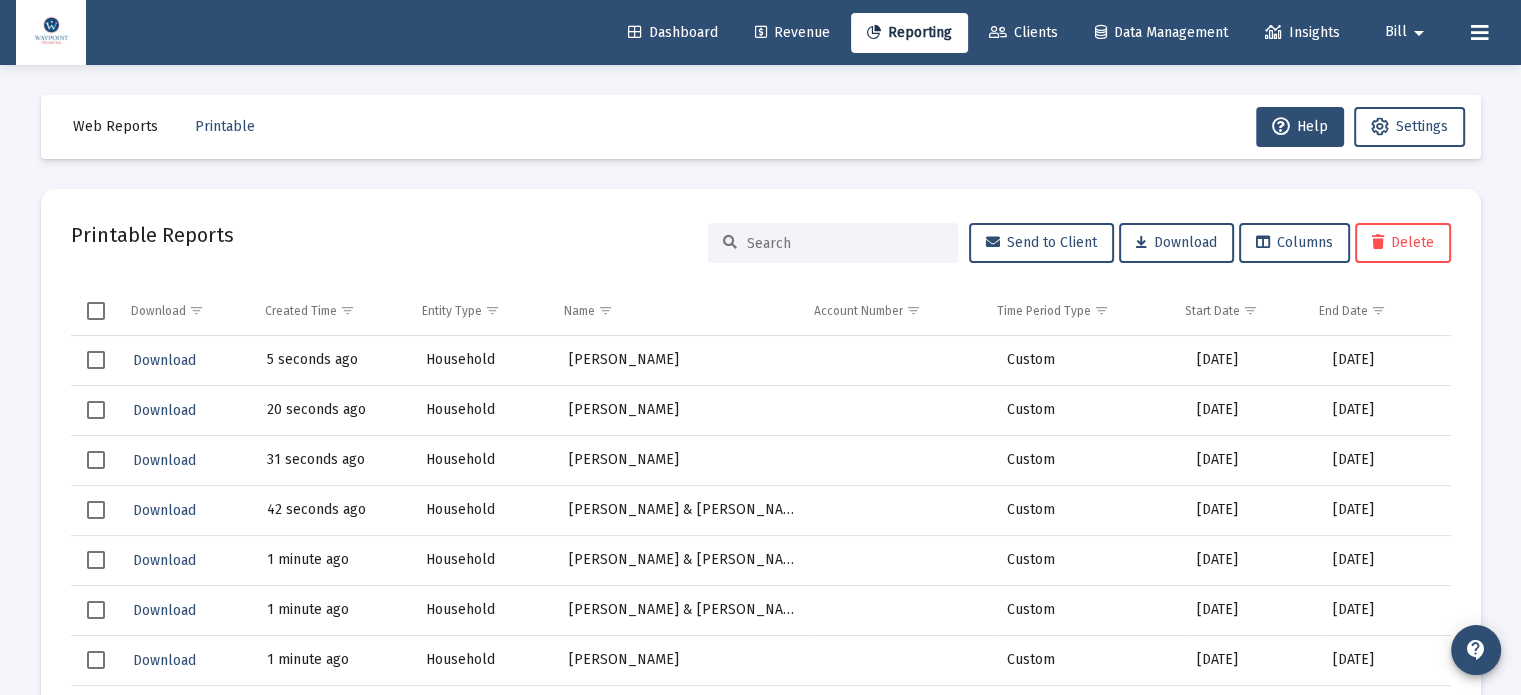 click on "Web Reports" 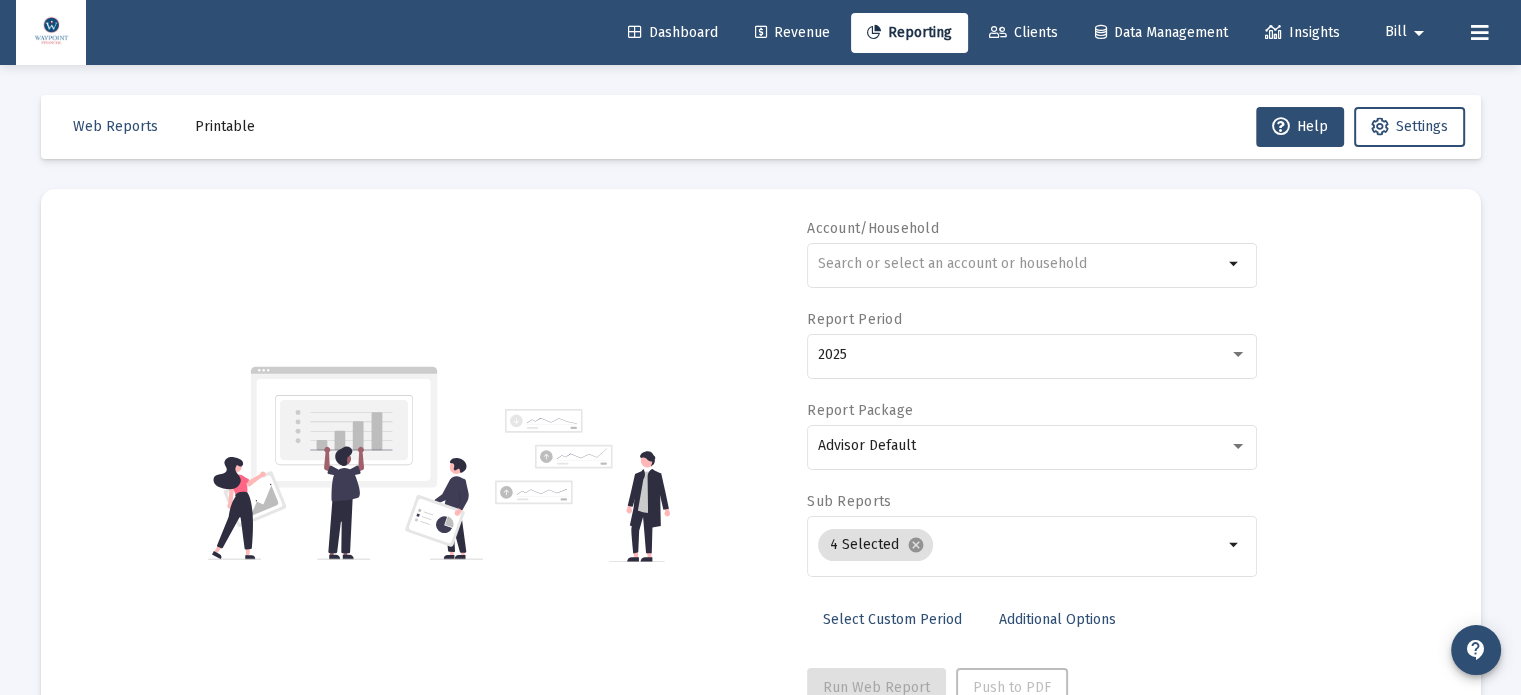 click on "Printable" 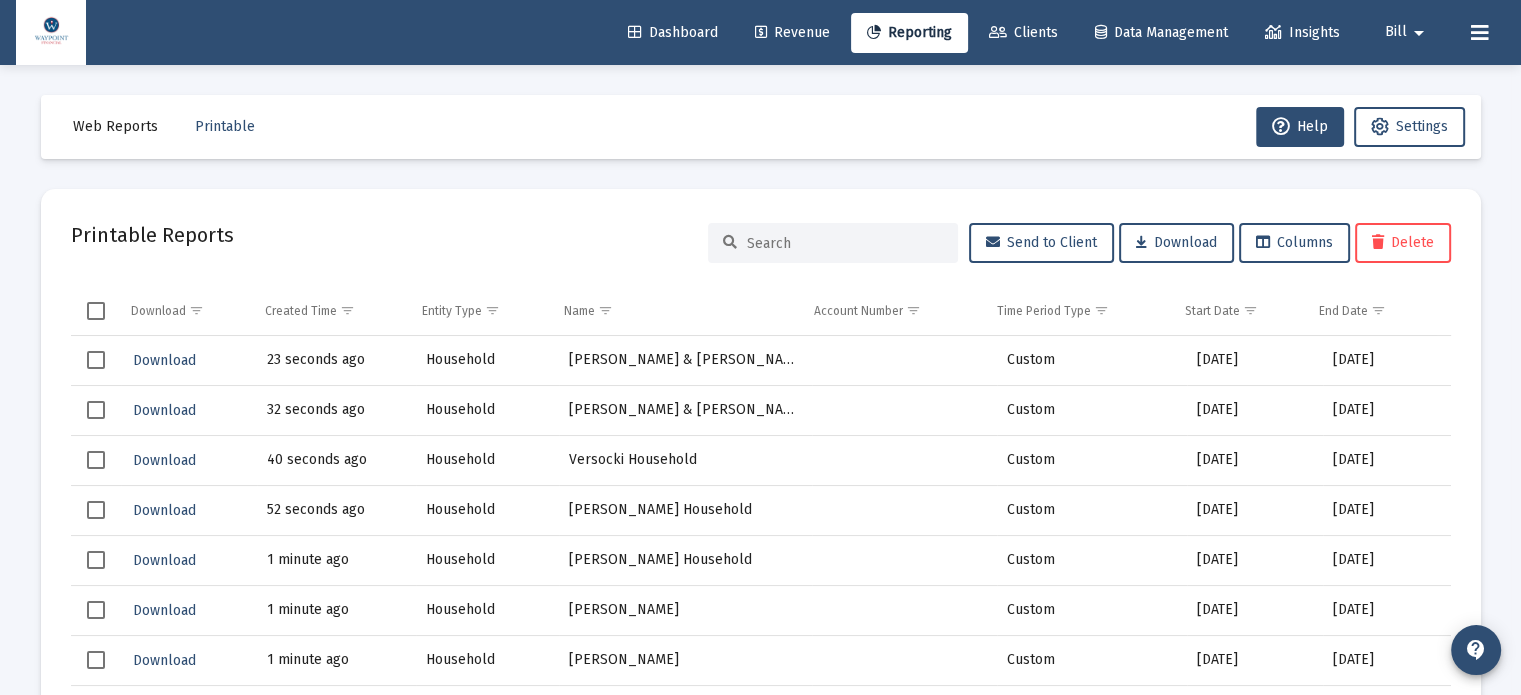 click 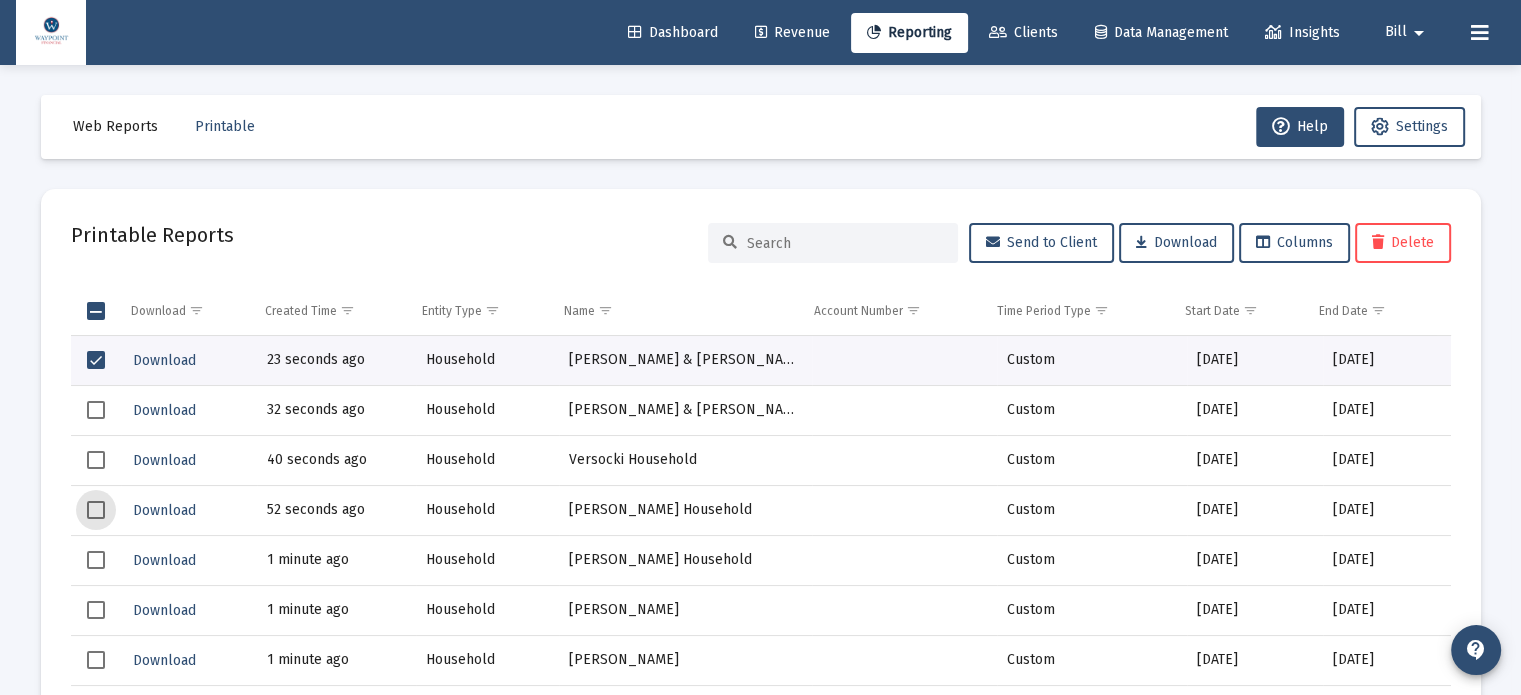 click 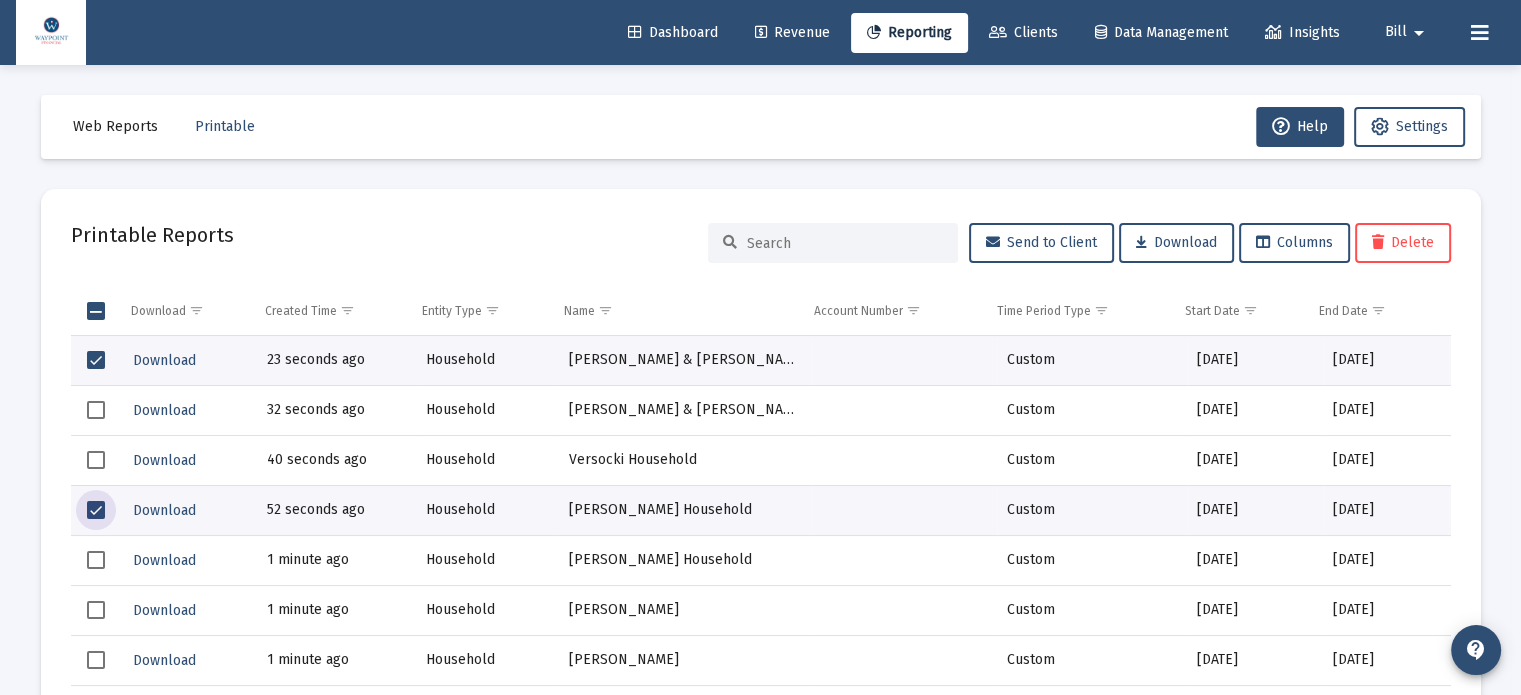 scroll, scrollTop: 100, scrollLeft: 0, axis: vertical 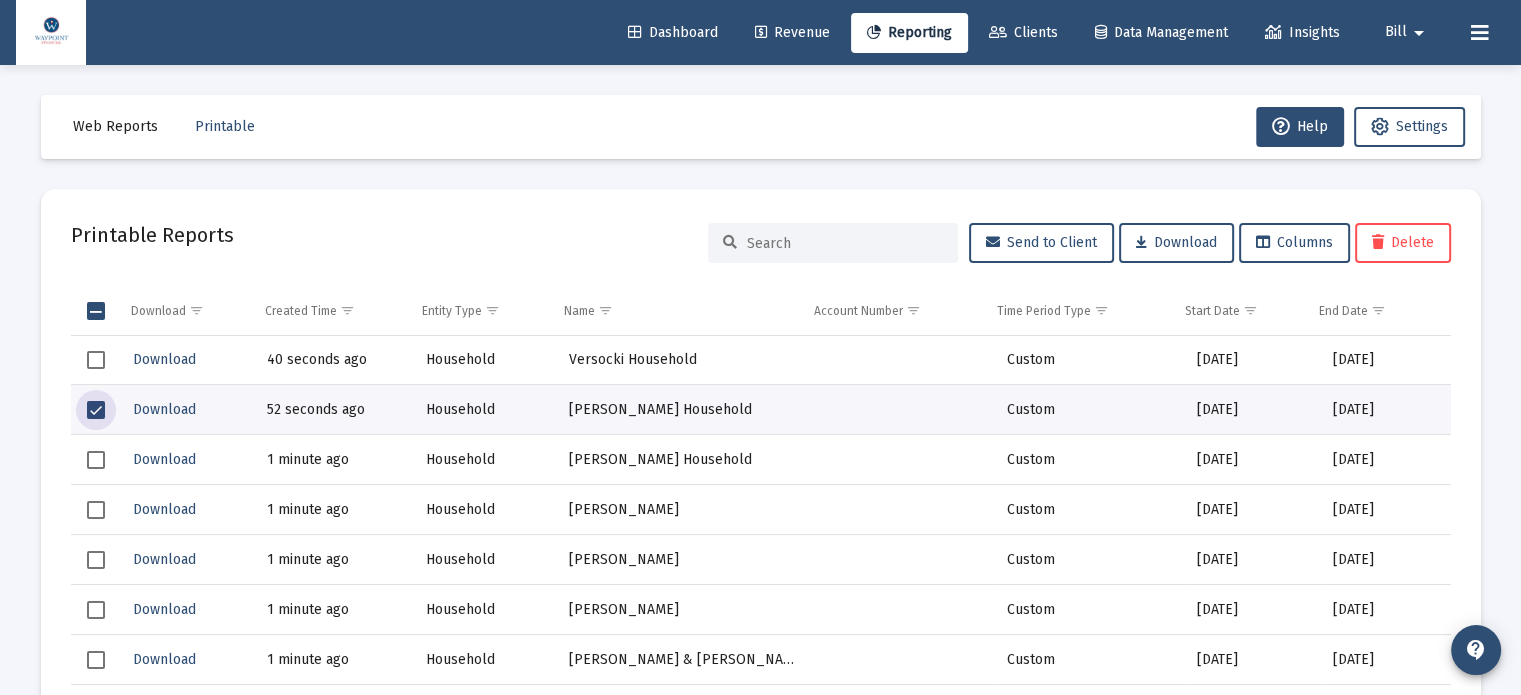click 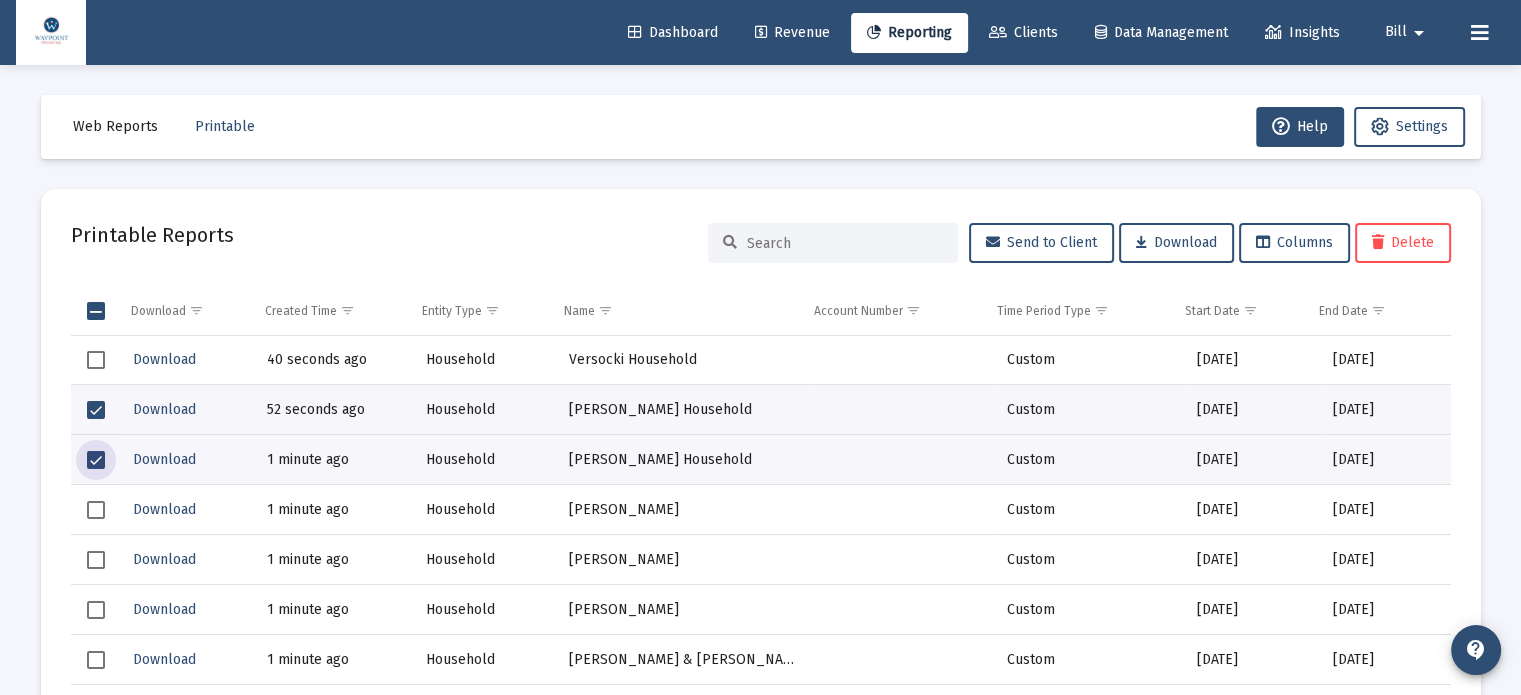 click 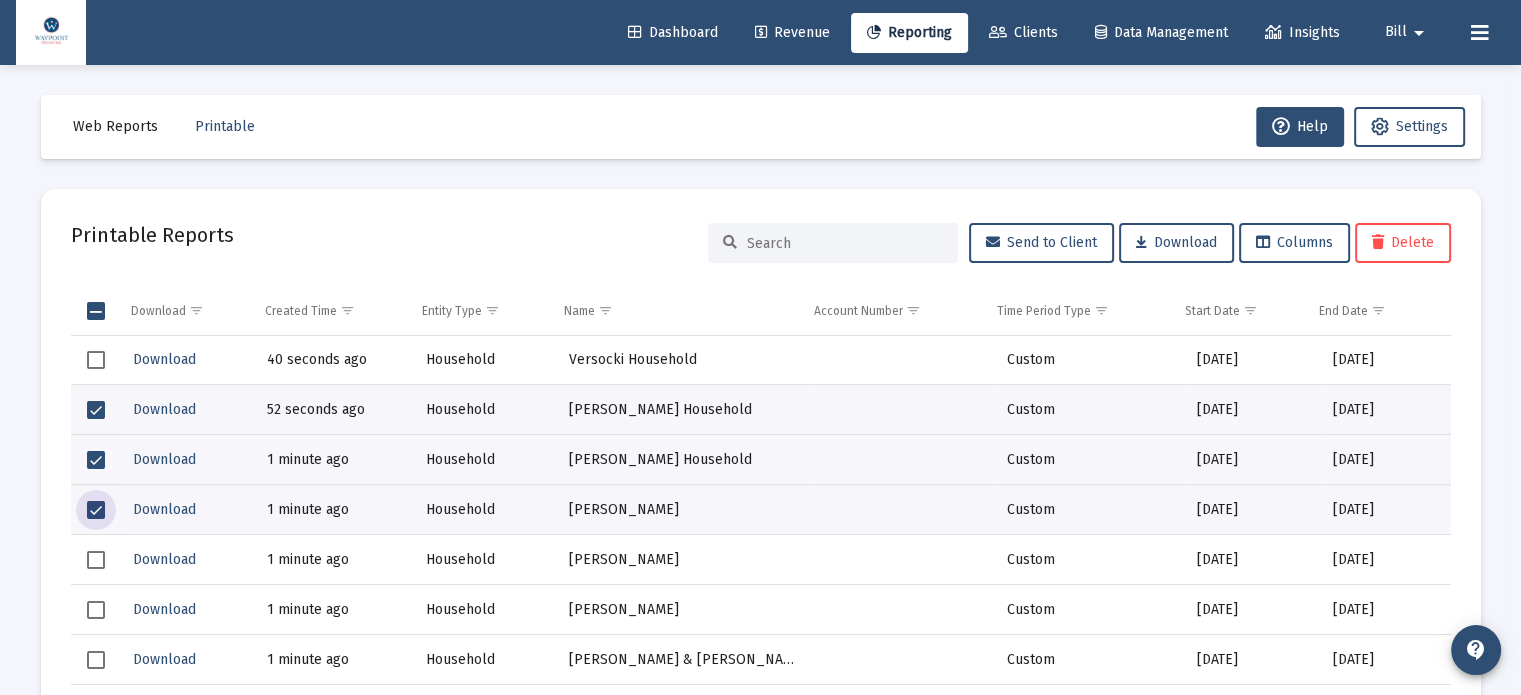 click 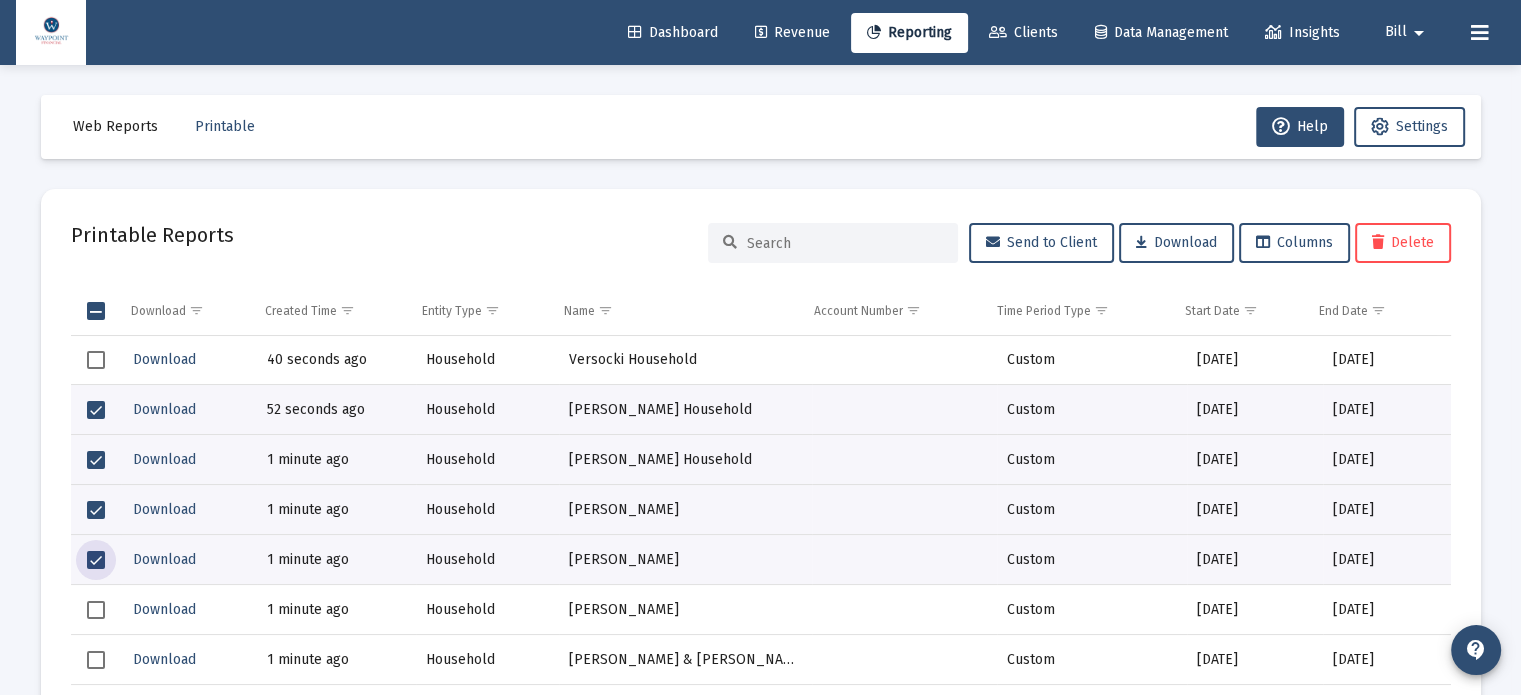 click 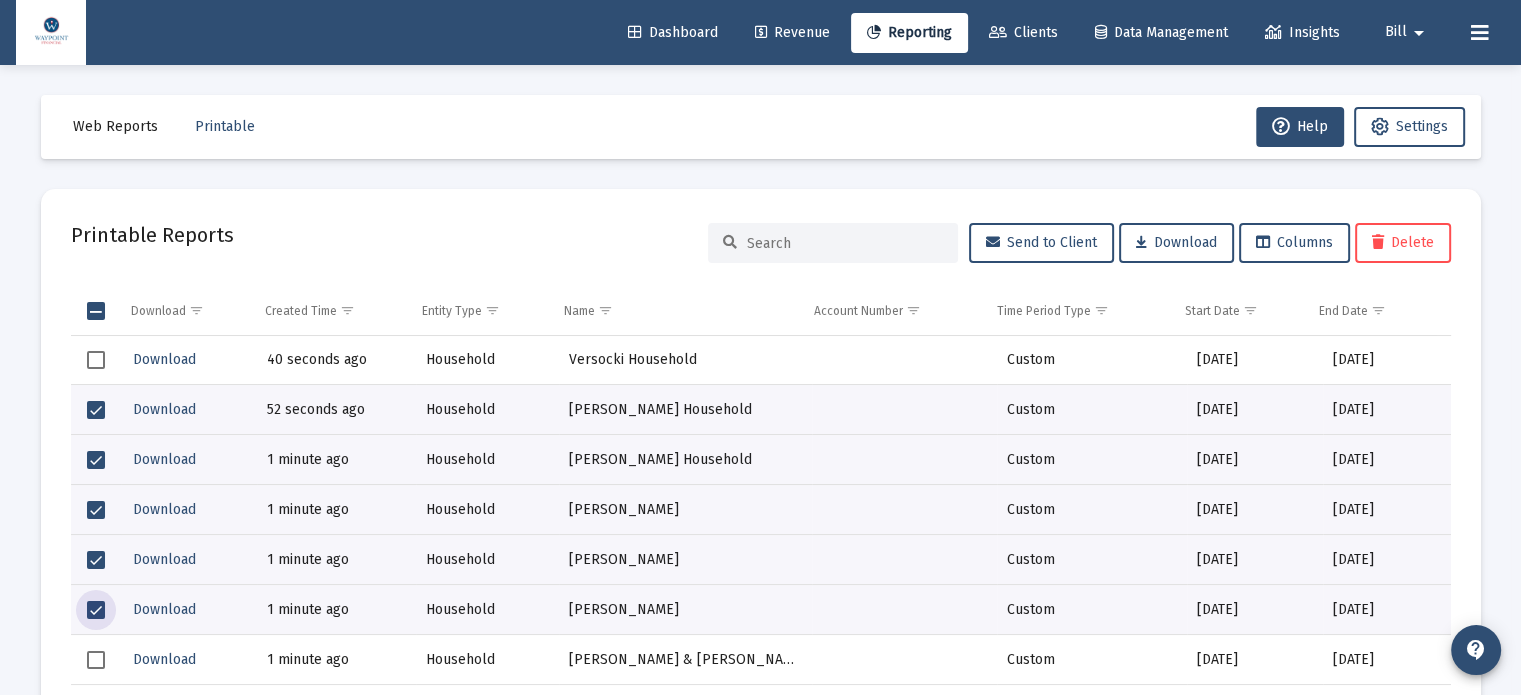 click 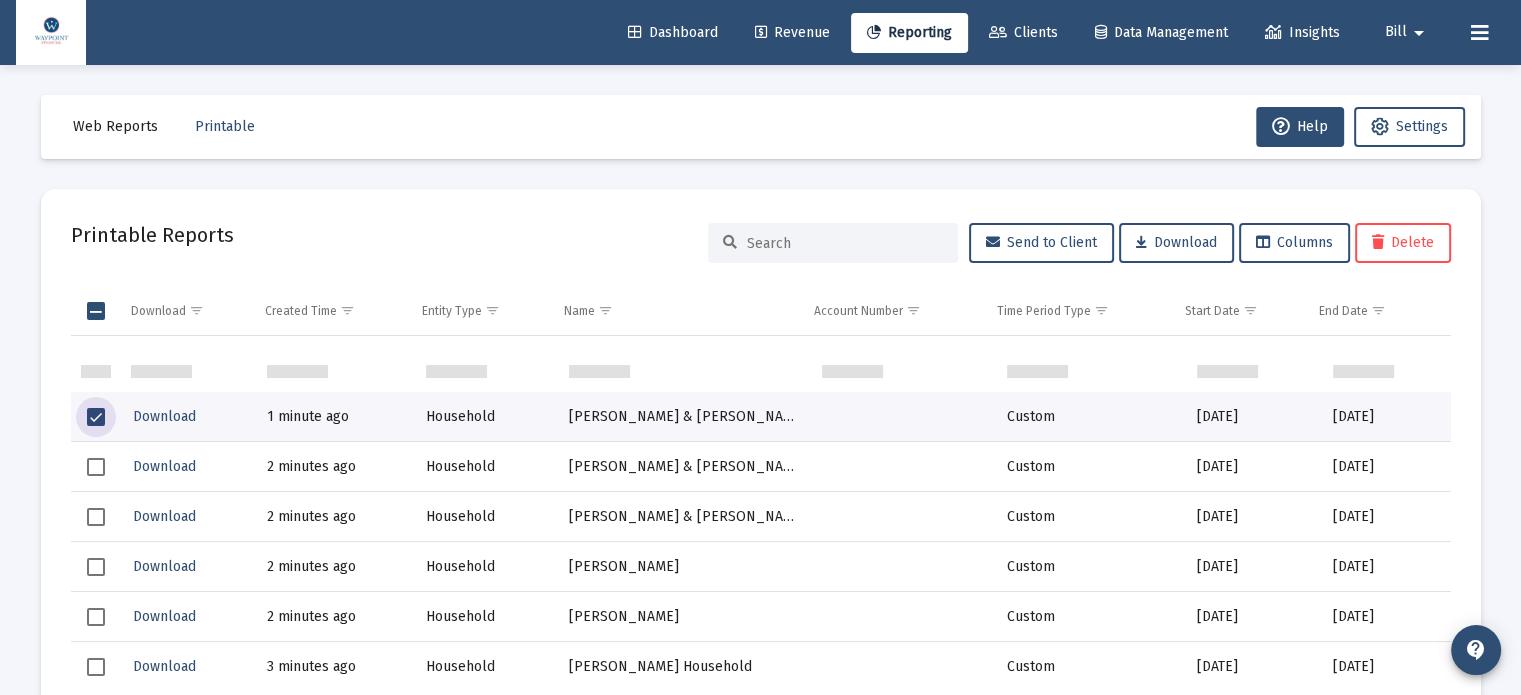 scroll, scrollTop: 400, scrollLeft: 0, axis: vertical 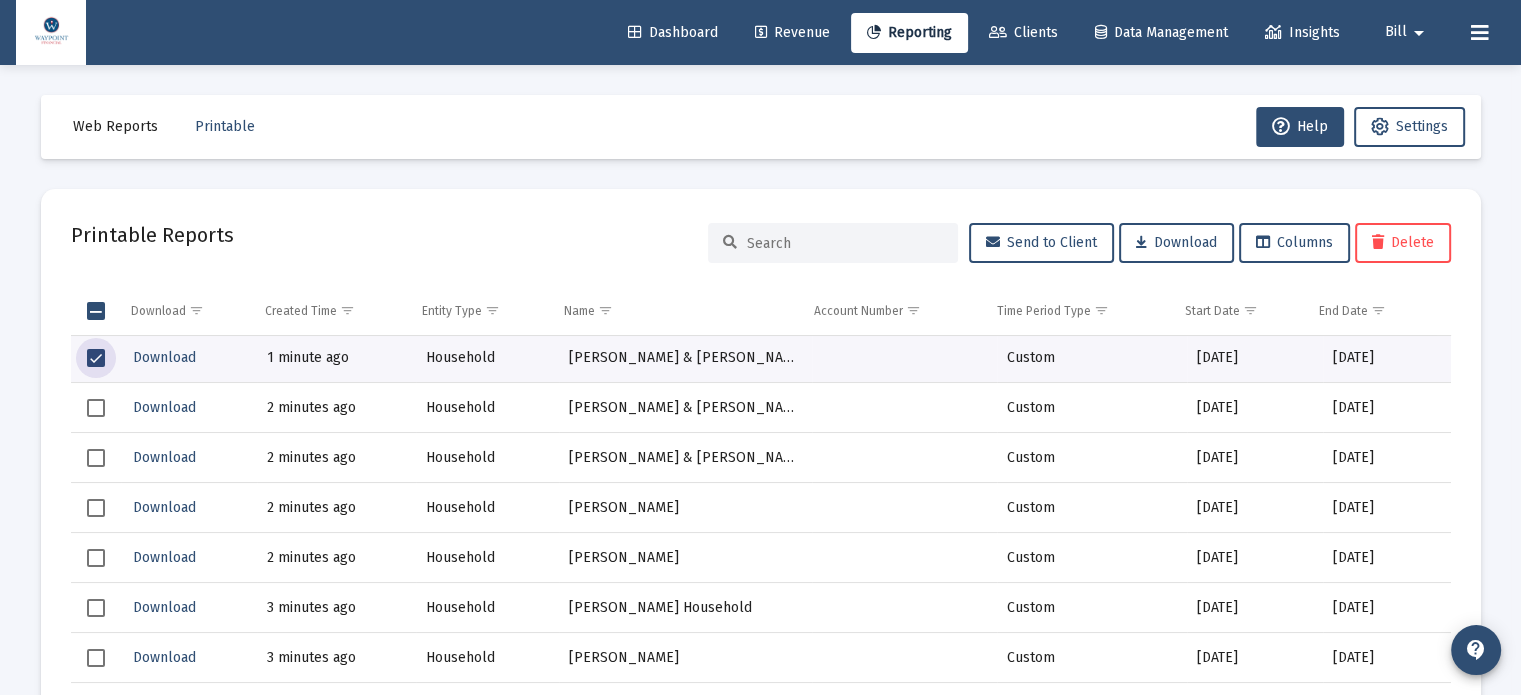 click 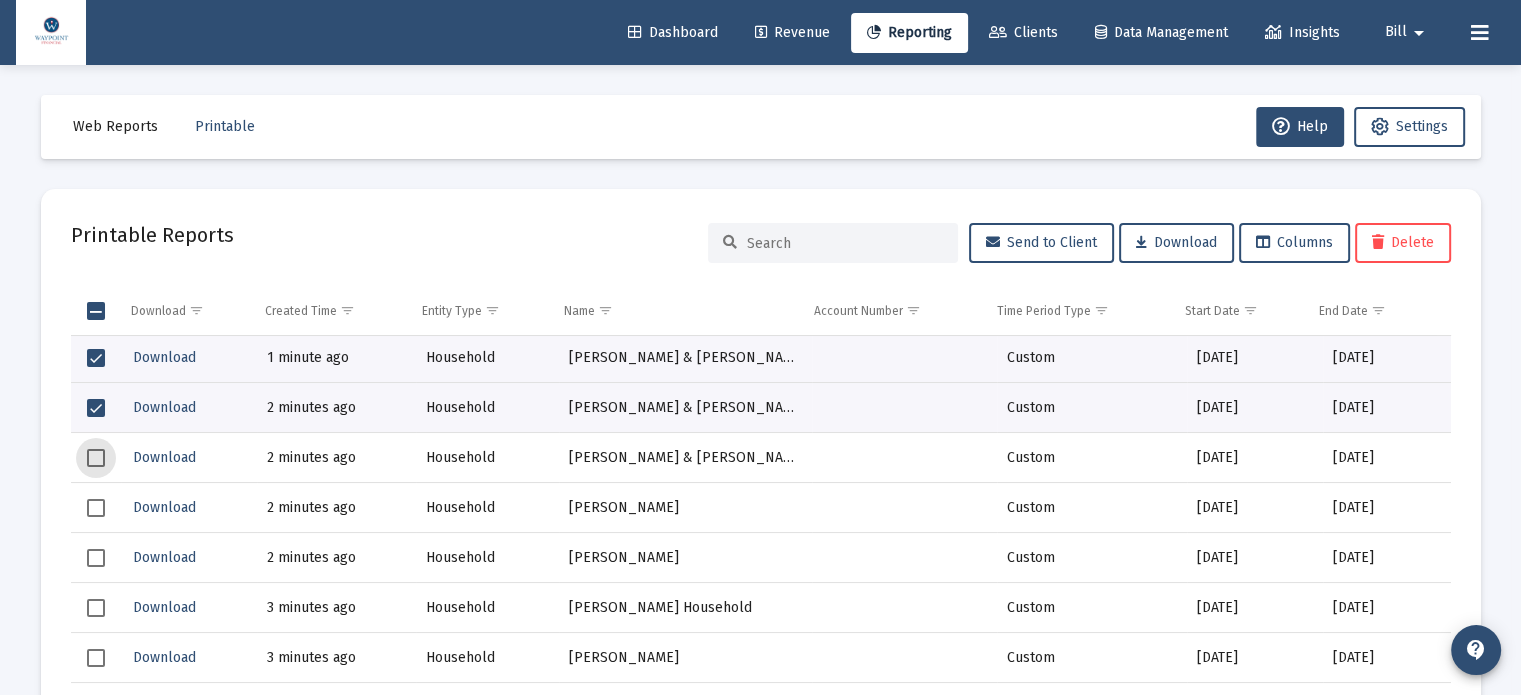 click 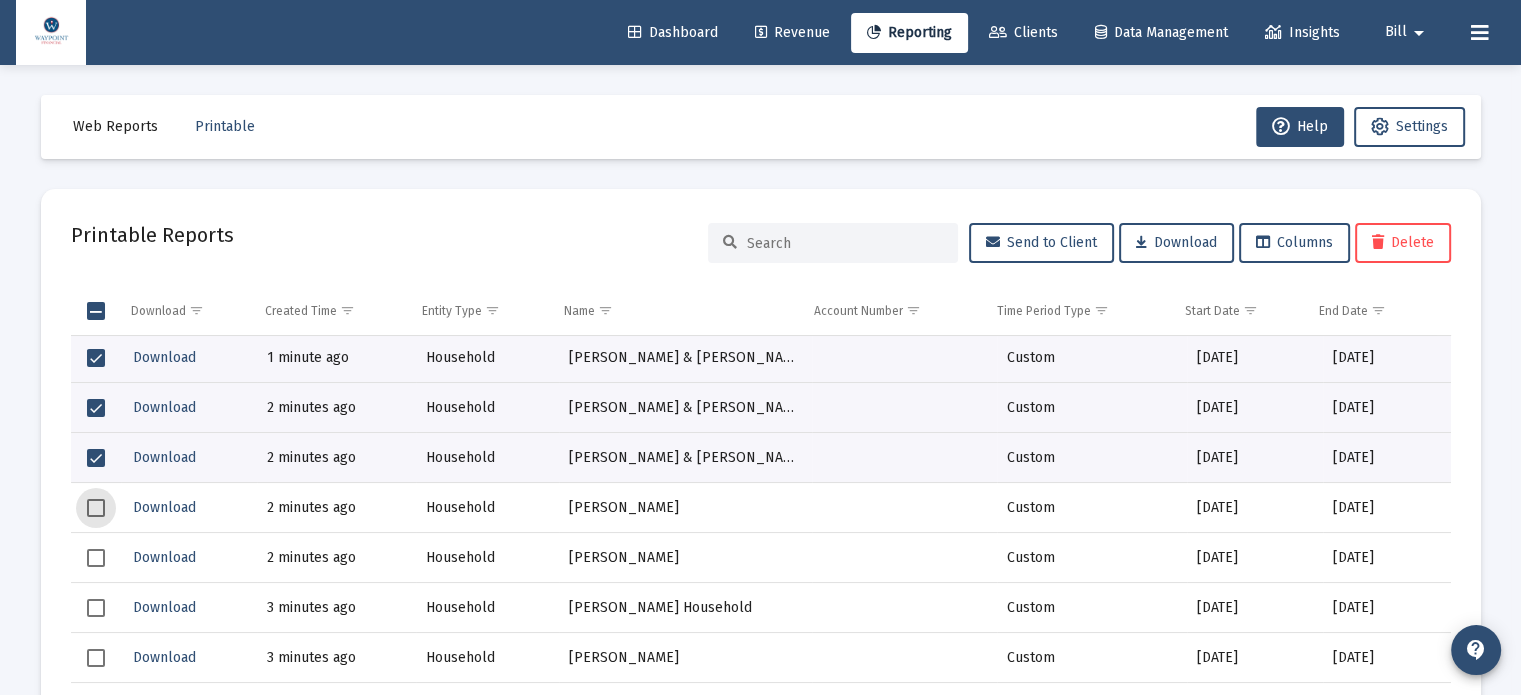 click 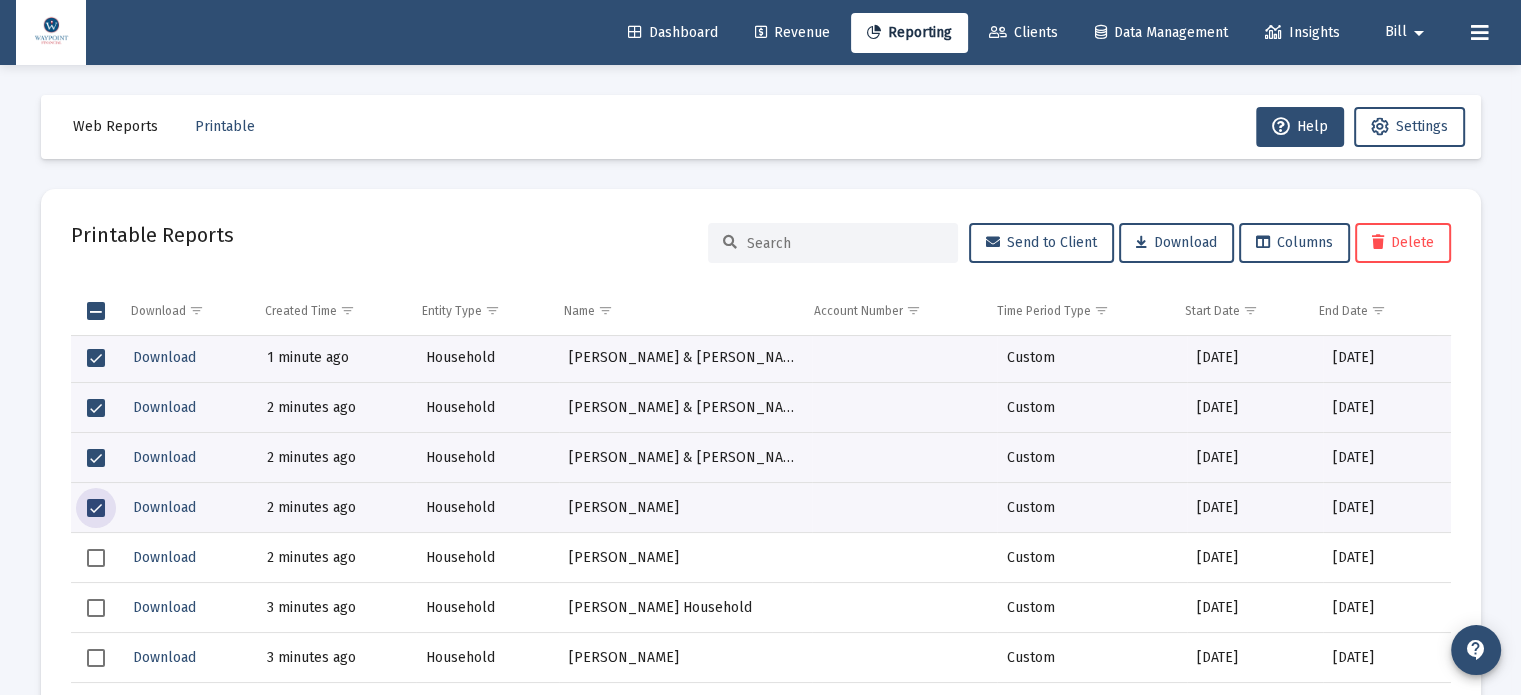 click 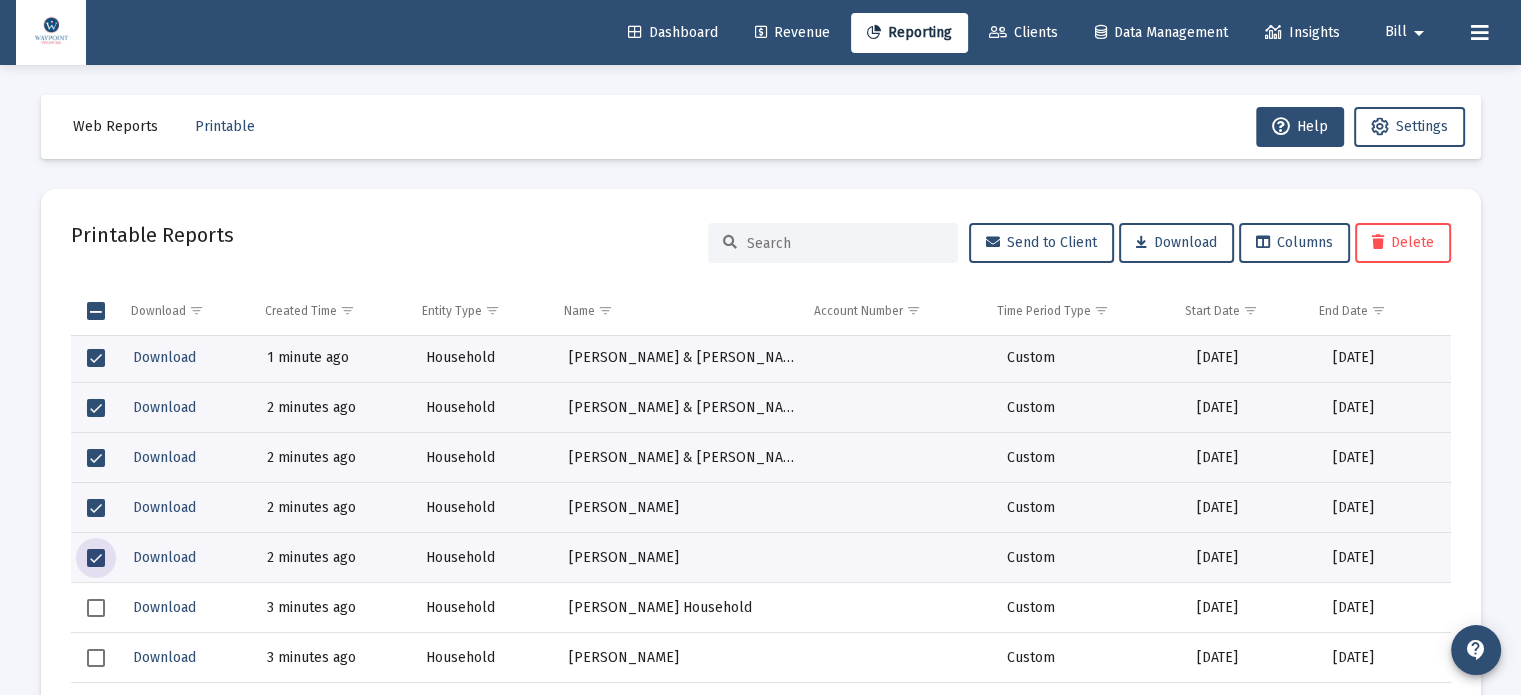 click 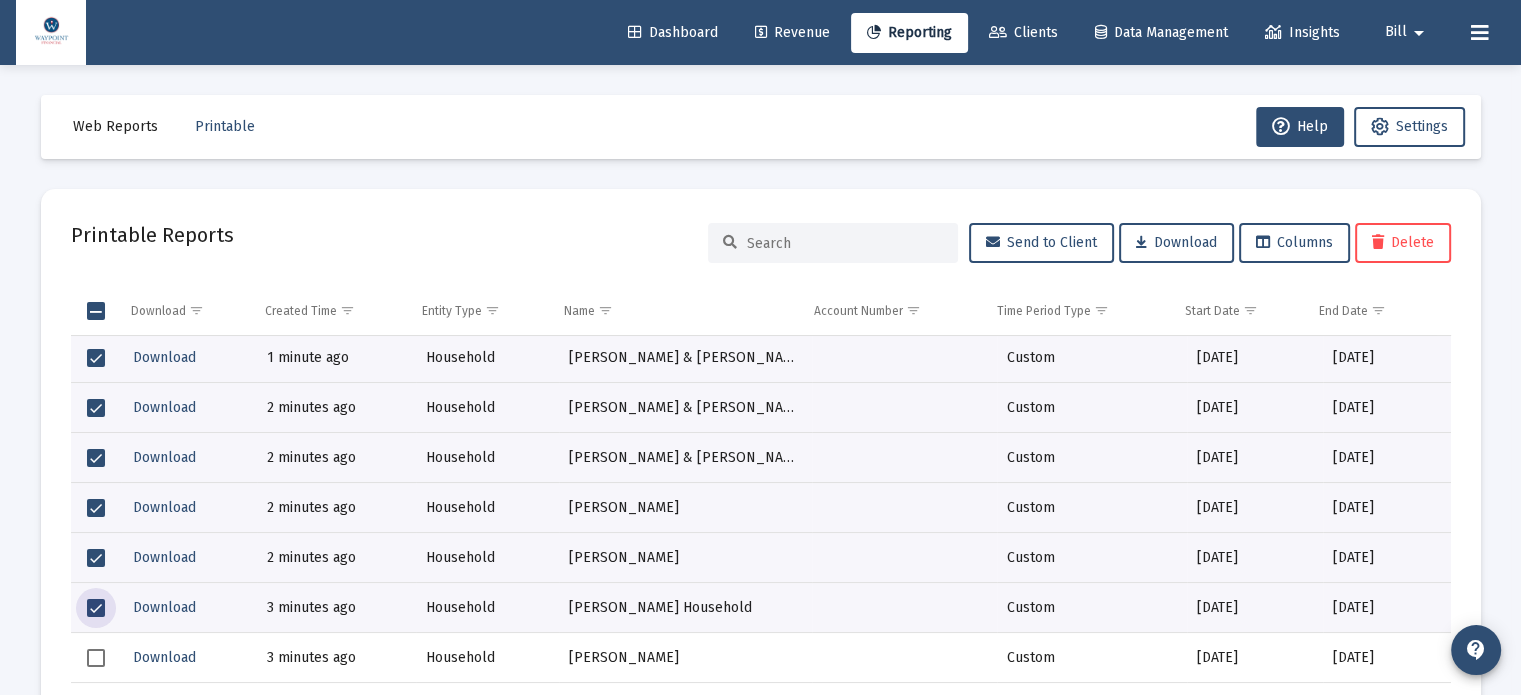 click 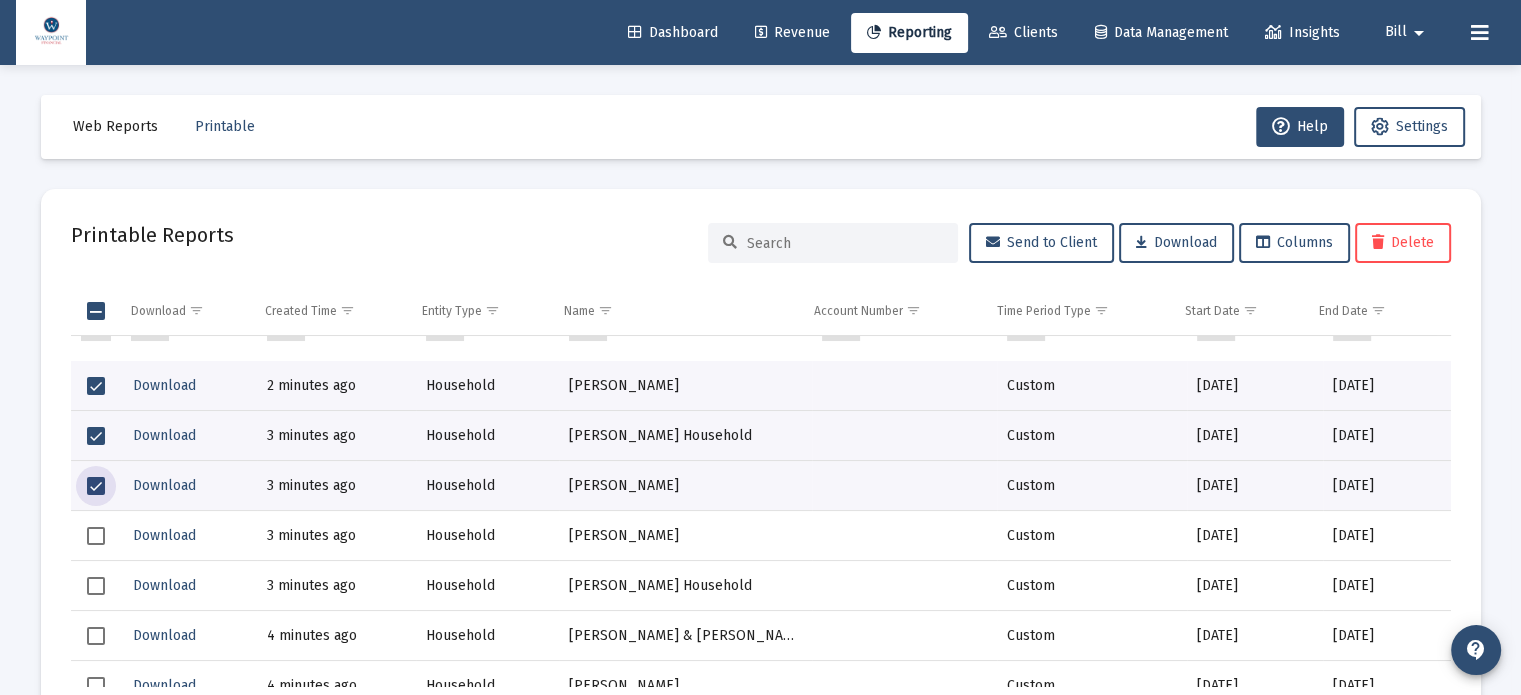 scroll, scrollTop: 600, scrollLeft: 0, axis: vertical 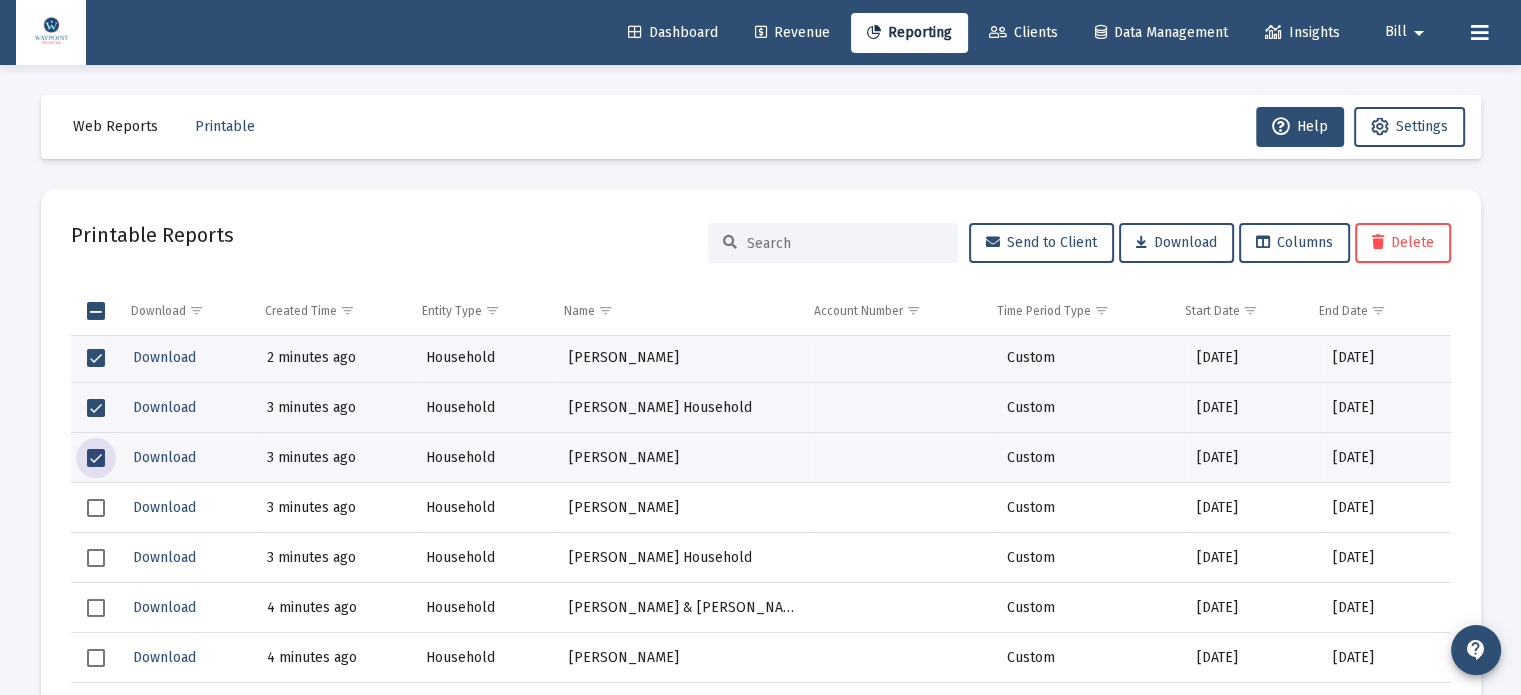 click 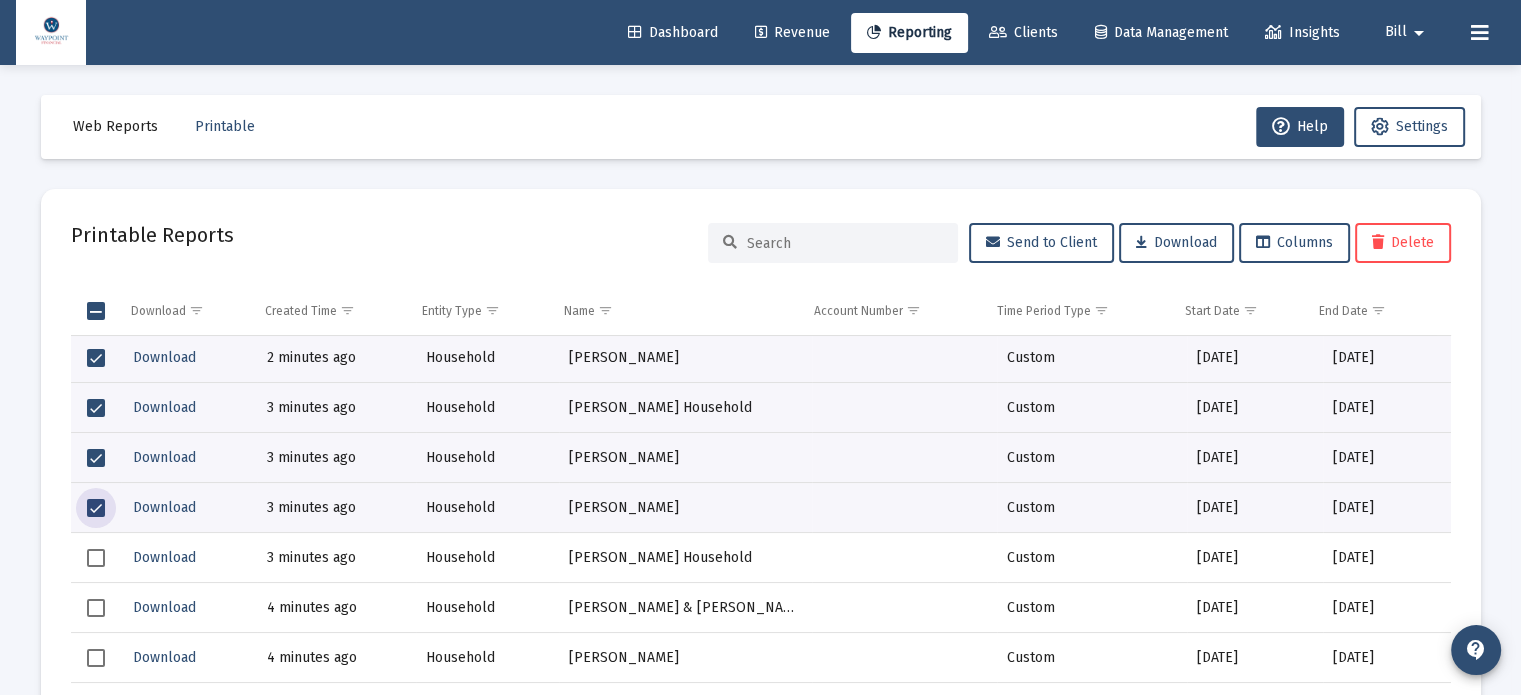 click 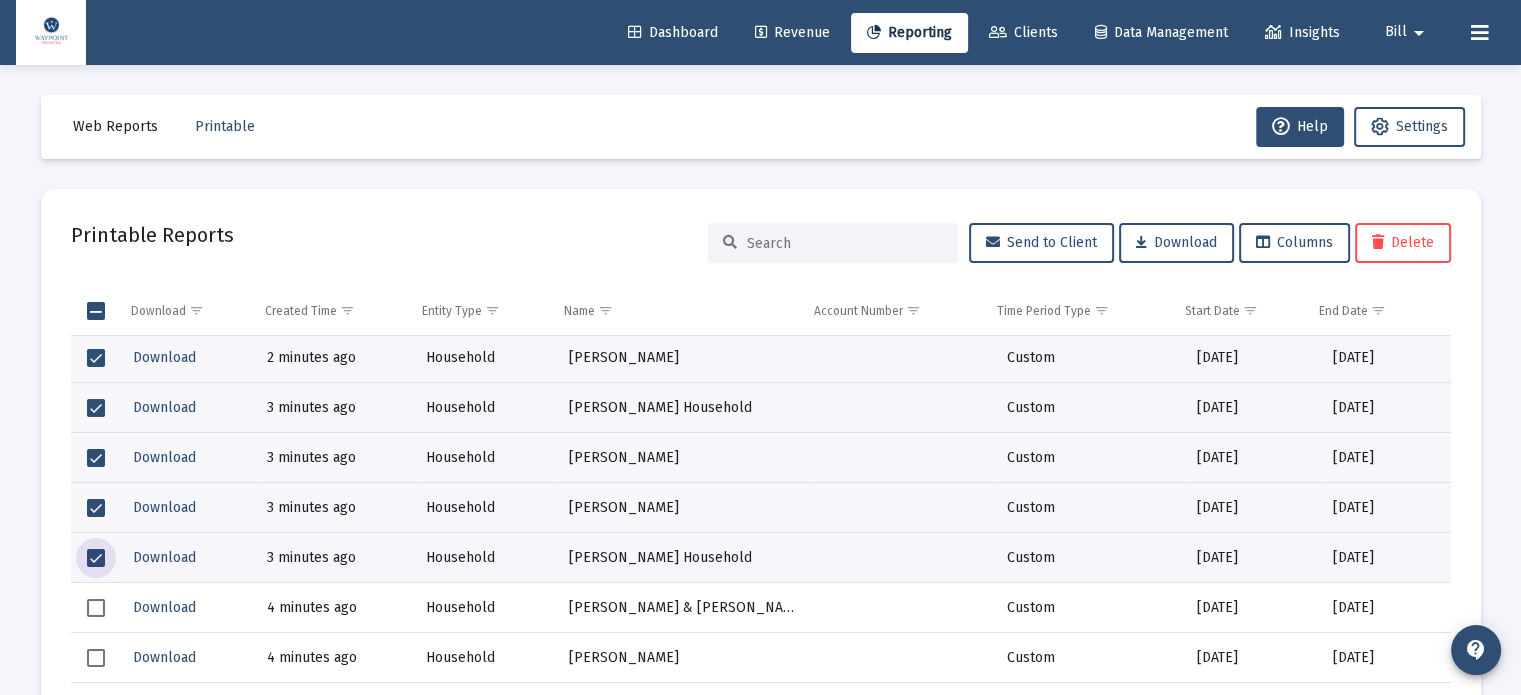 click 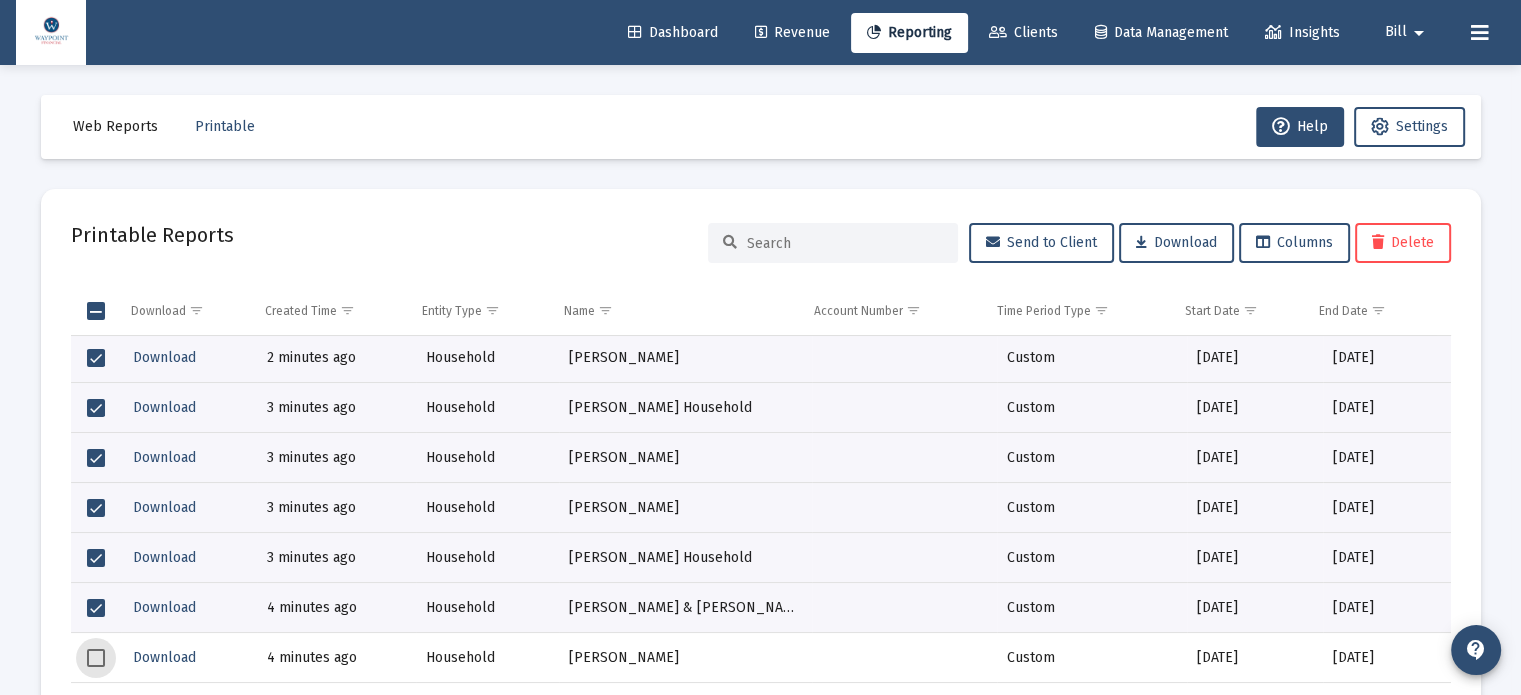 click 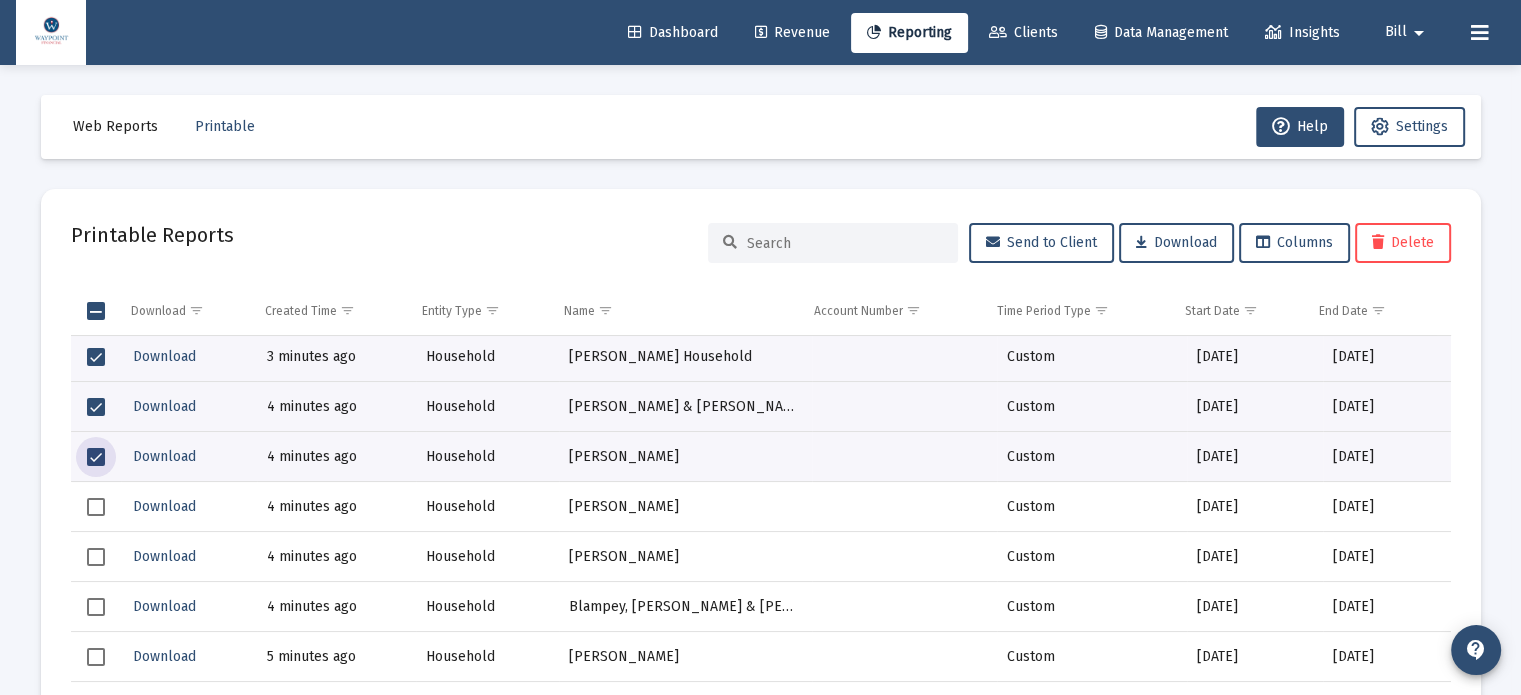 scroll, scrollTop: 900, scrollLeft: 0, axis: vertical 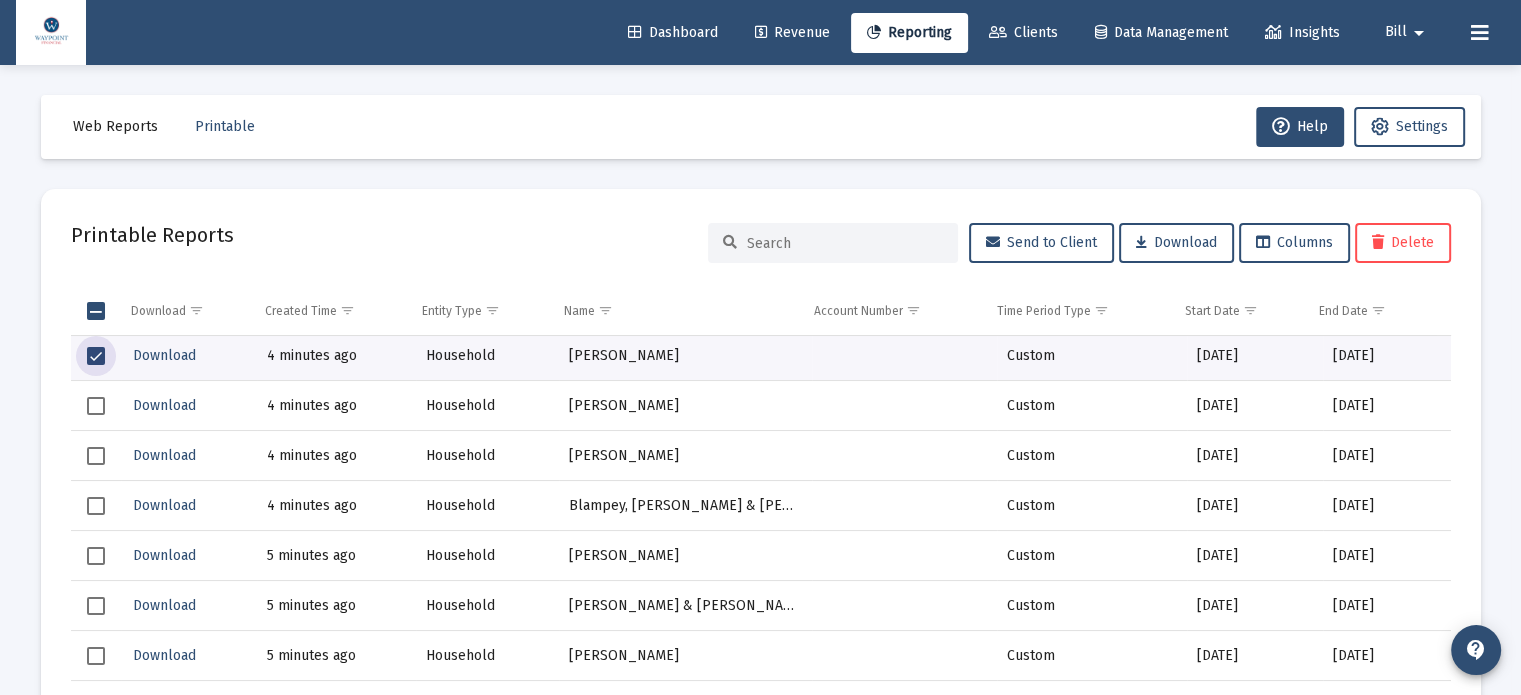 click 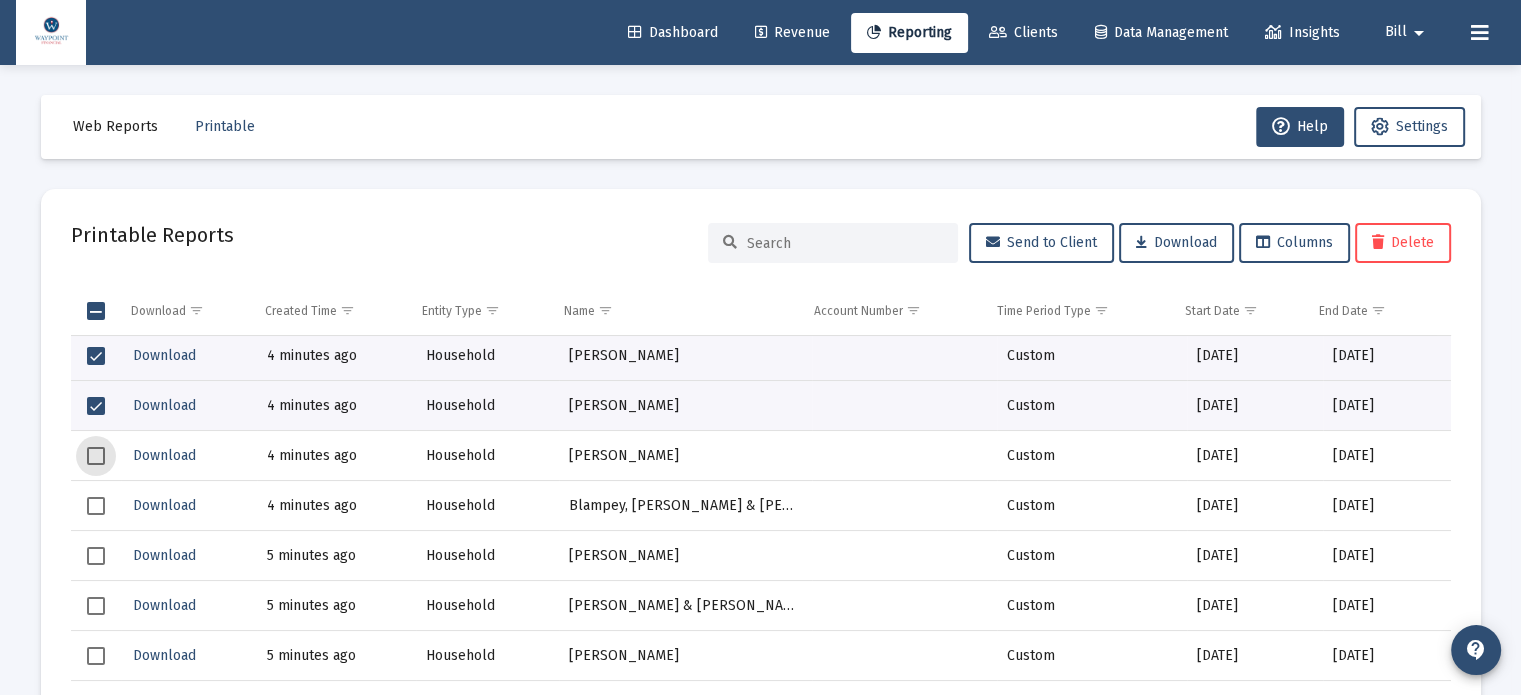 drag, startPoint x: 96, startPoint y: 457, endPoint x: 100, endPoint y: 486, distance: 29.274563 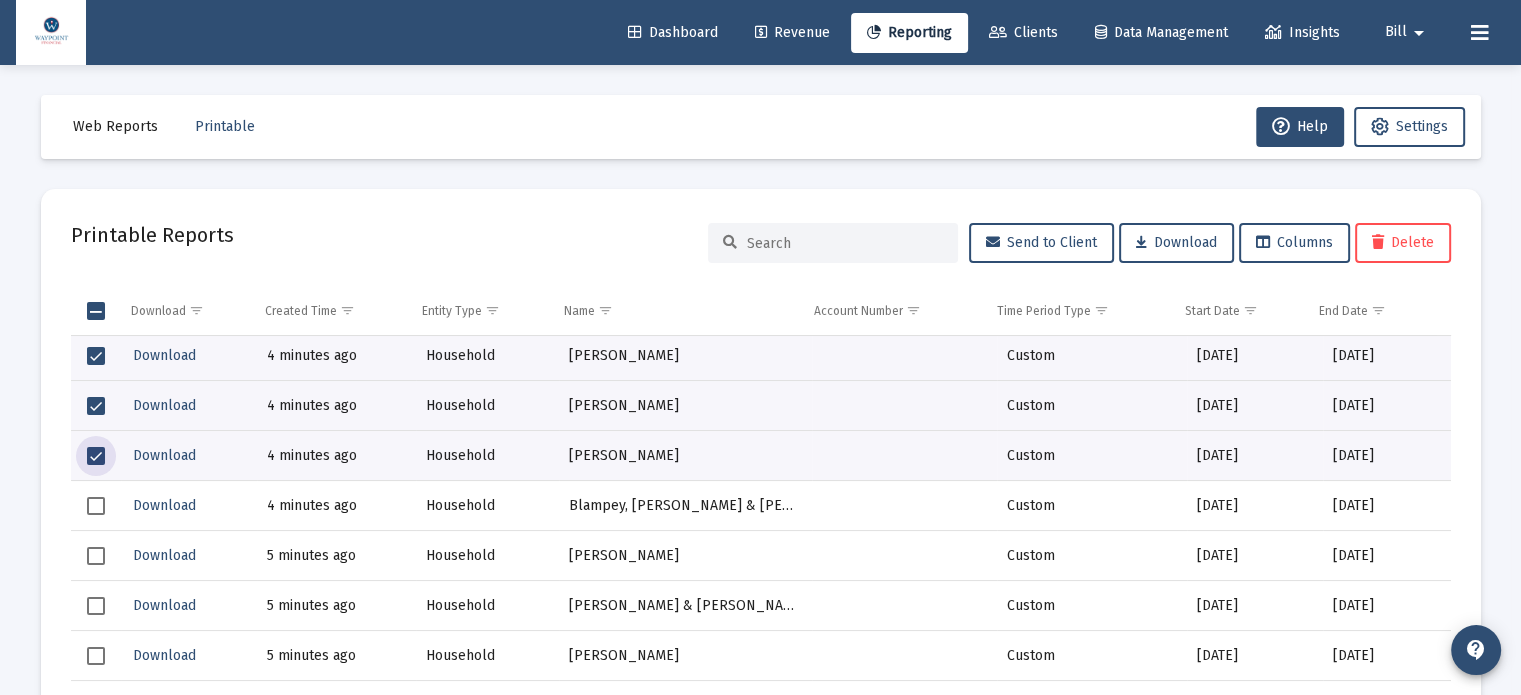 click 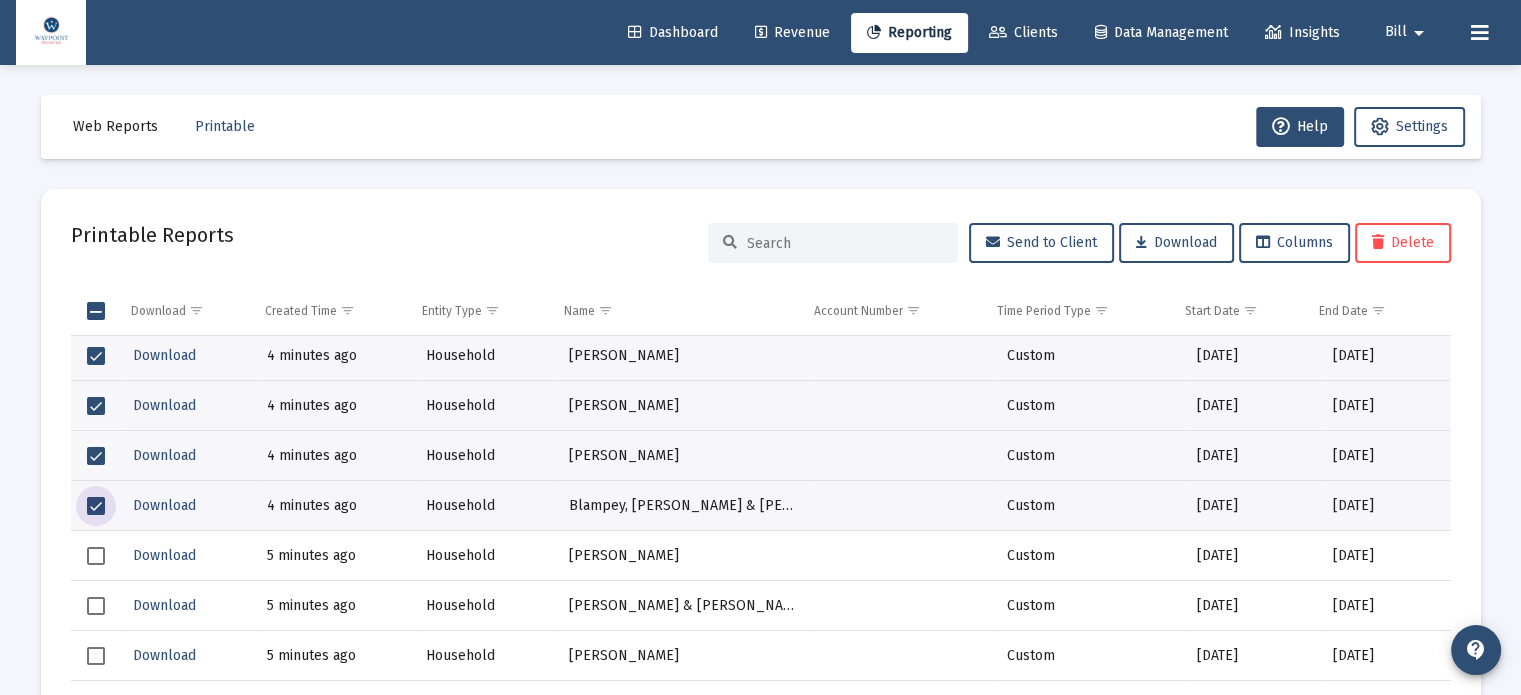 click 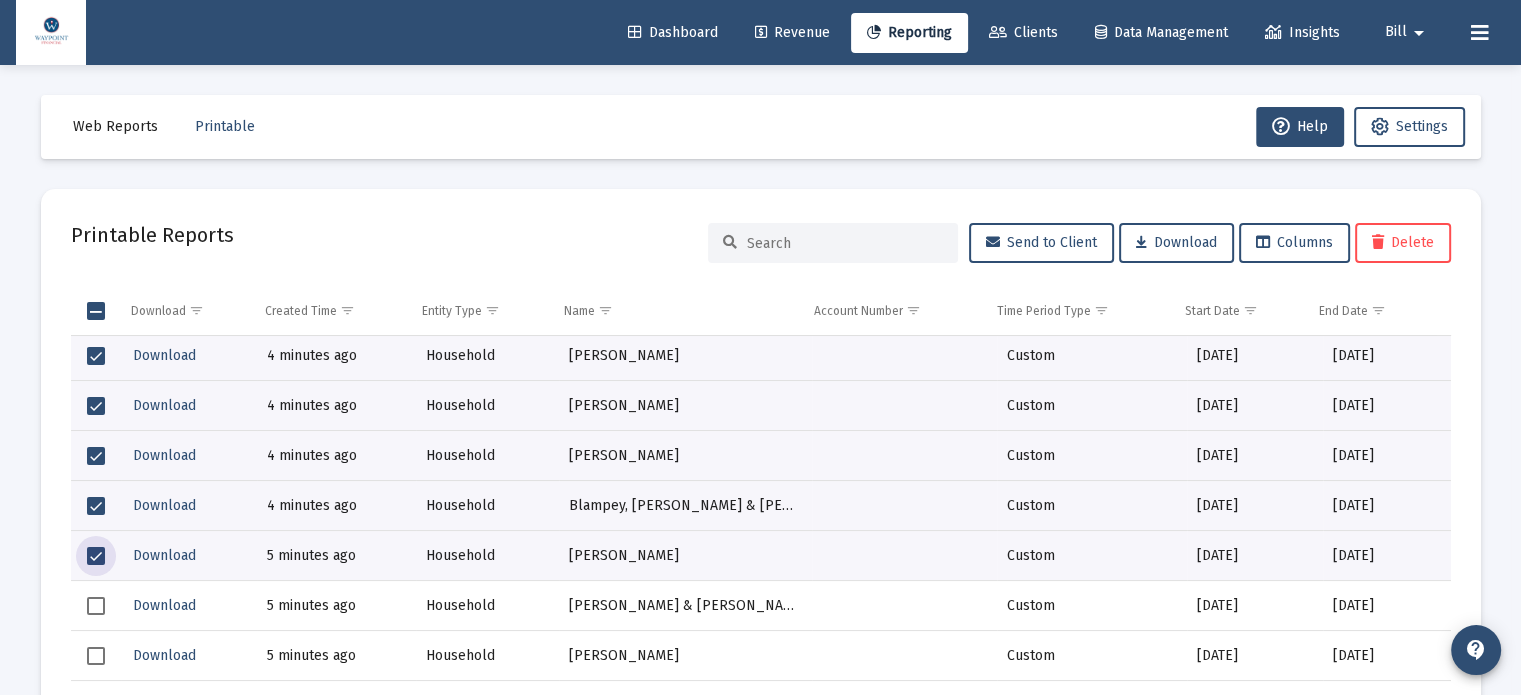 click 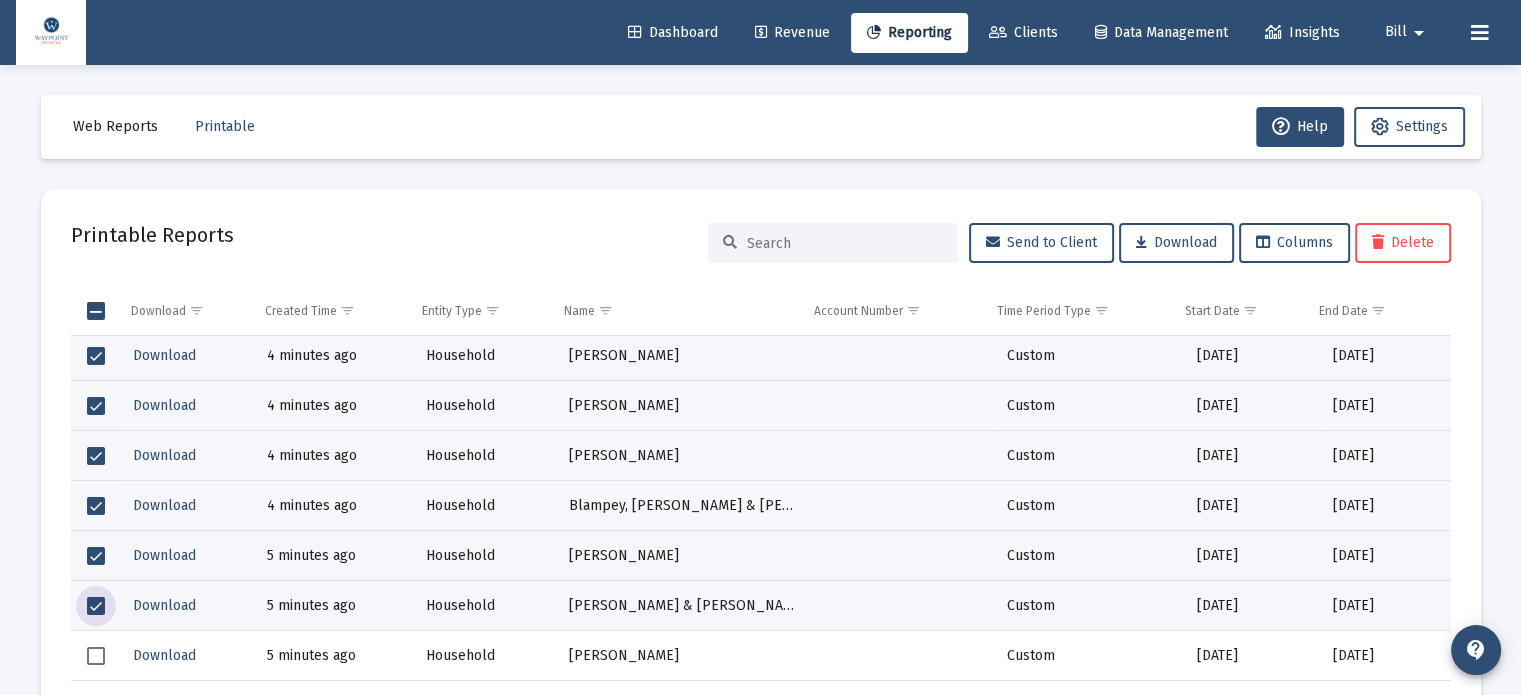 click 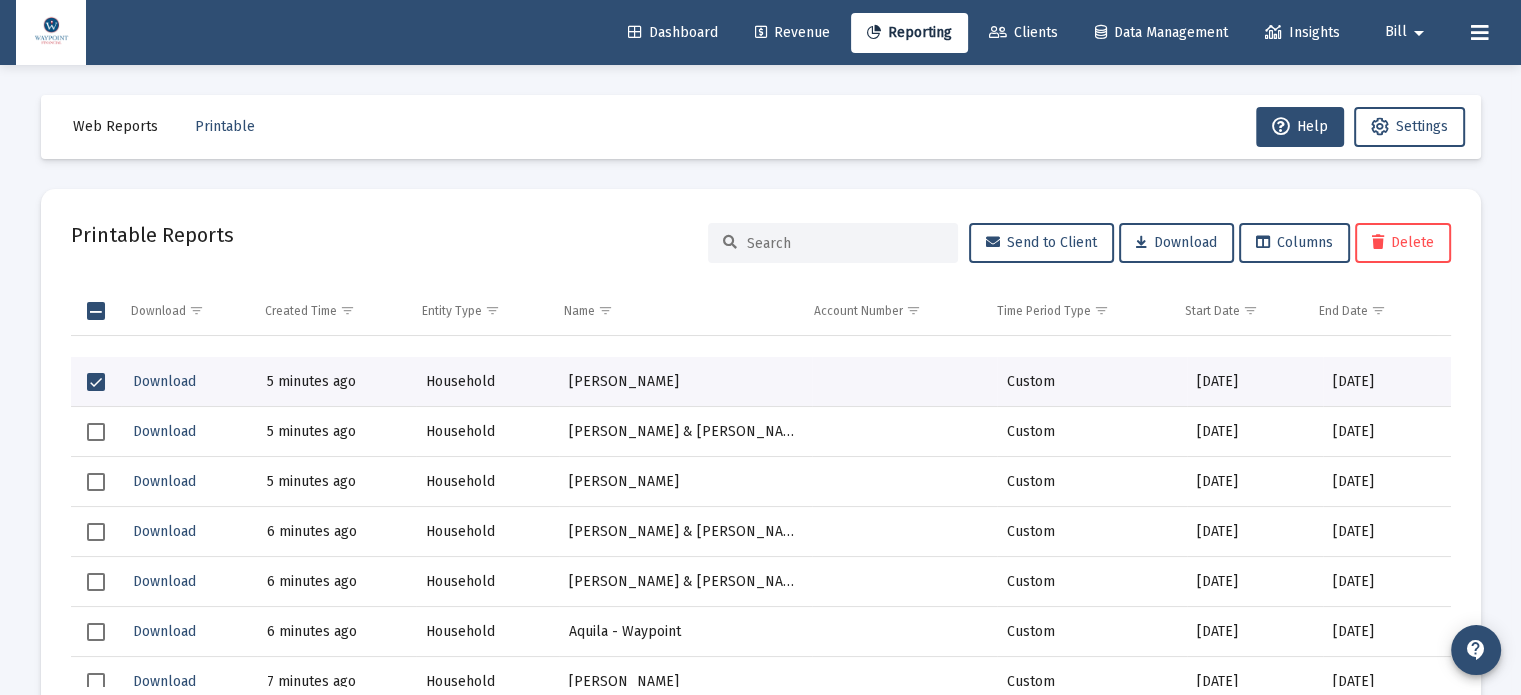 scroll, scrollTop: 1100, scrollLeft: 0, axis: vertical 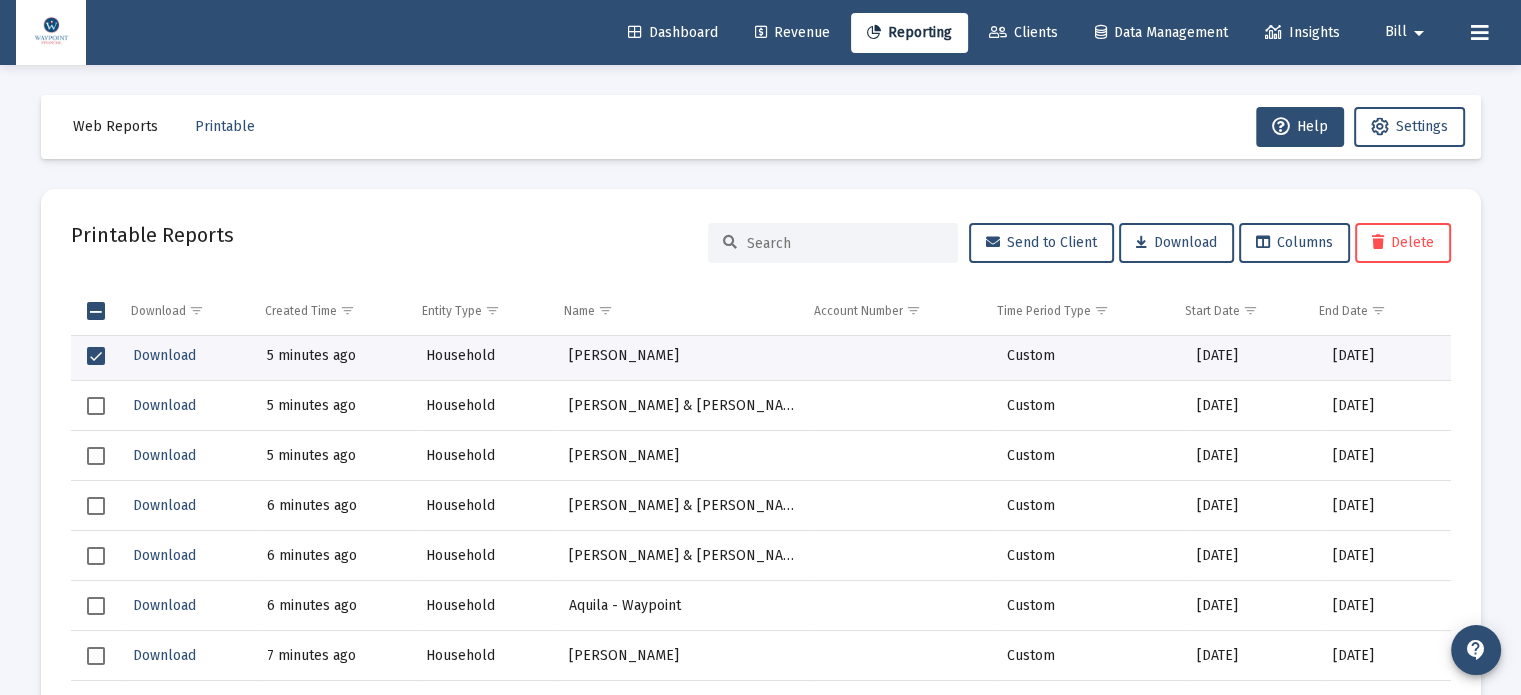click 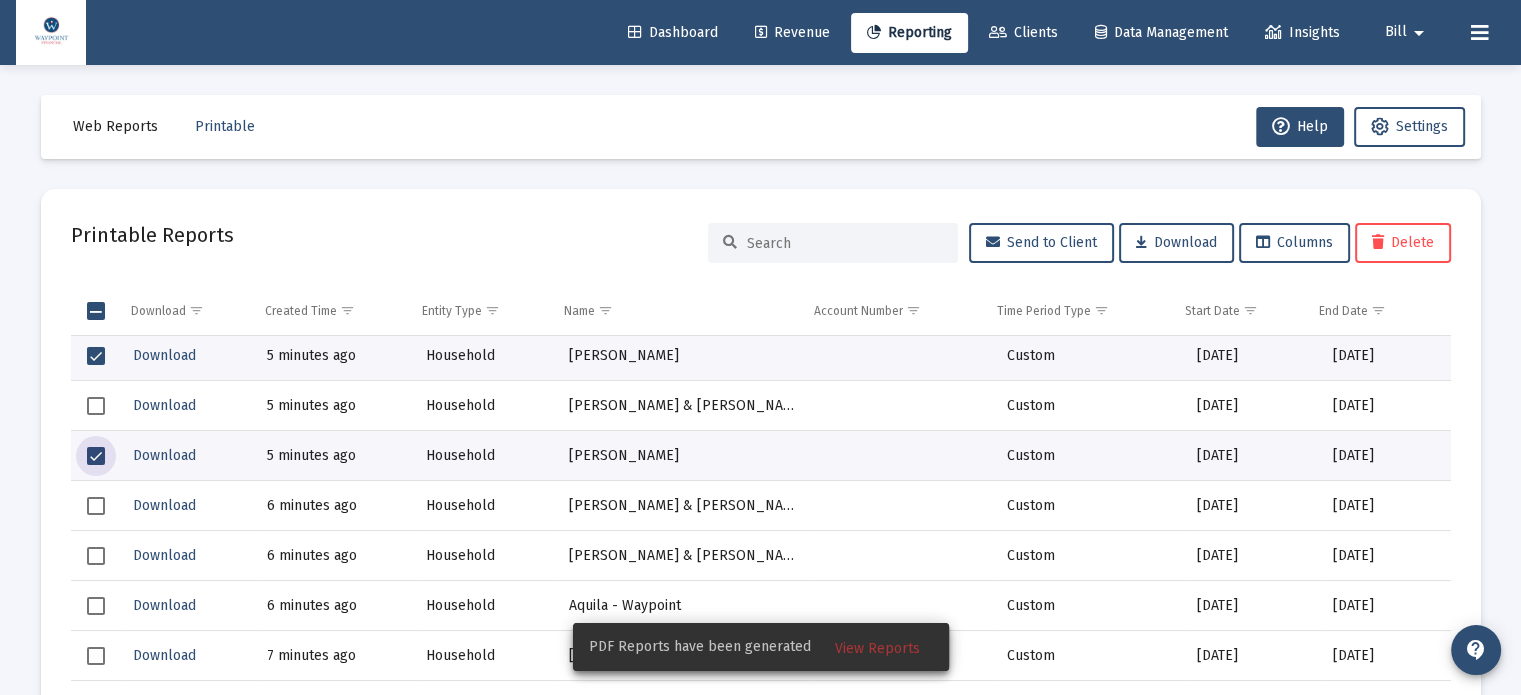 click 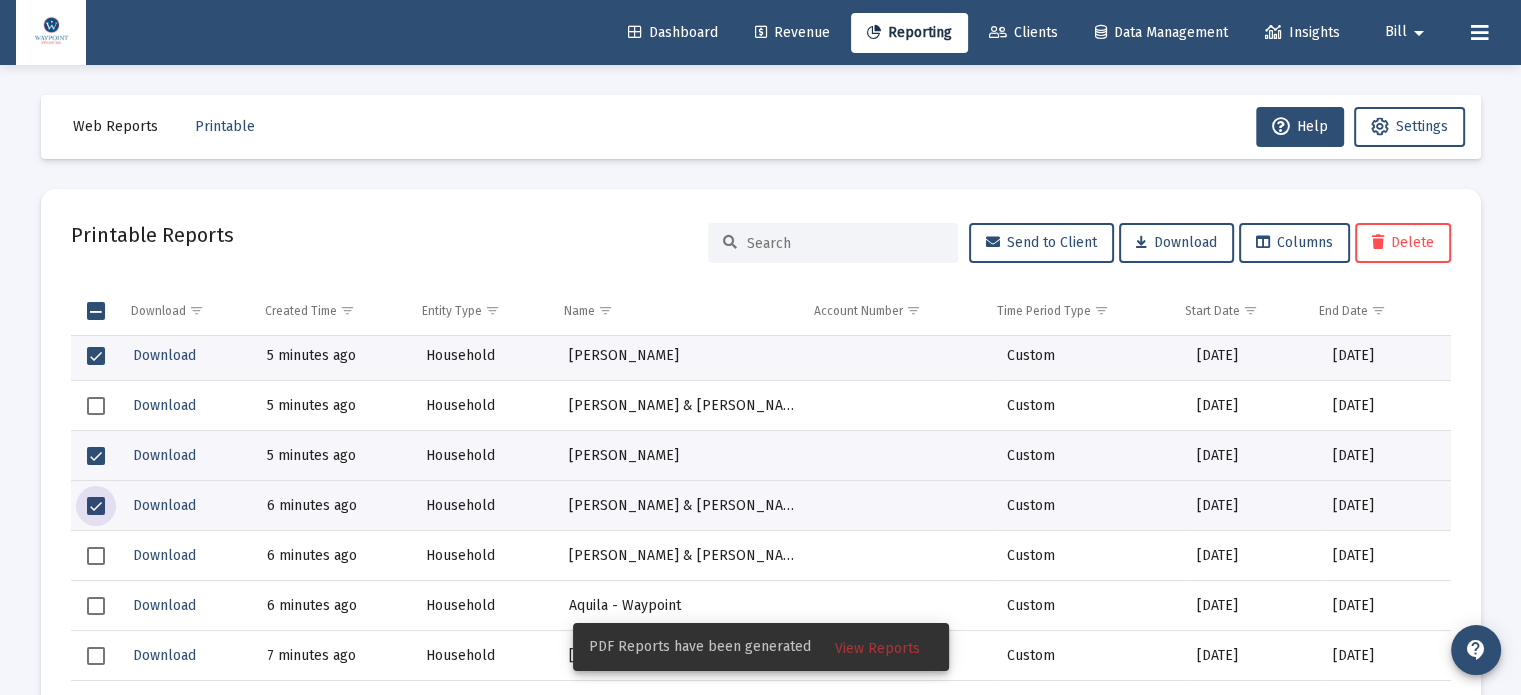 click on "View Reports" at bounding box center (877, 648) 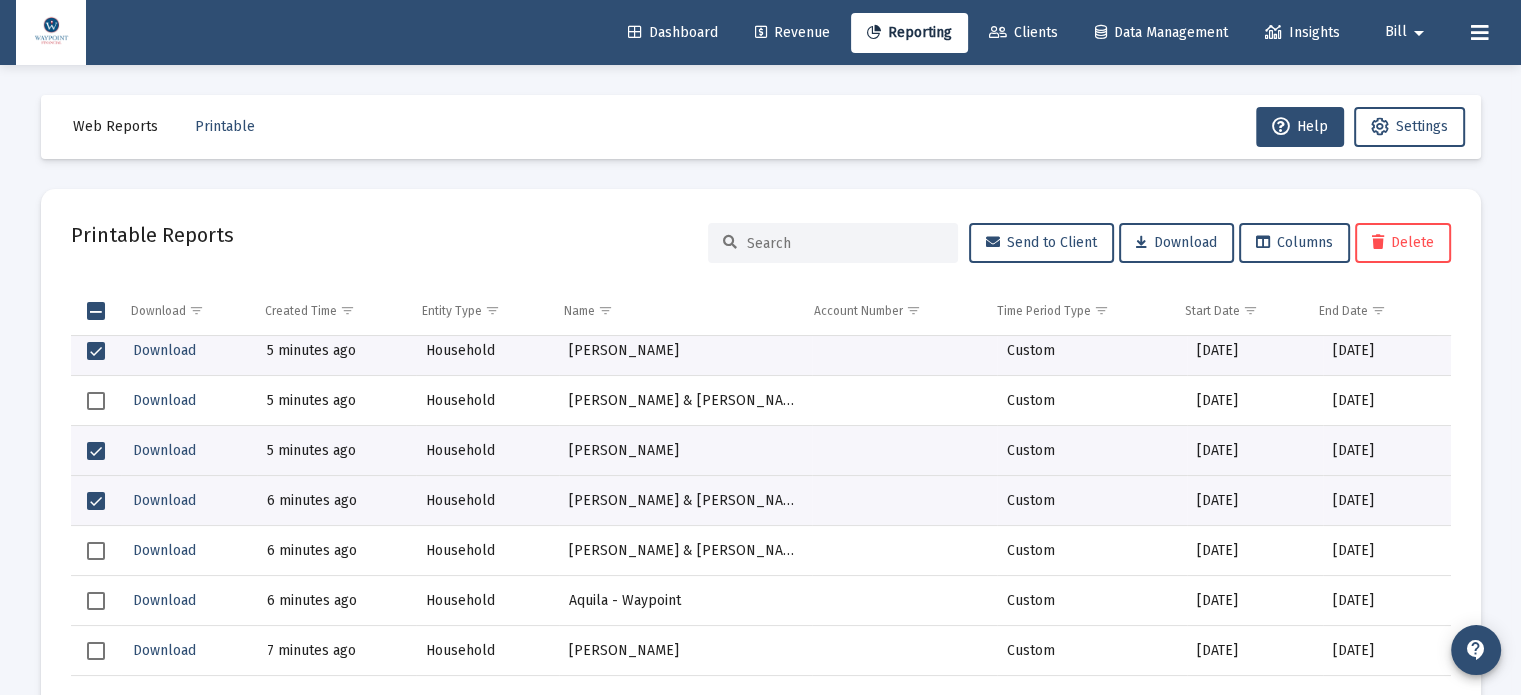 scroll, scrollTop: 1100, scrollLeft: 0, axis: vertical 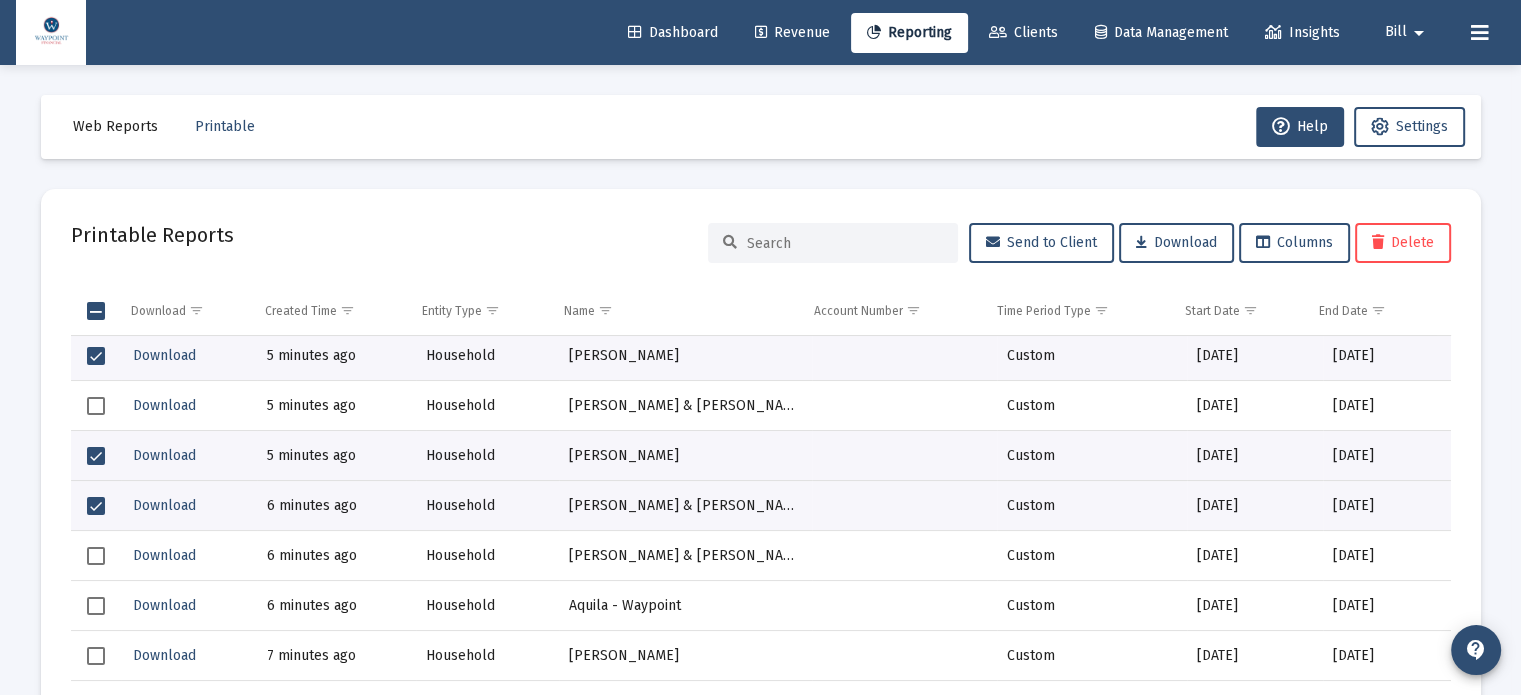 click 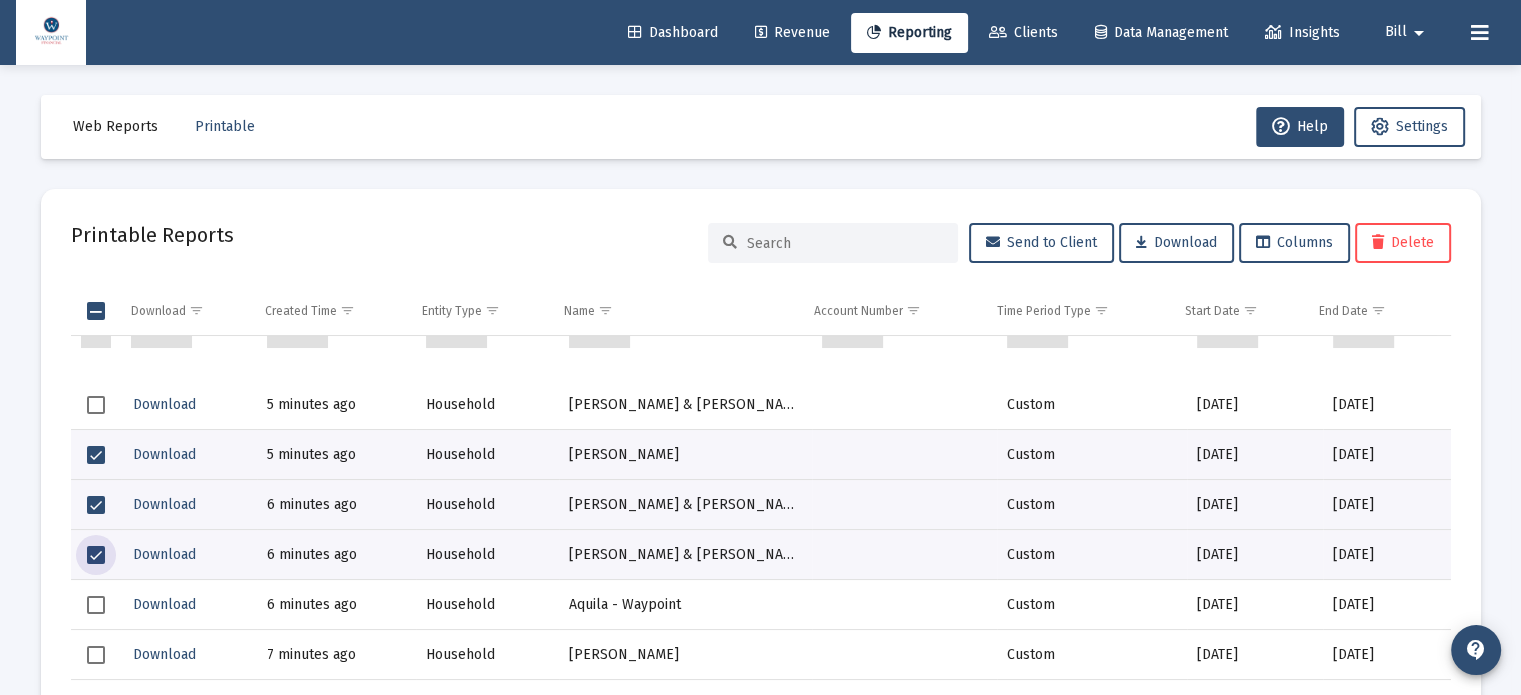 scroll, scrollTop: 1200, scrollLeft: 0, axis: vertical 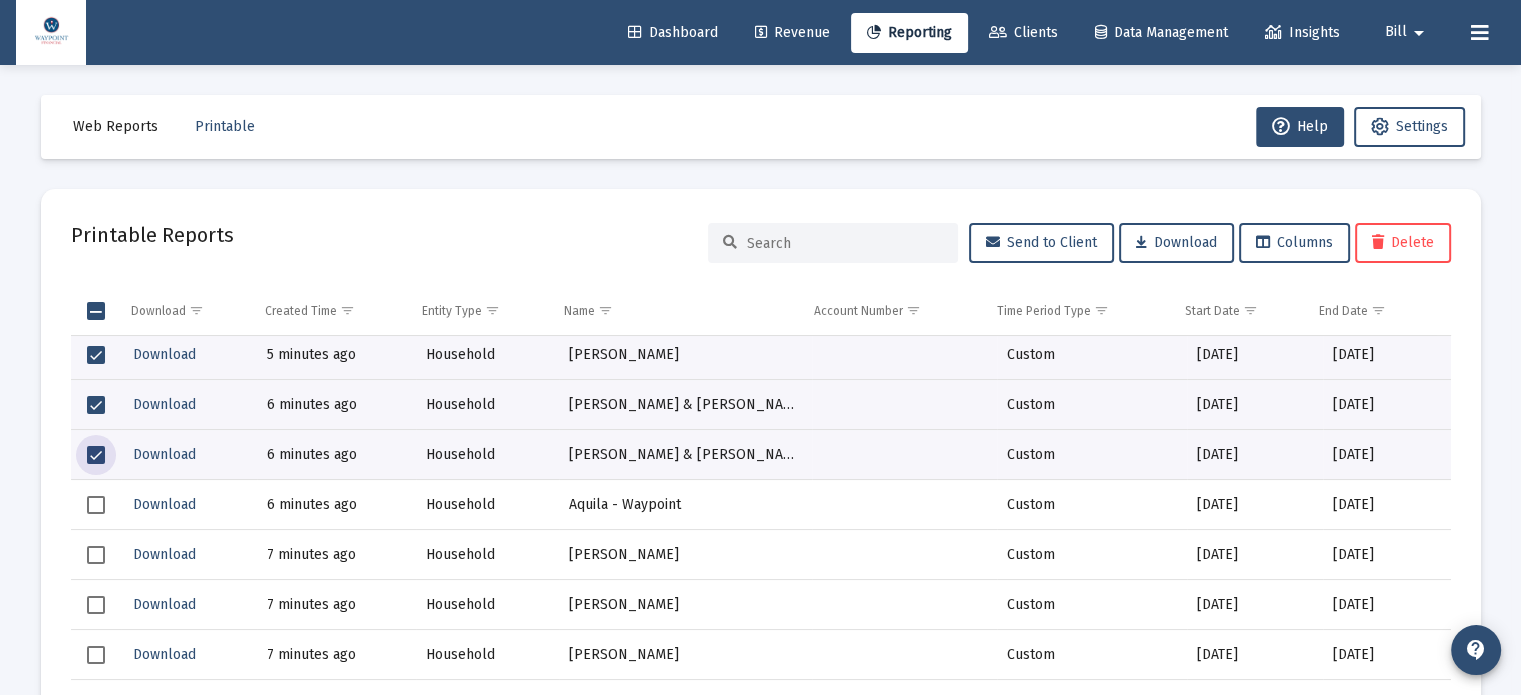 click 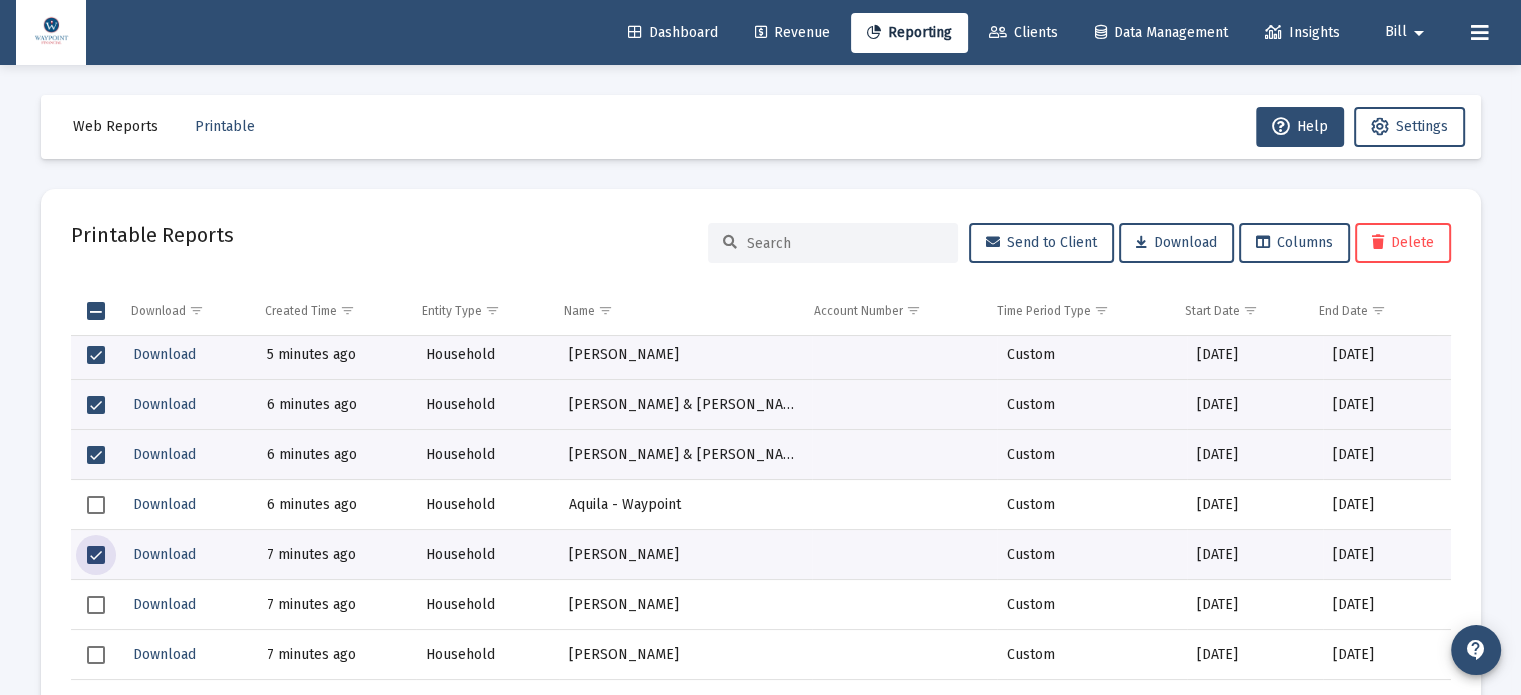 click 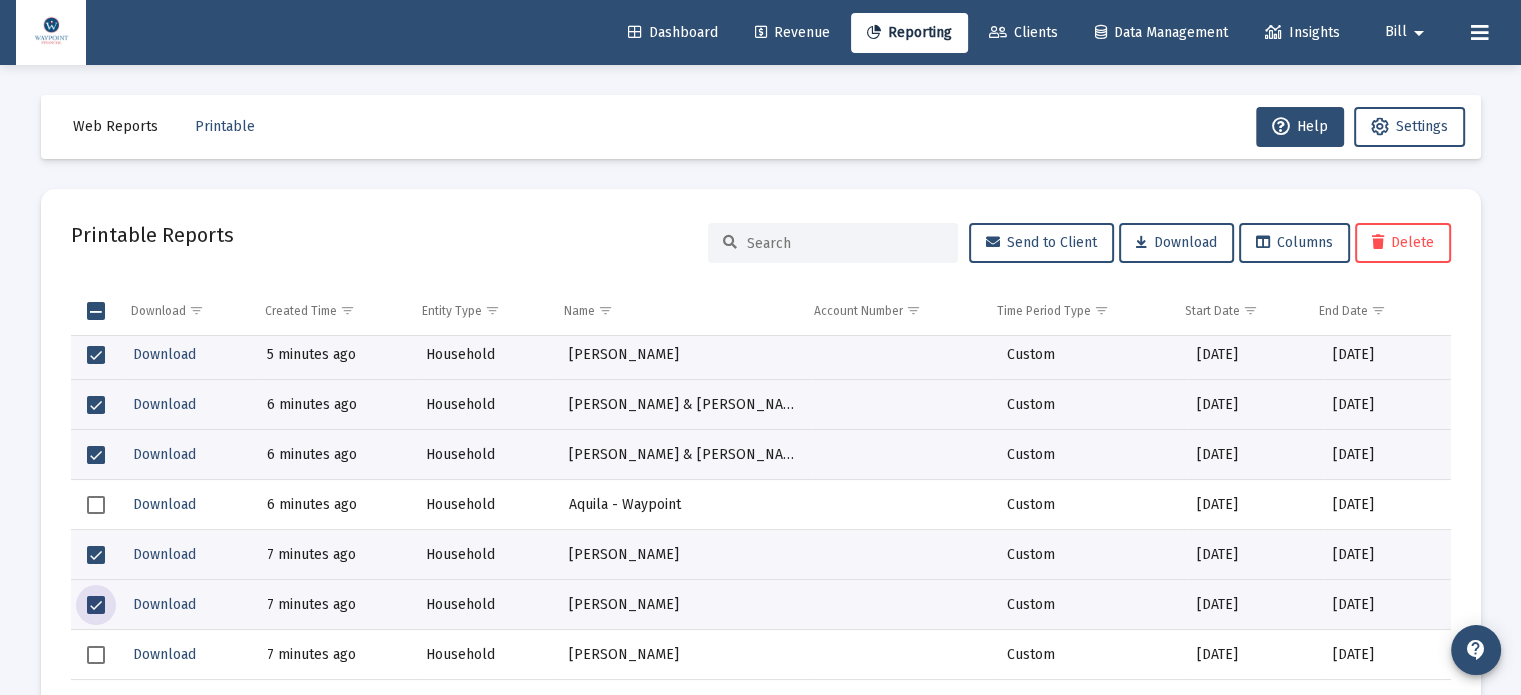 scroll, scrollTop: 1300, scrollLeft: 0, axis: vertical 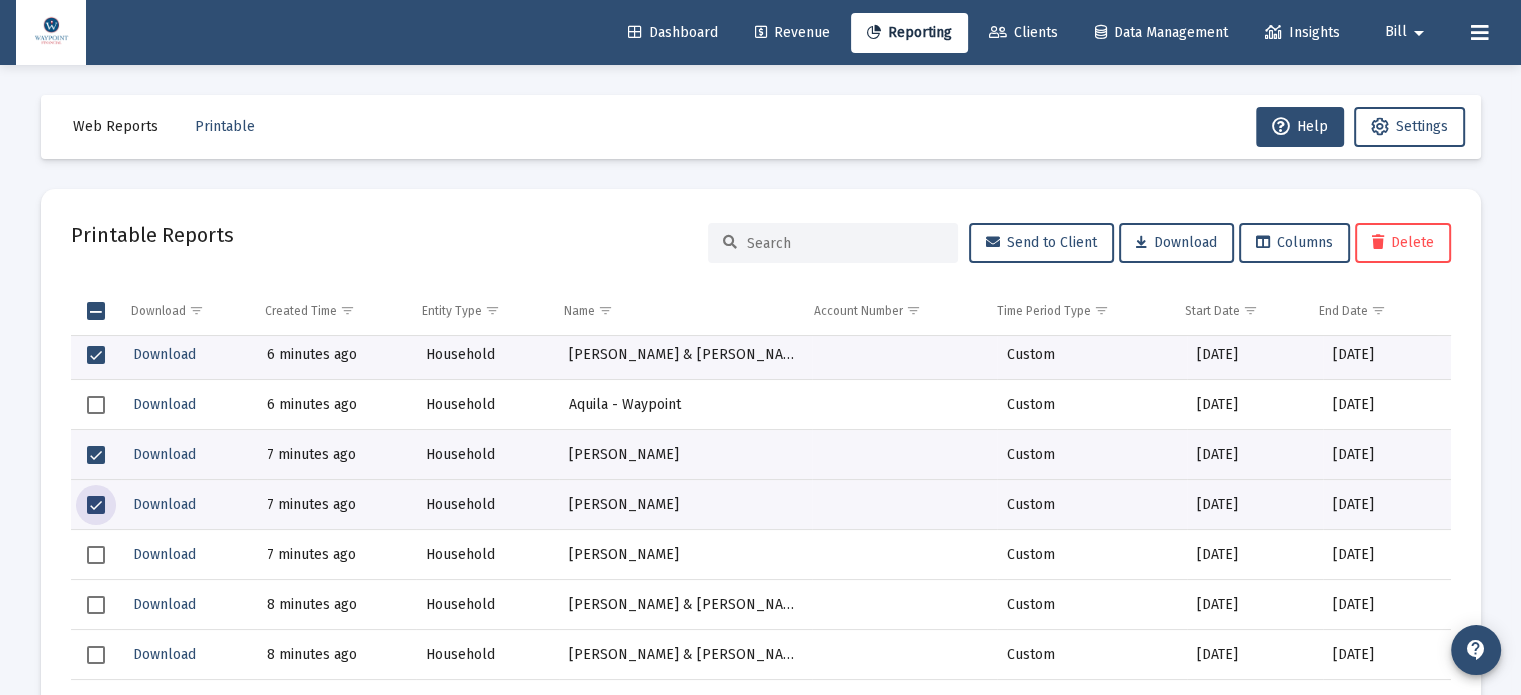 click 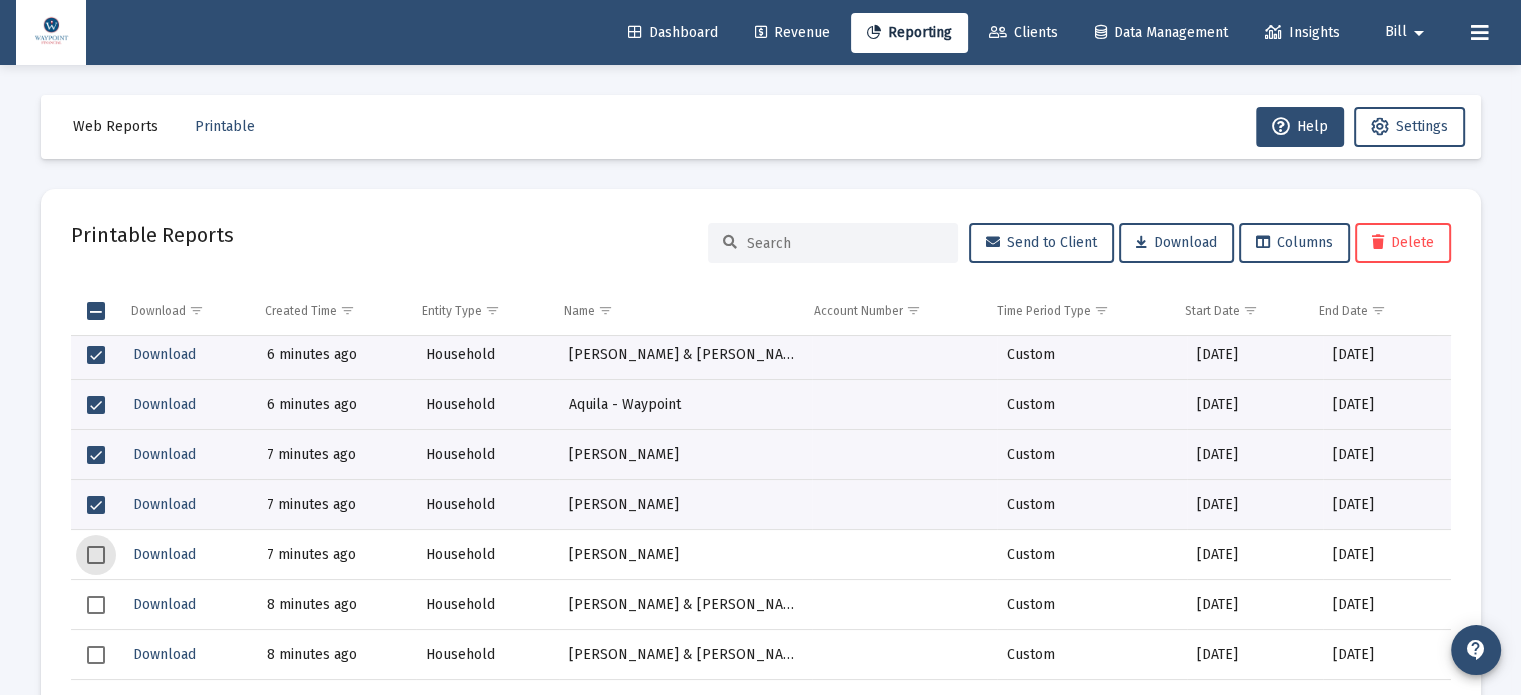 click 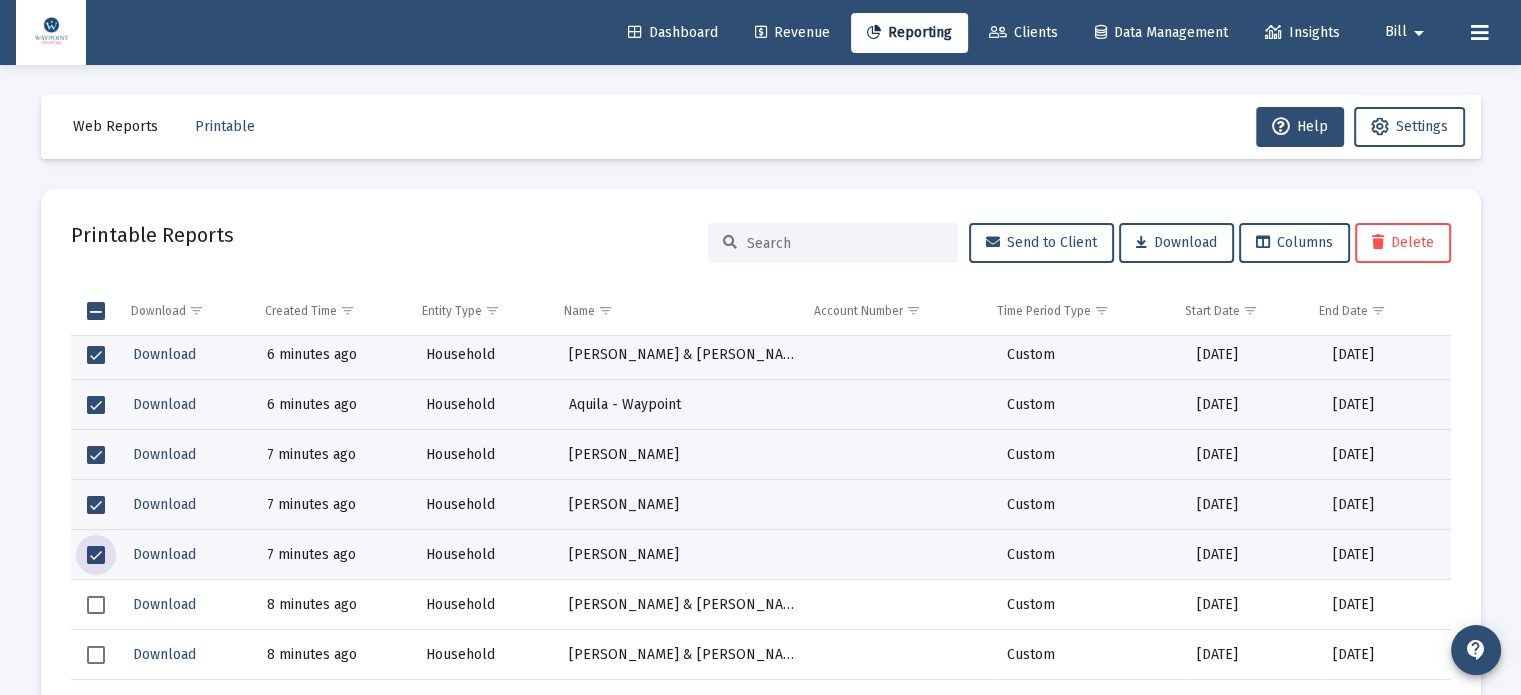 click 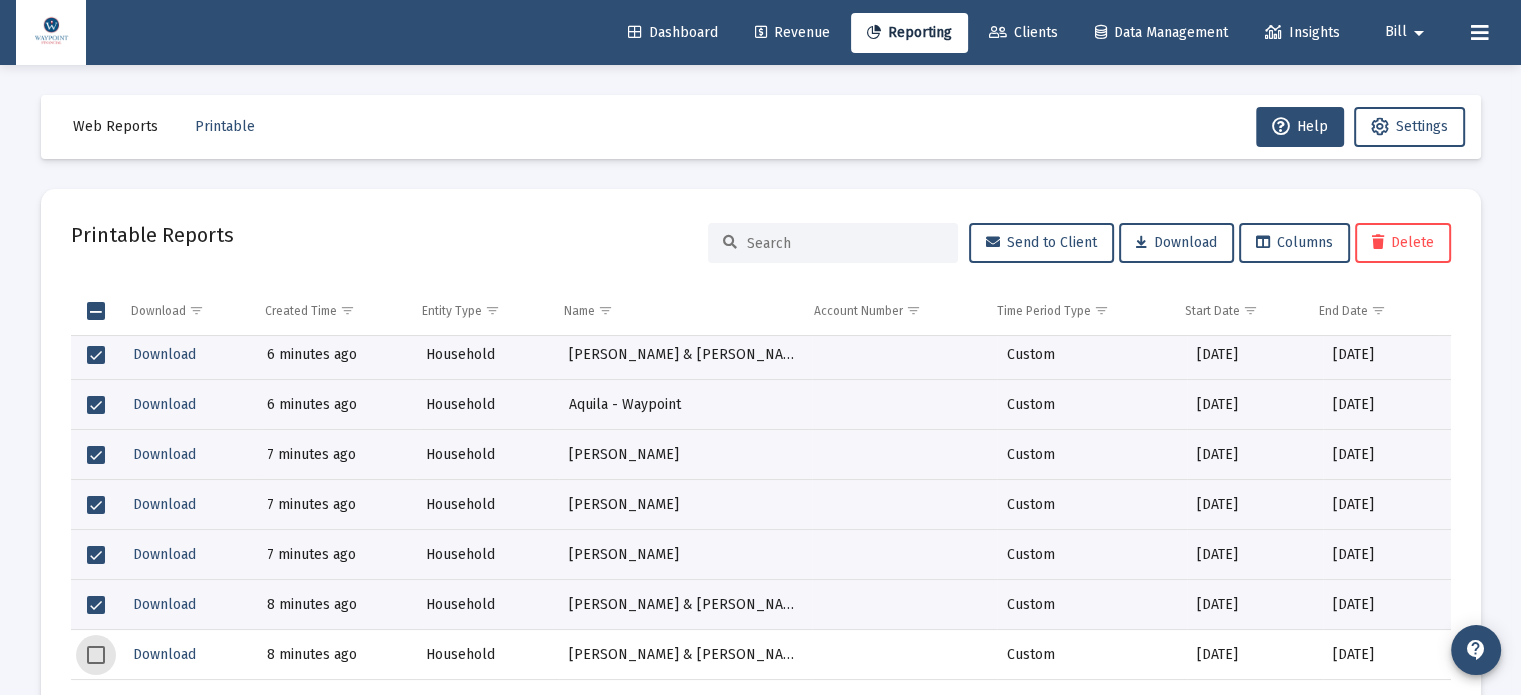 click 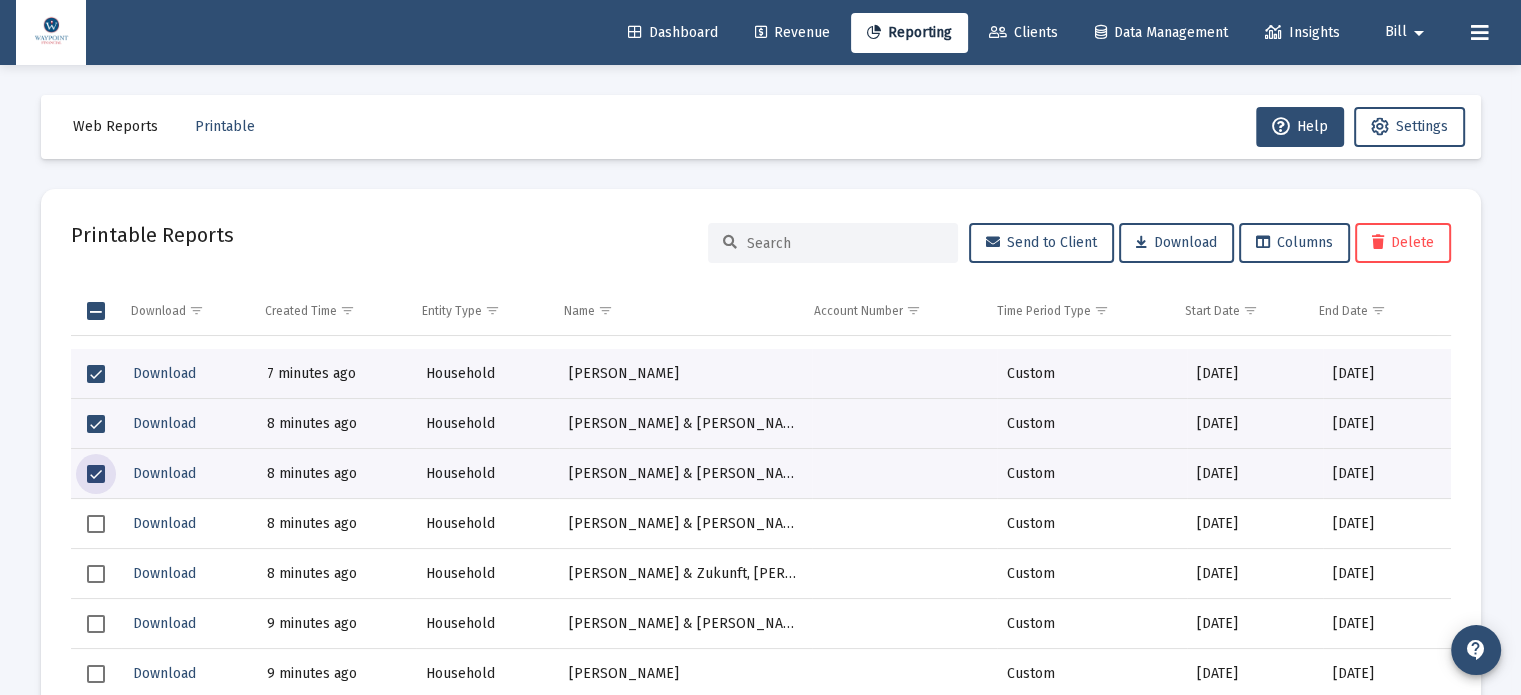 scroll, scrollTop: 1500, scrollLeft: 0, axis: vertical 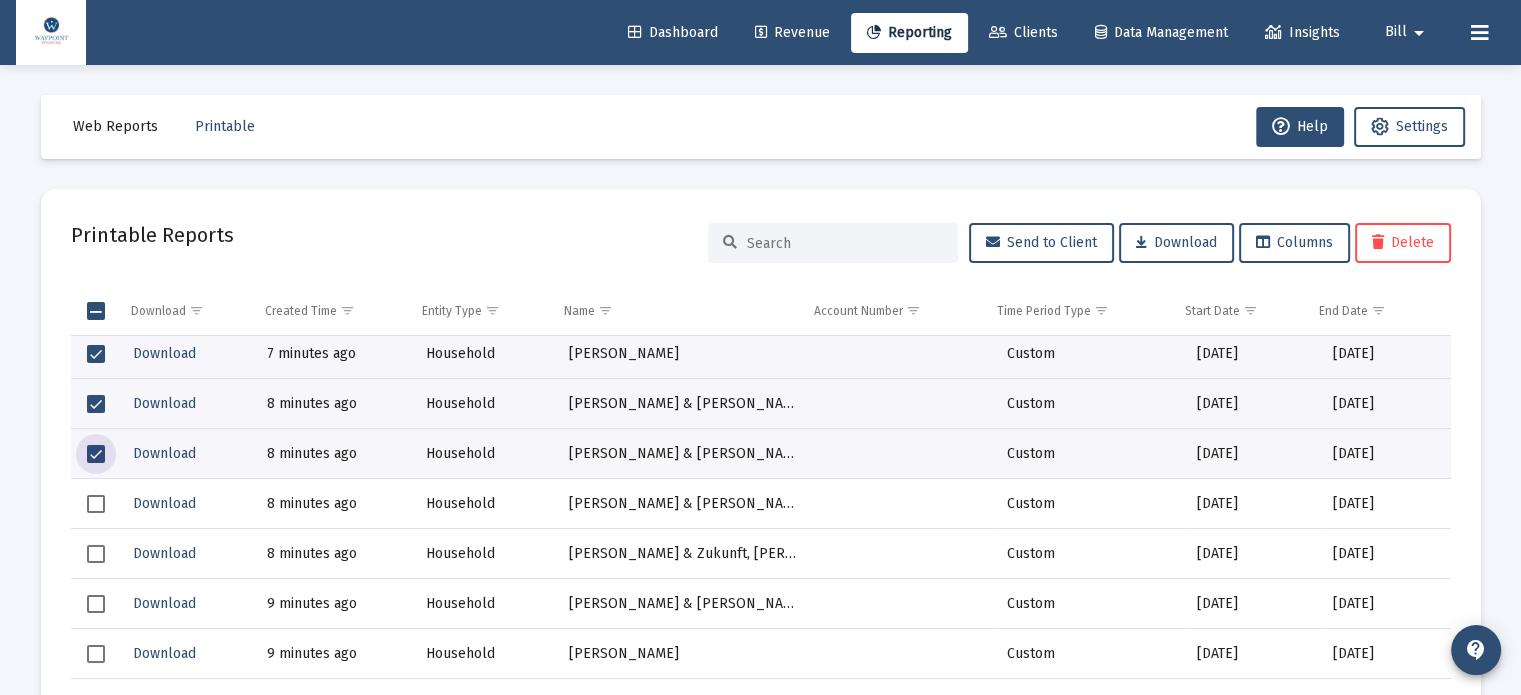 click 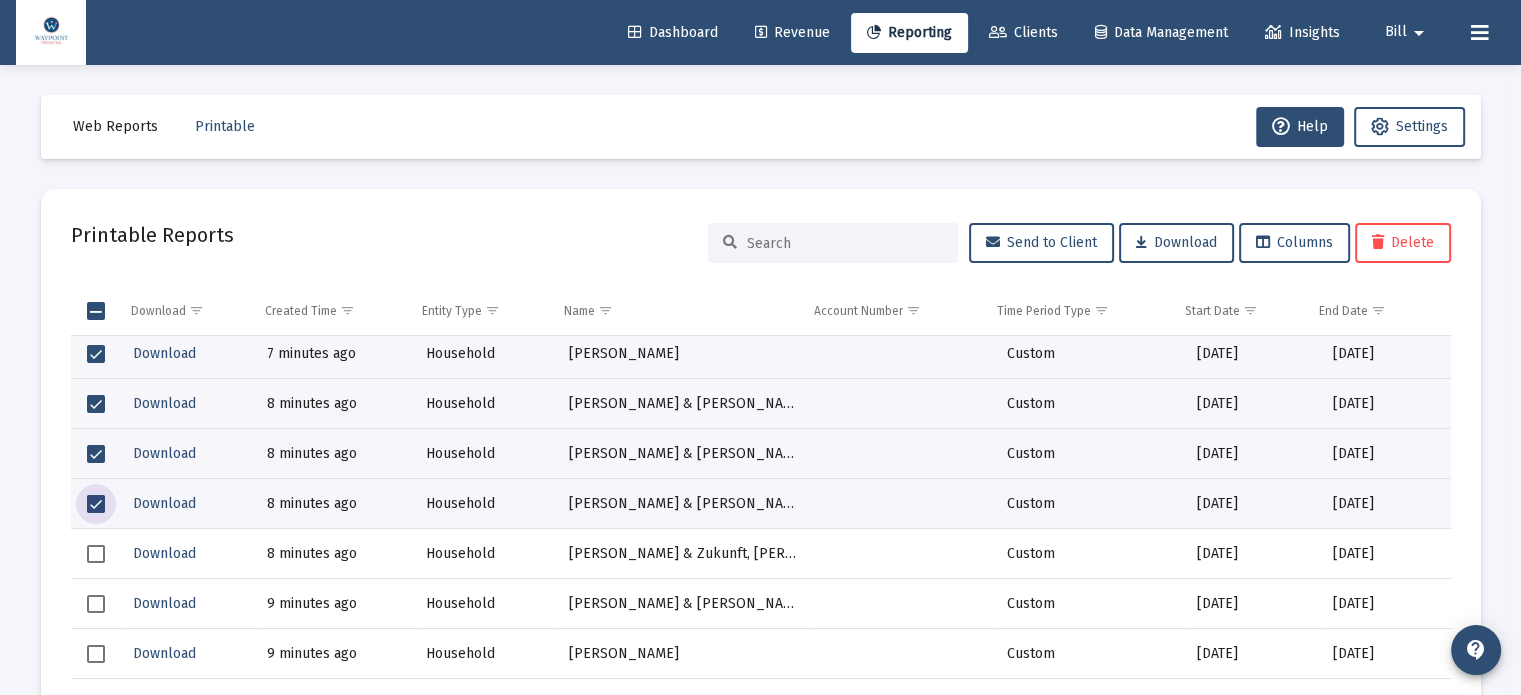 click 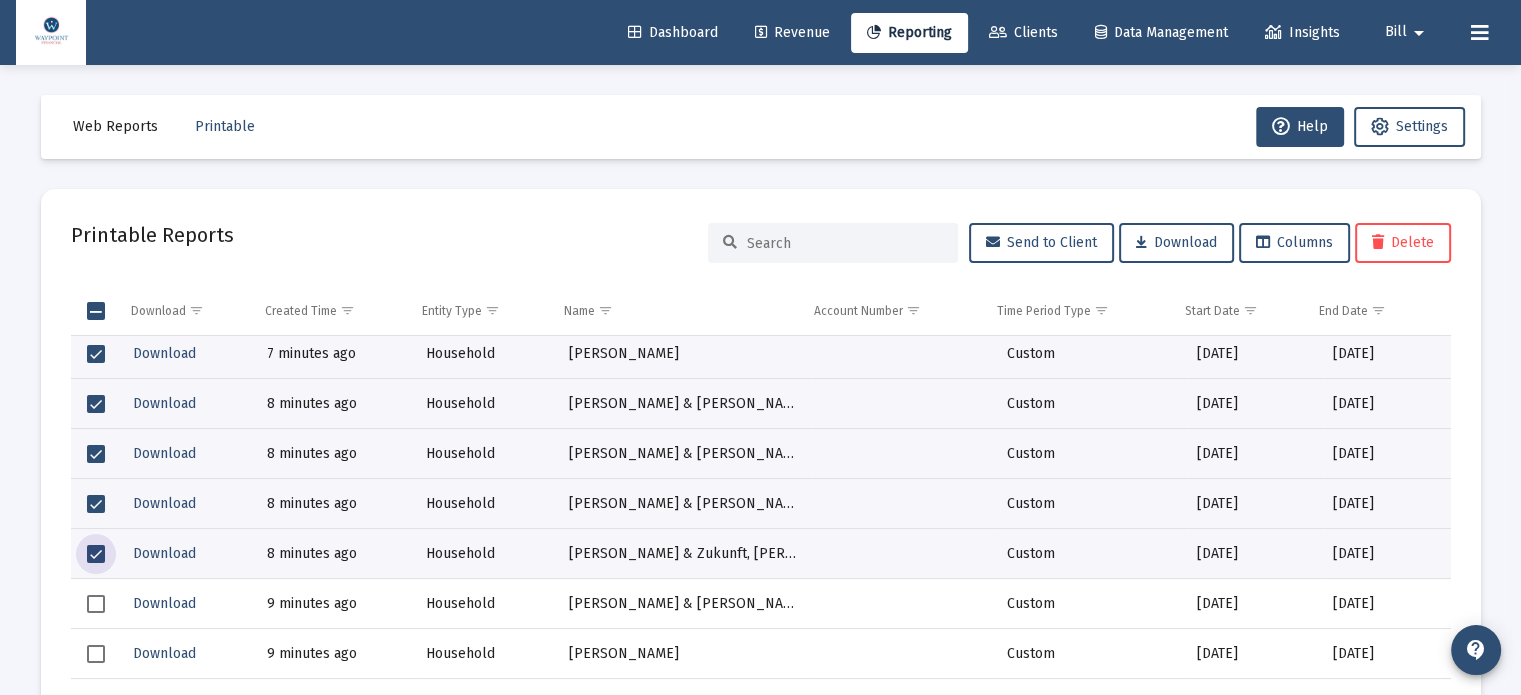 click 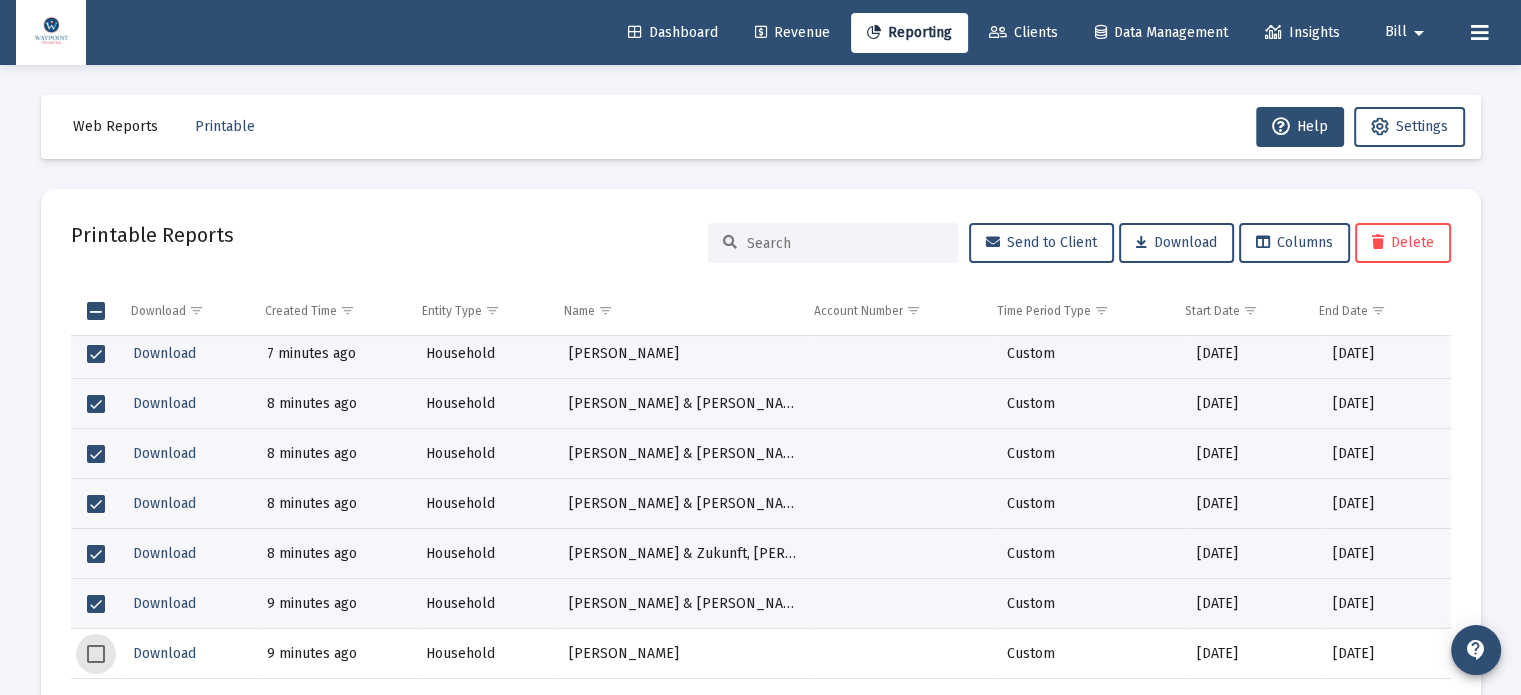 click 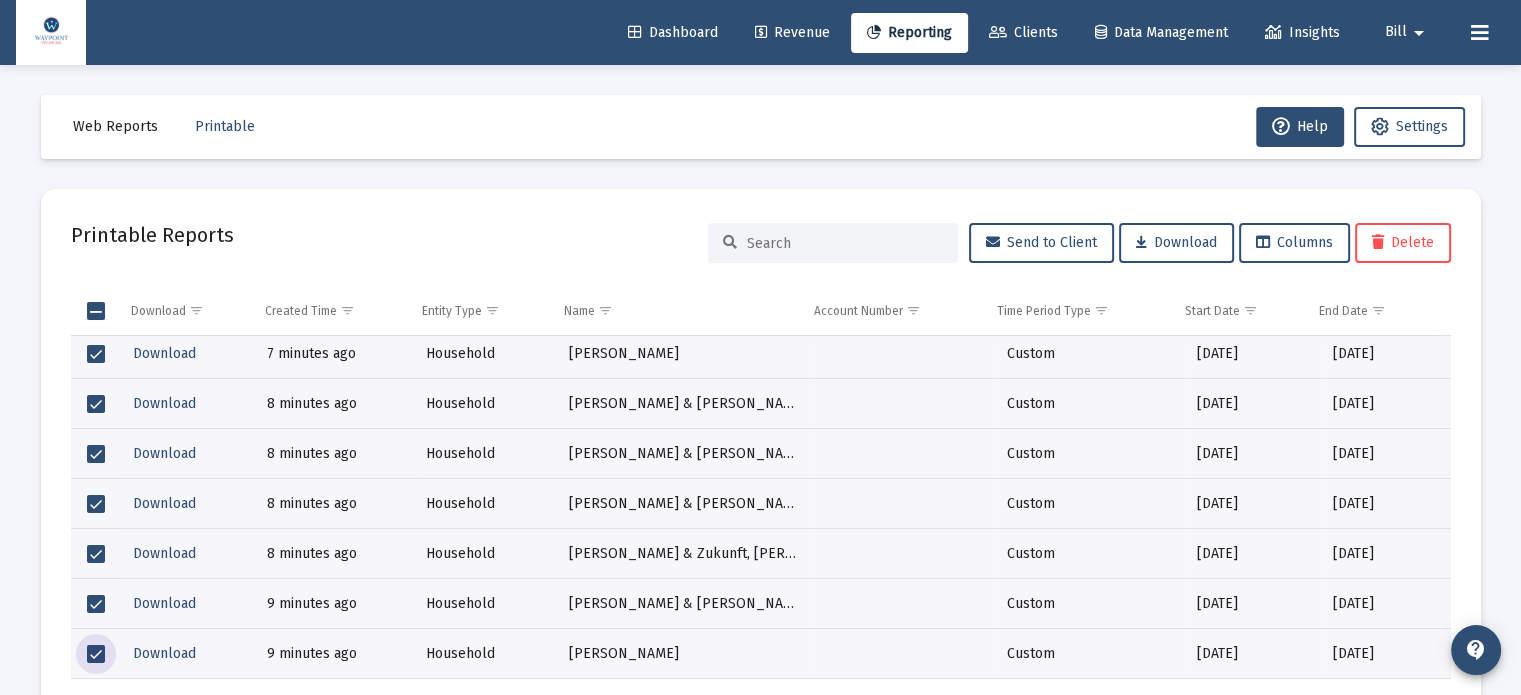 scroll, scrollTop: 1700, scrollLeft: 0, axis: vertical 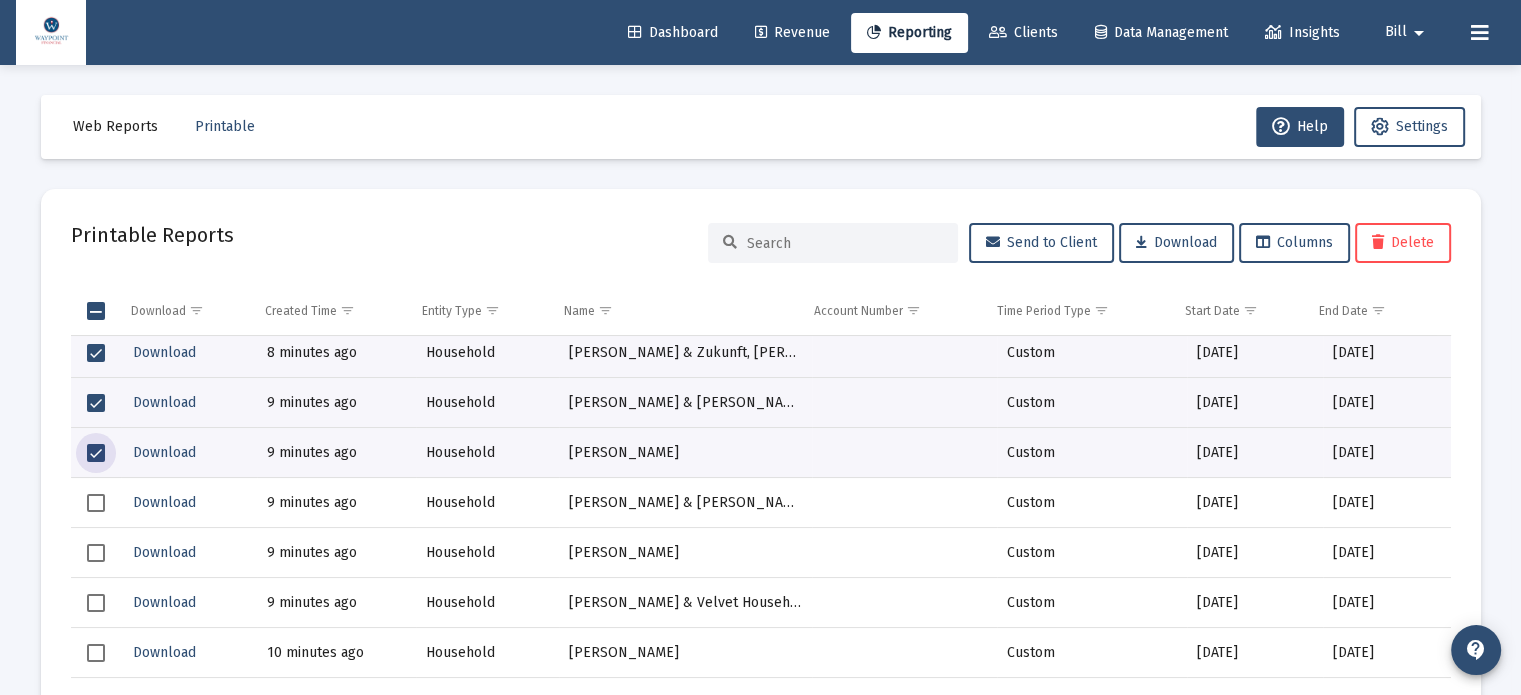 click 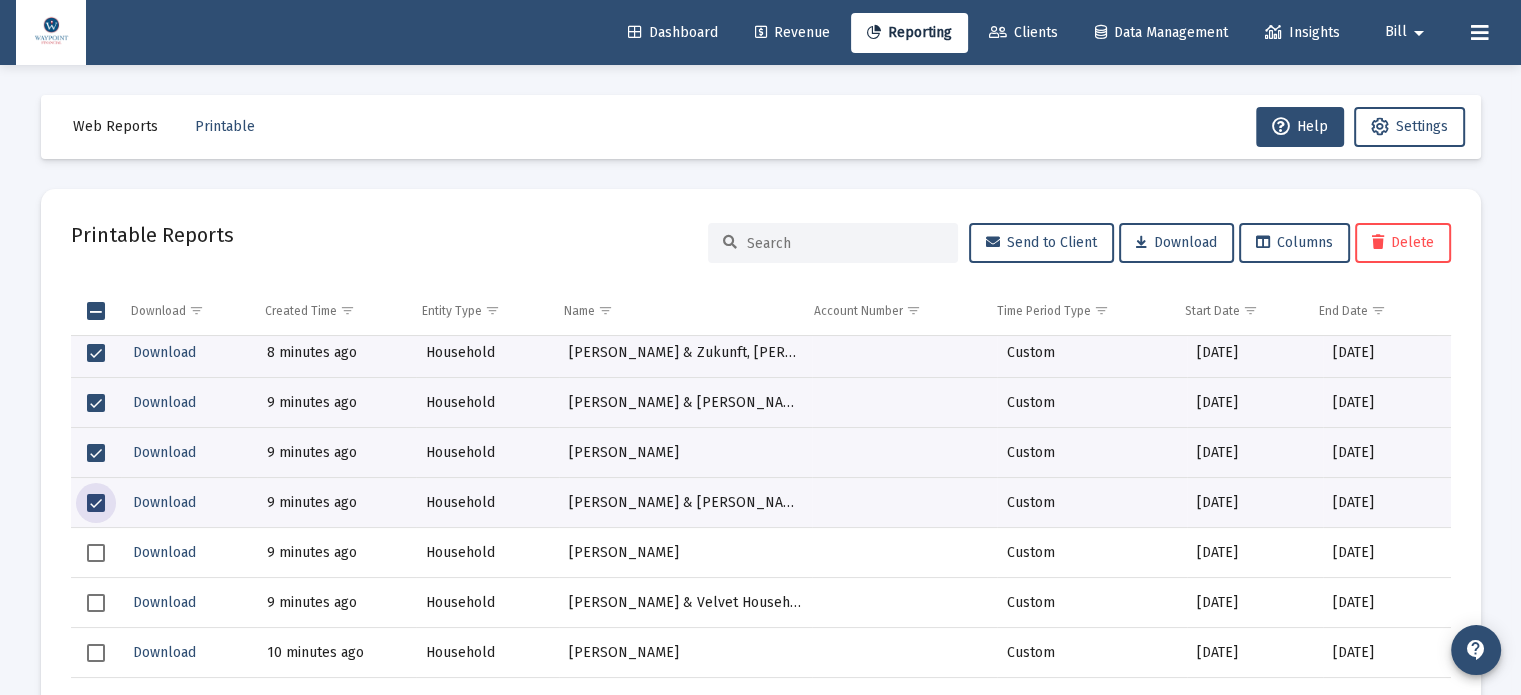 click 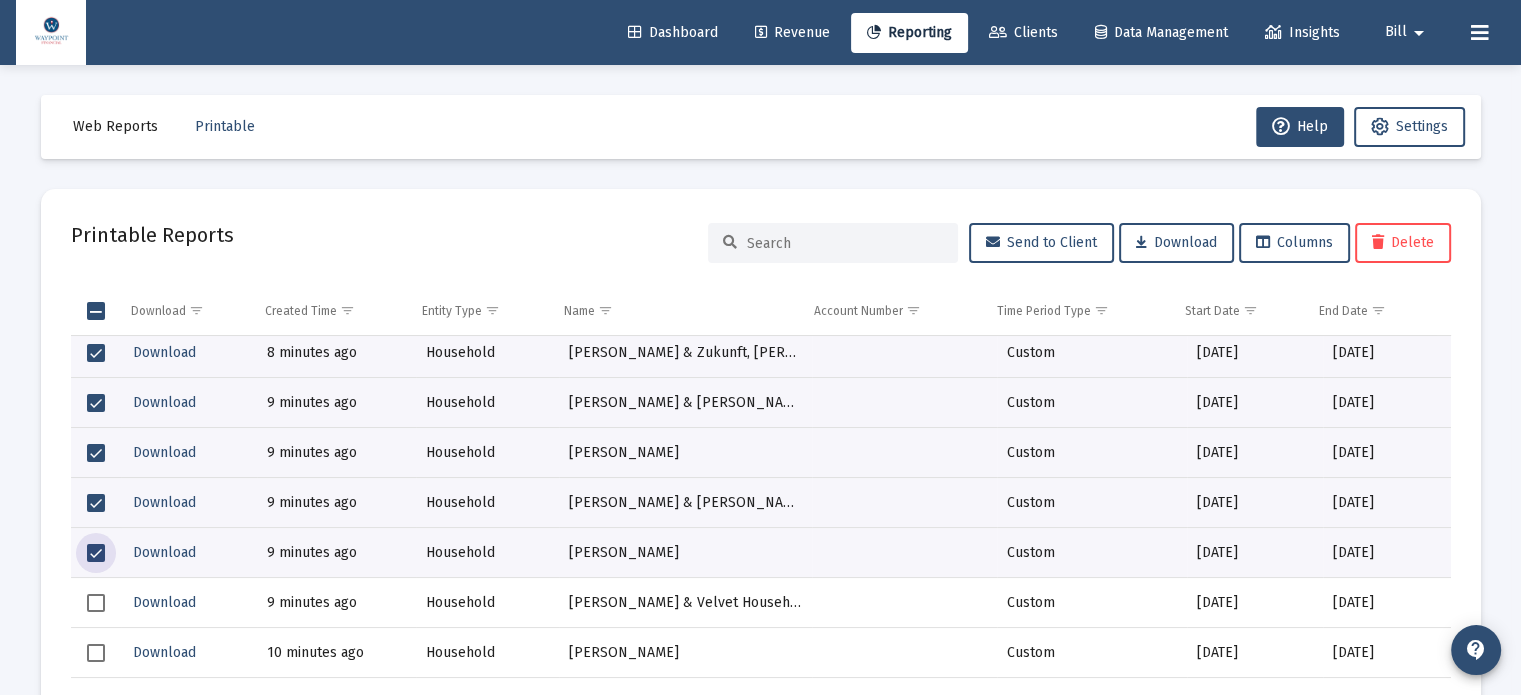 click 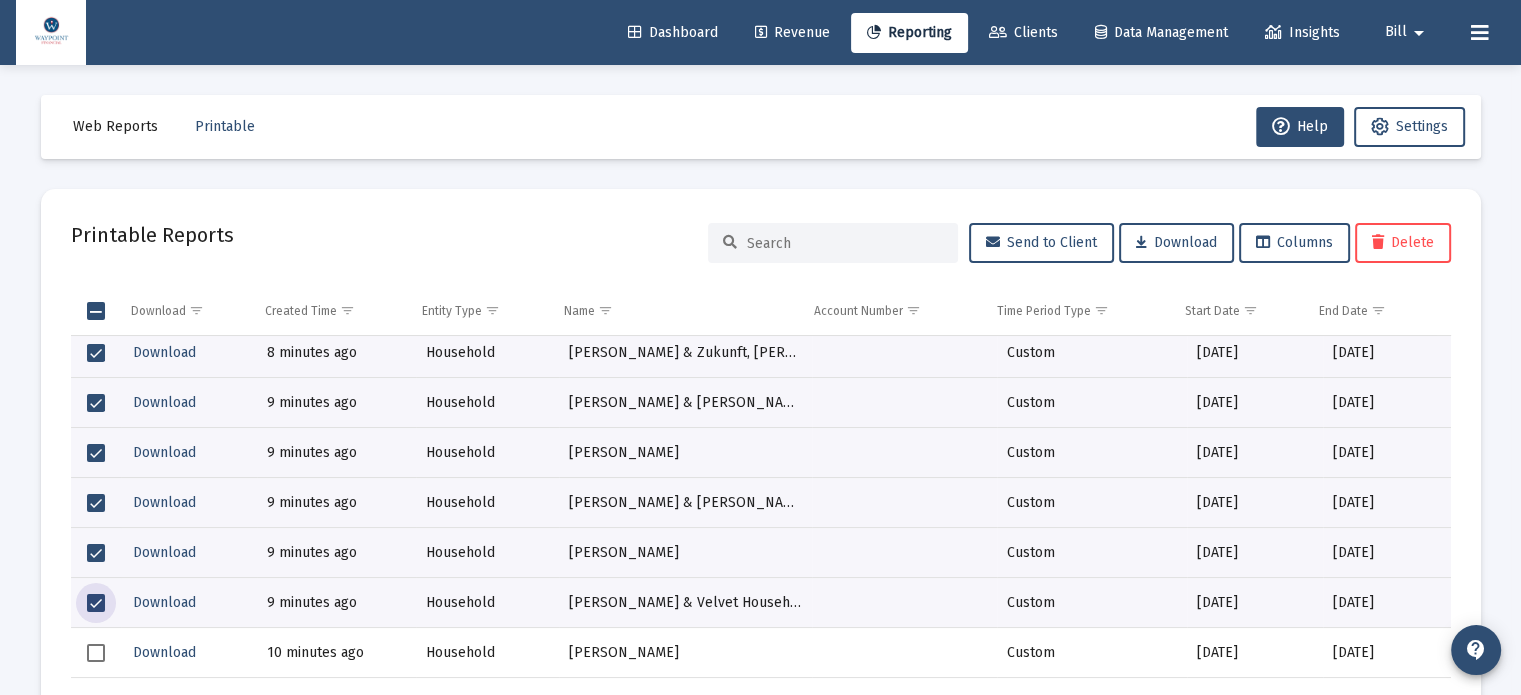 click 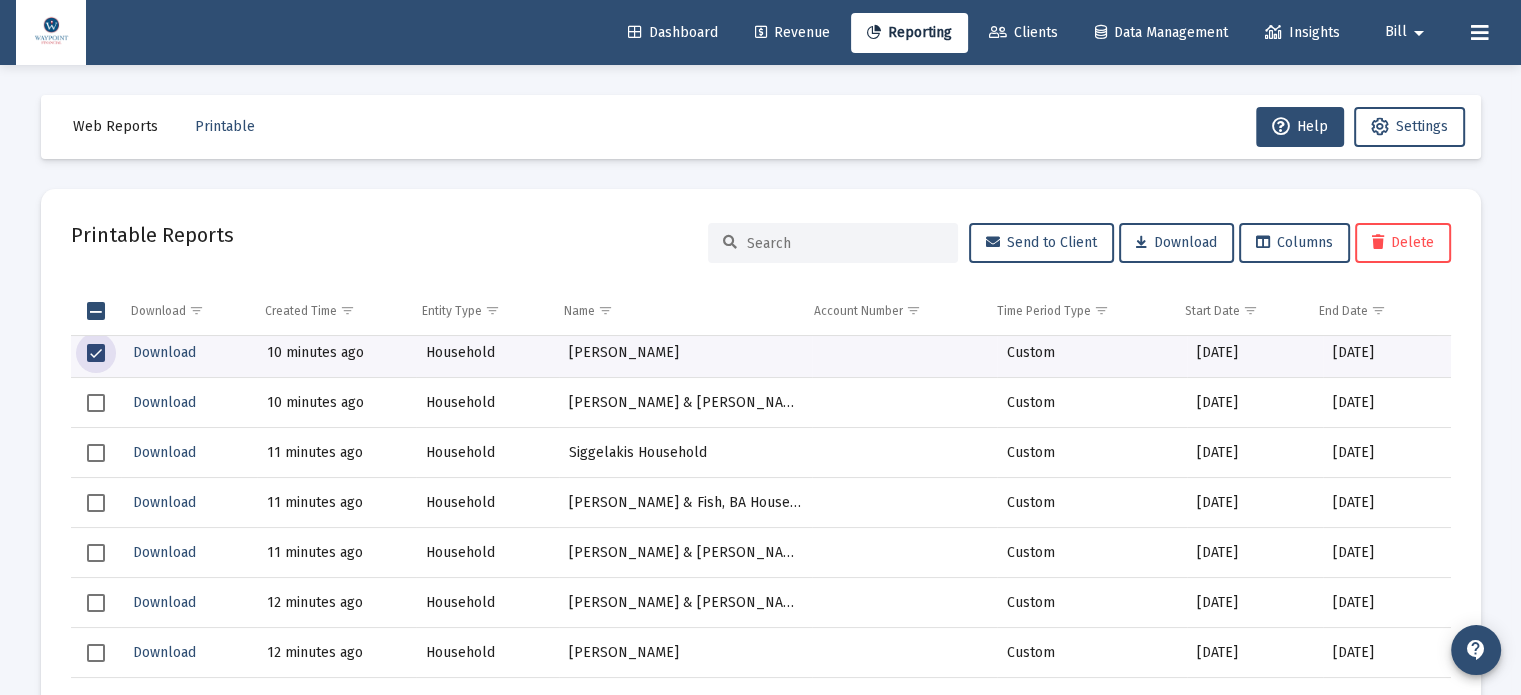 scroll, scrollTop: 2000, scrollLeft: 0, axis: vertical 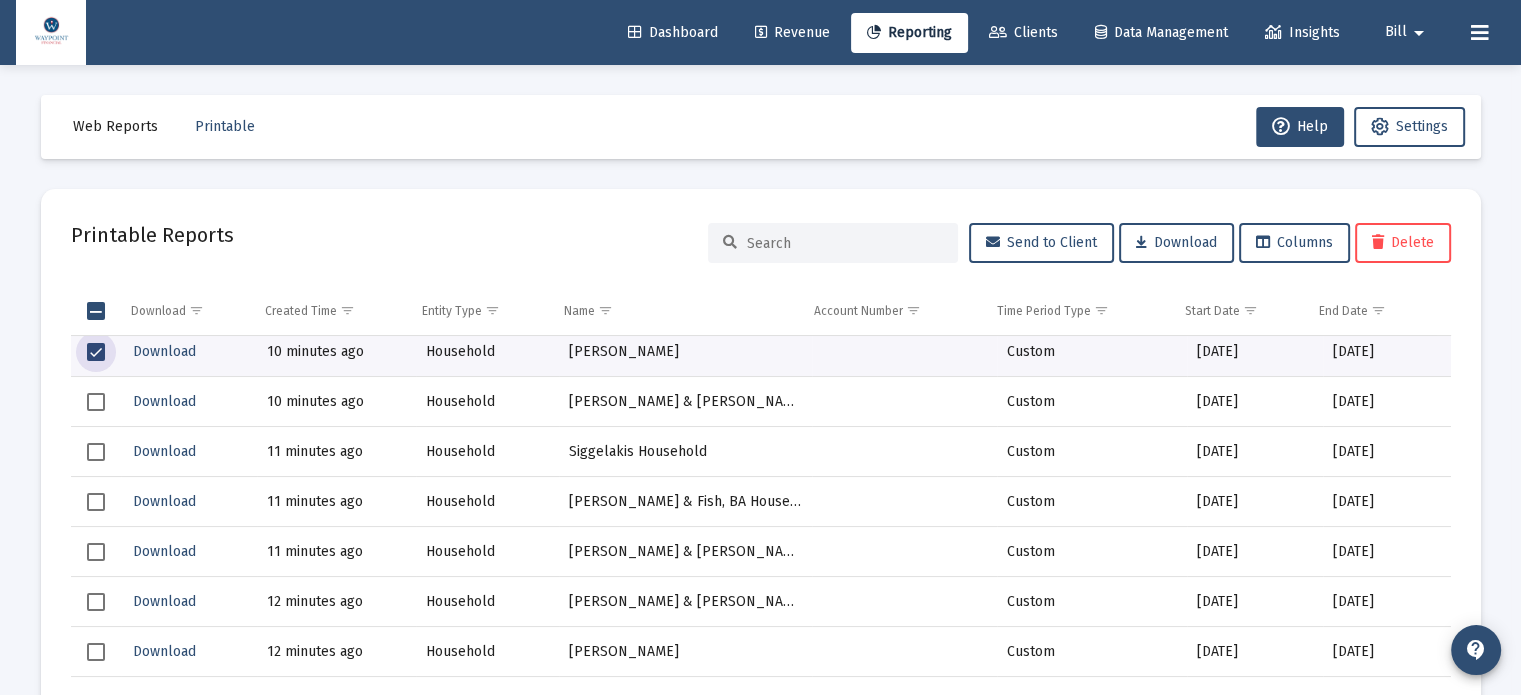 click 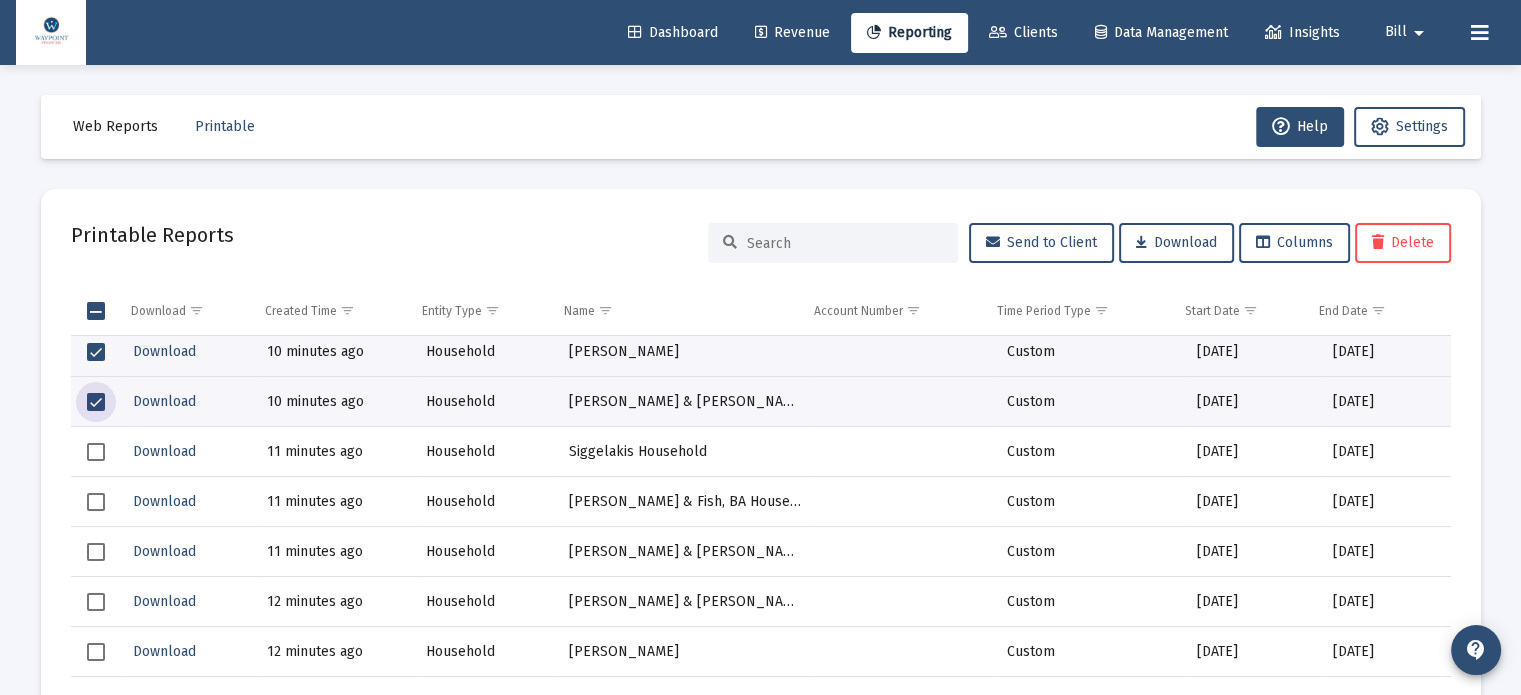 click 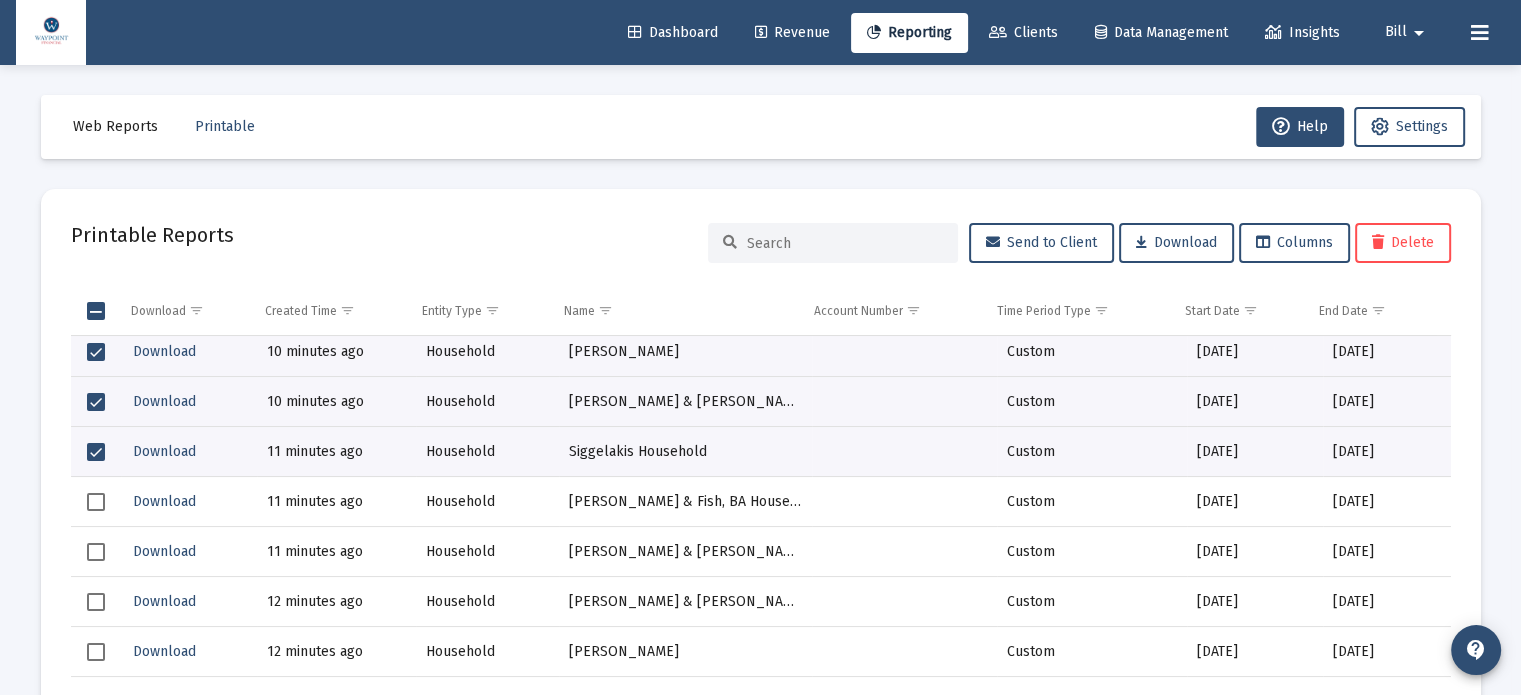 click 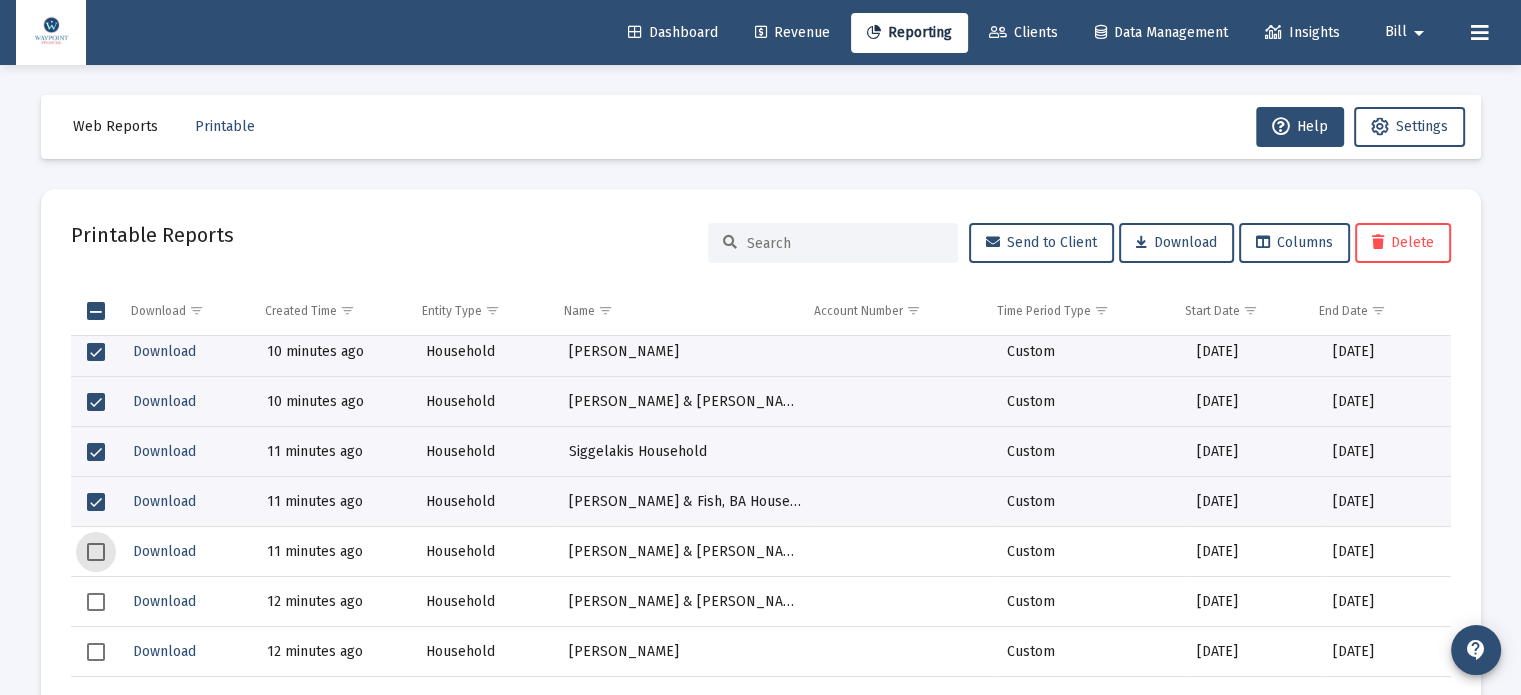 click 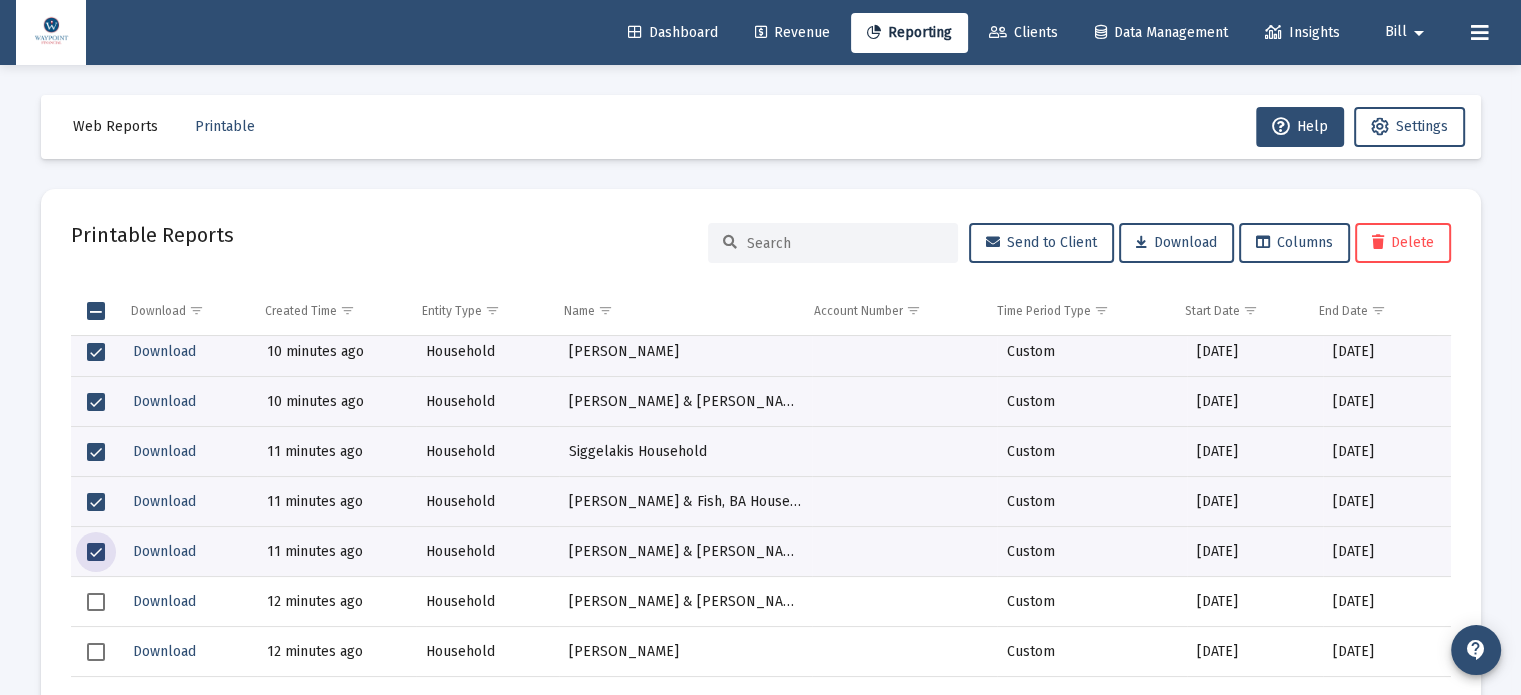 click 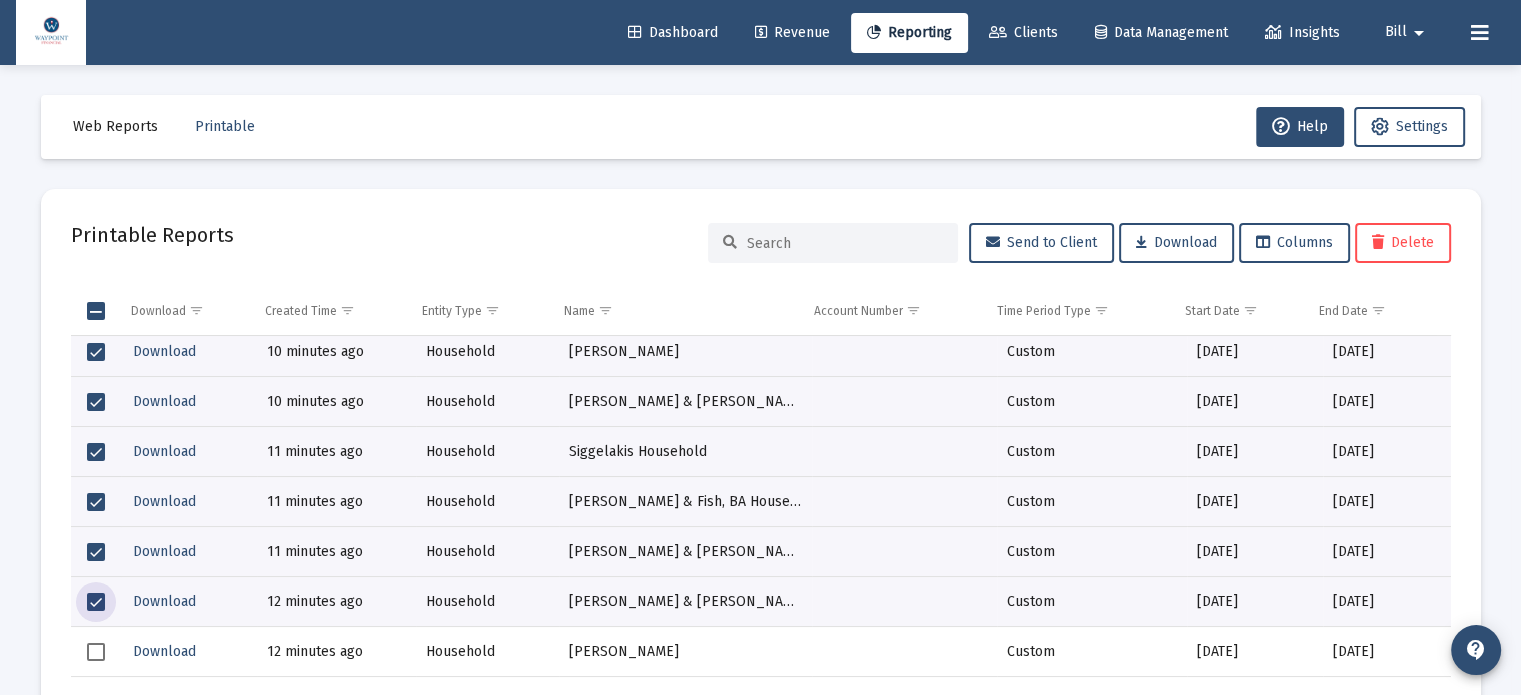 click 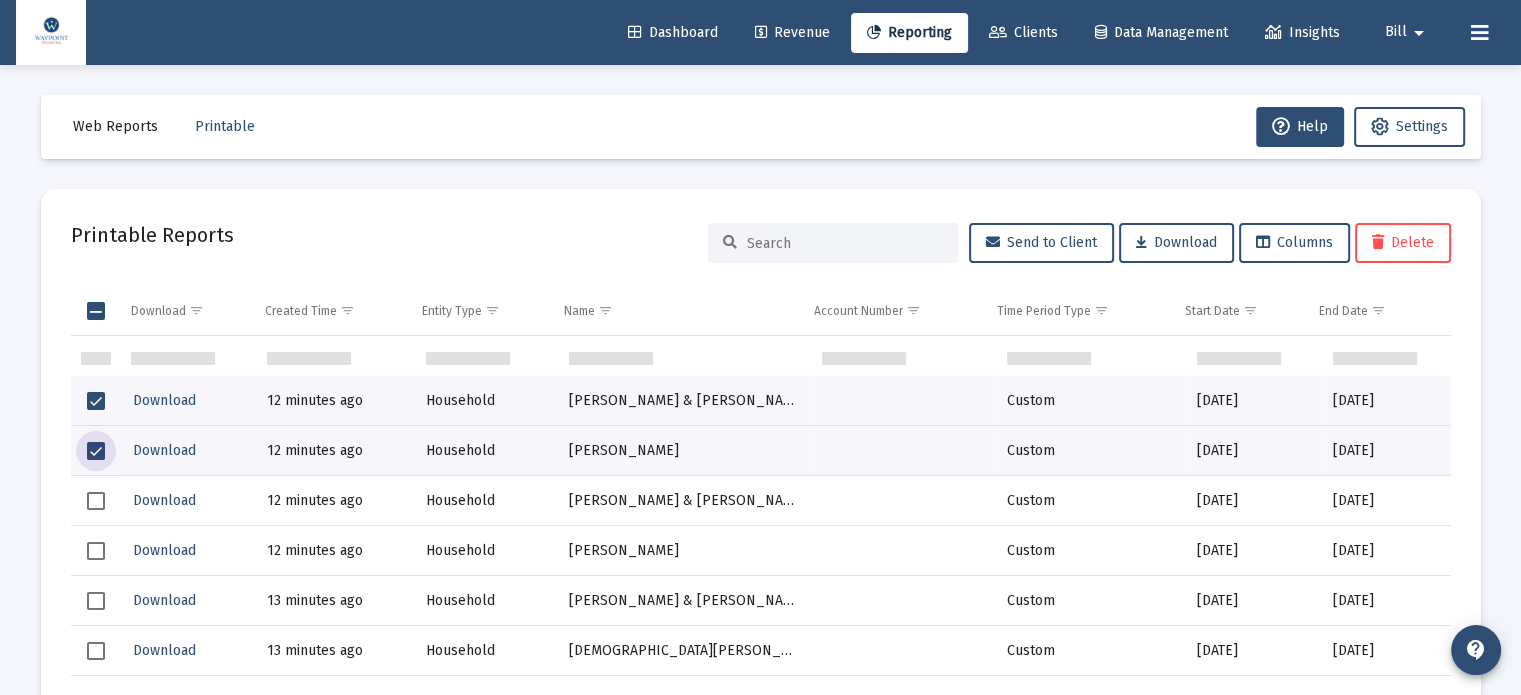 scroll, scrollTop: 2300, scrollLeft: 0, axis: vertical 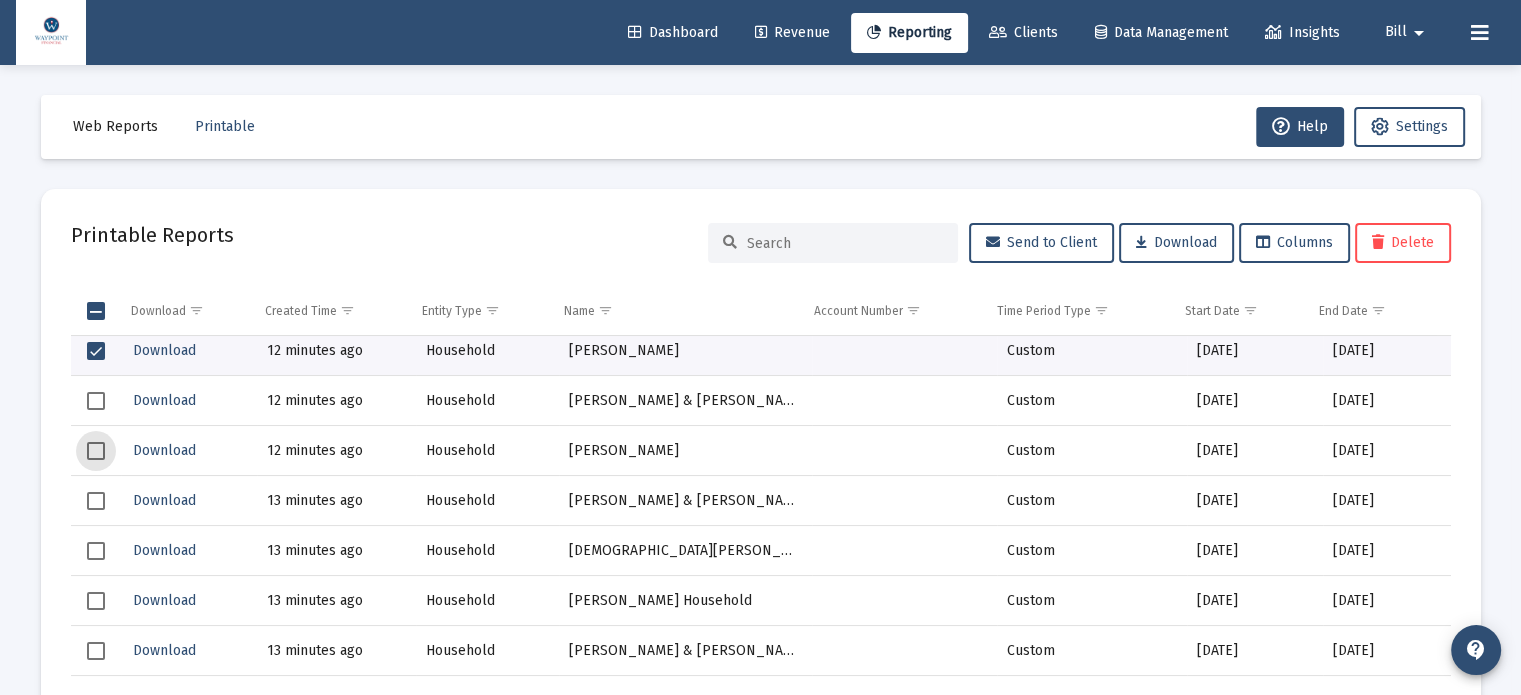 click 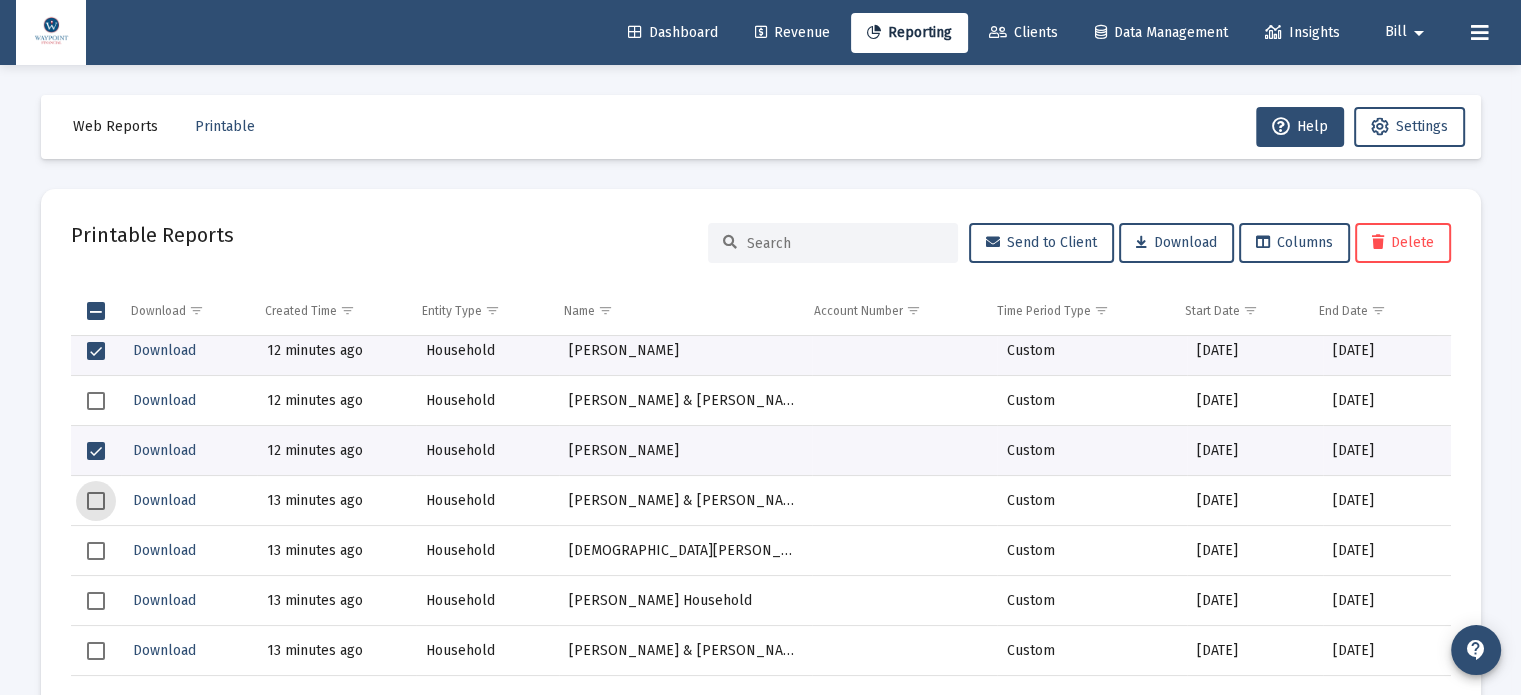 click 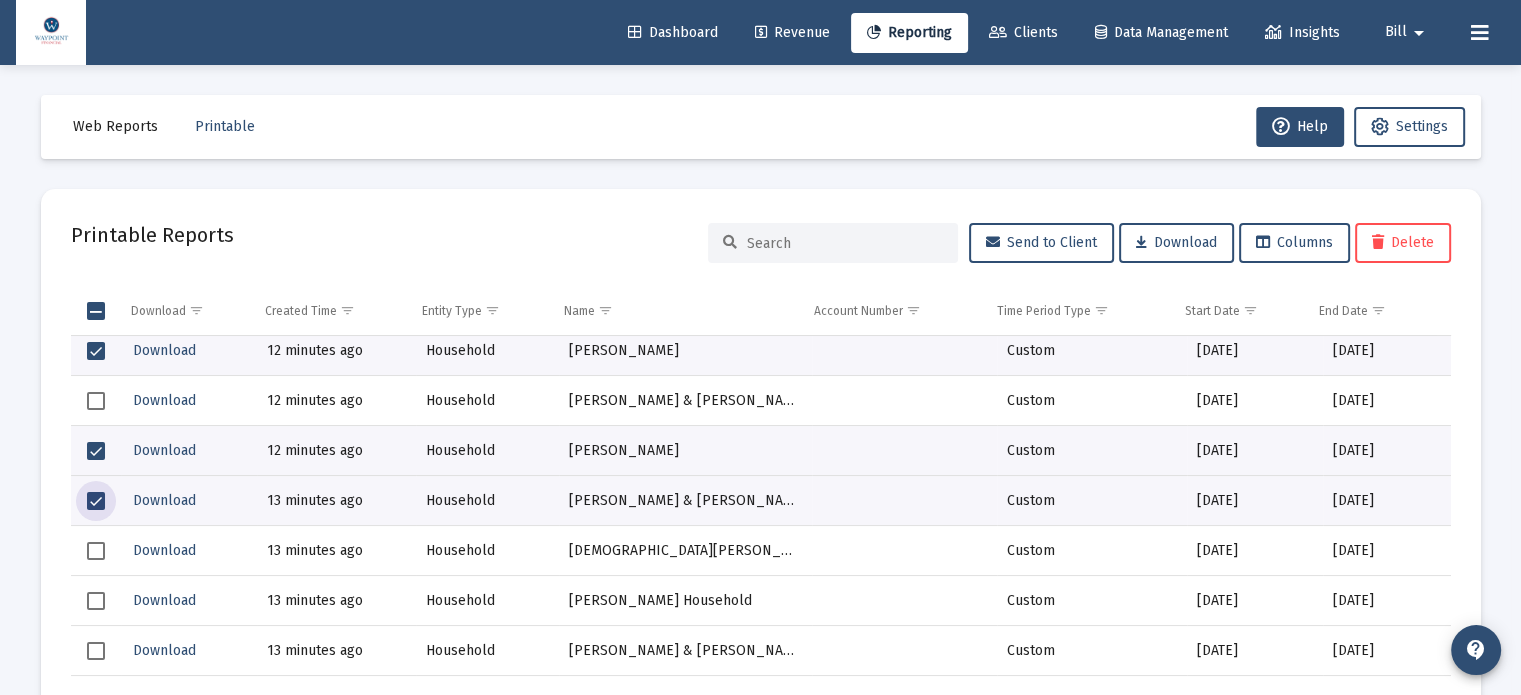 click 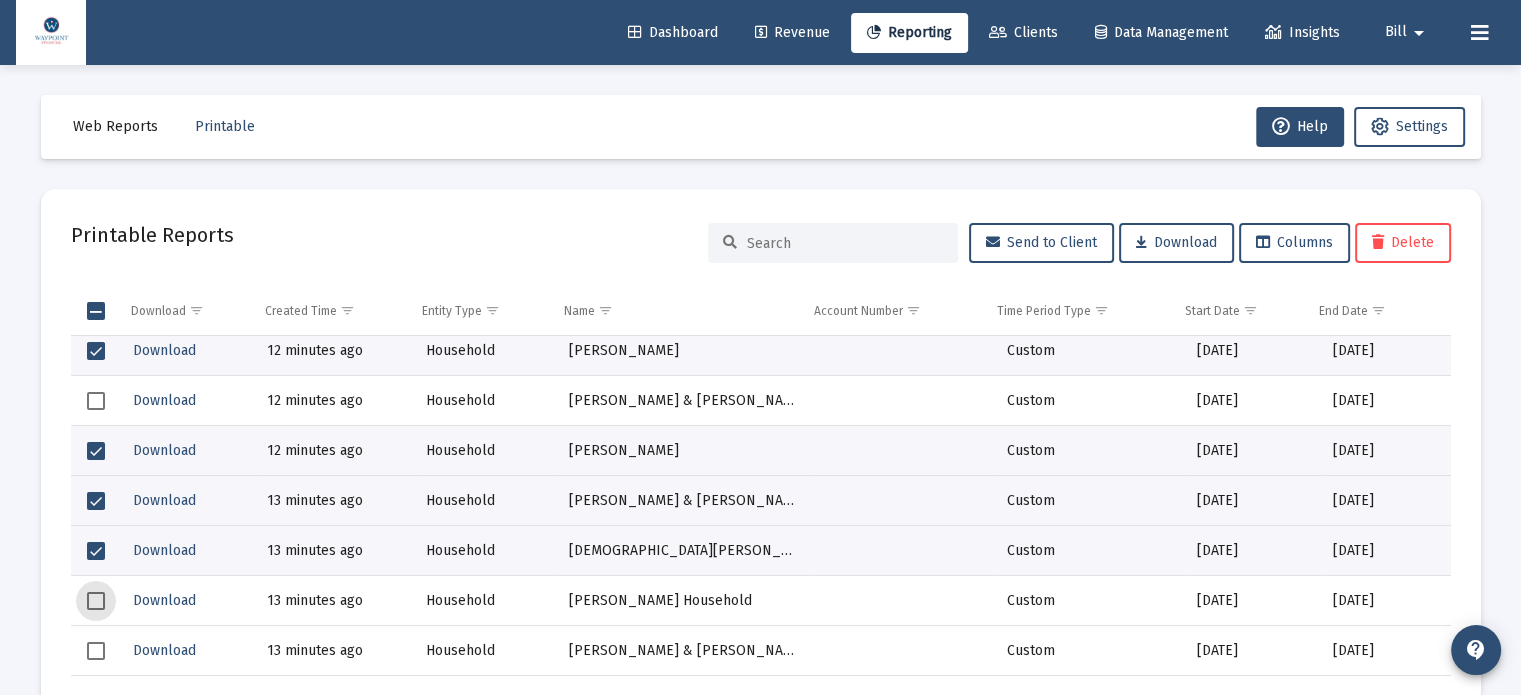 click 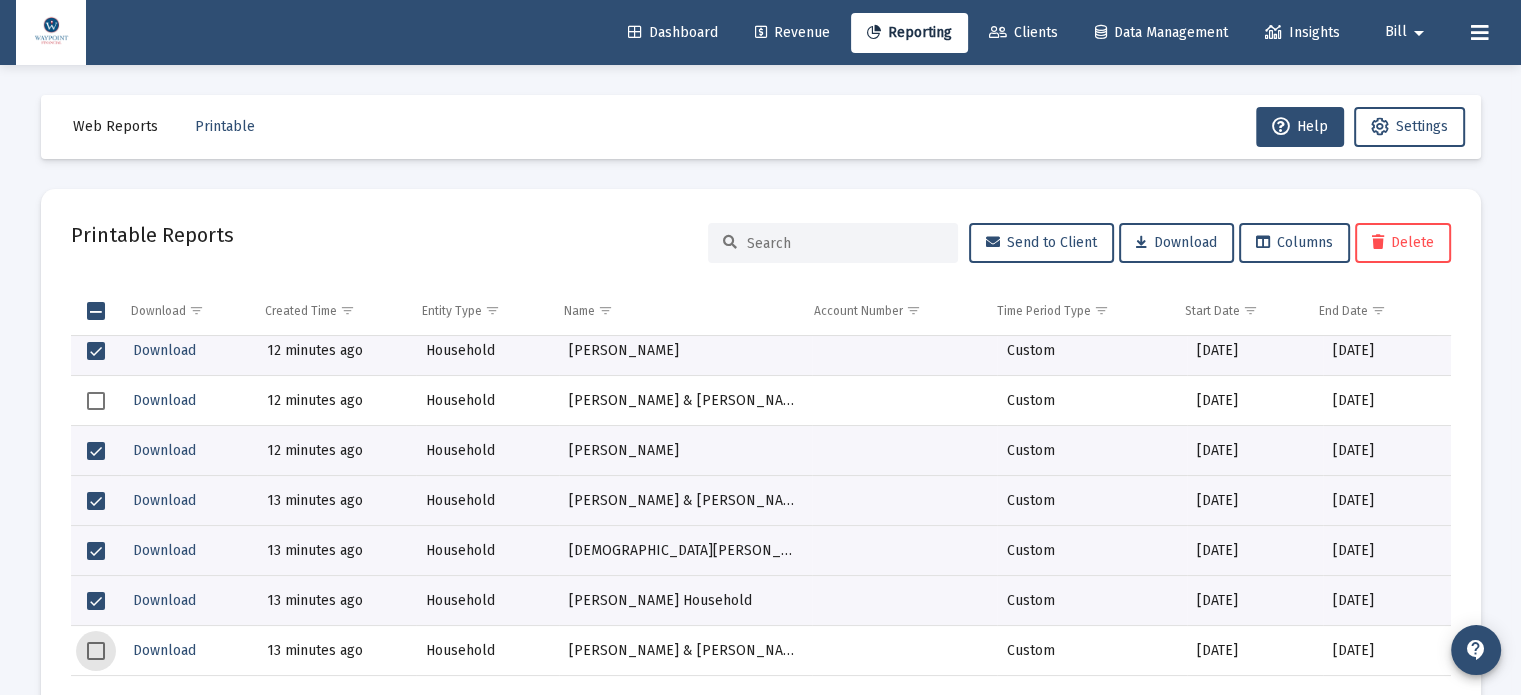 click 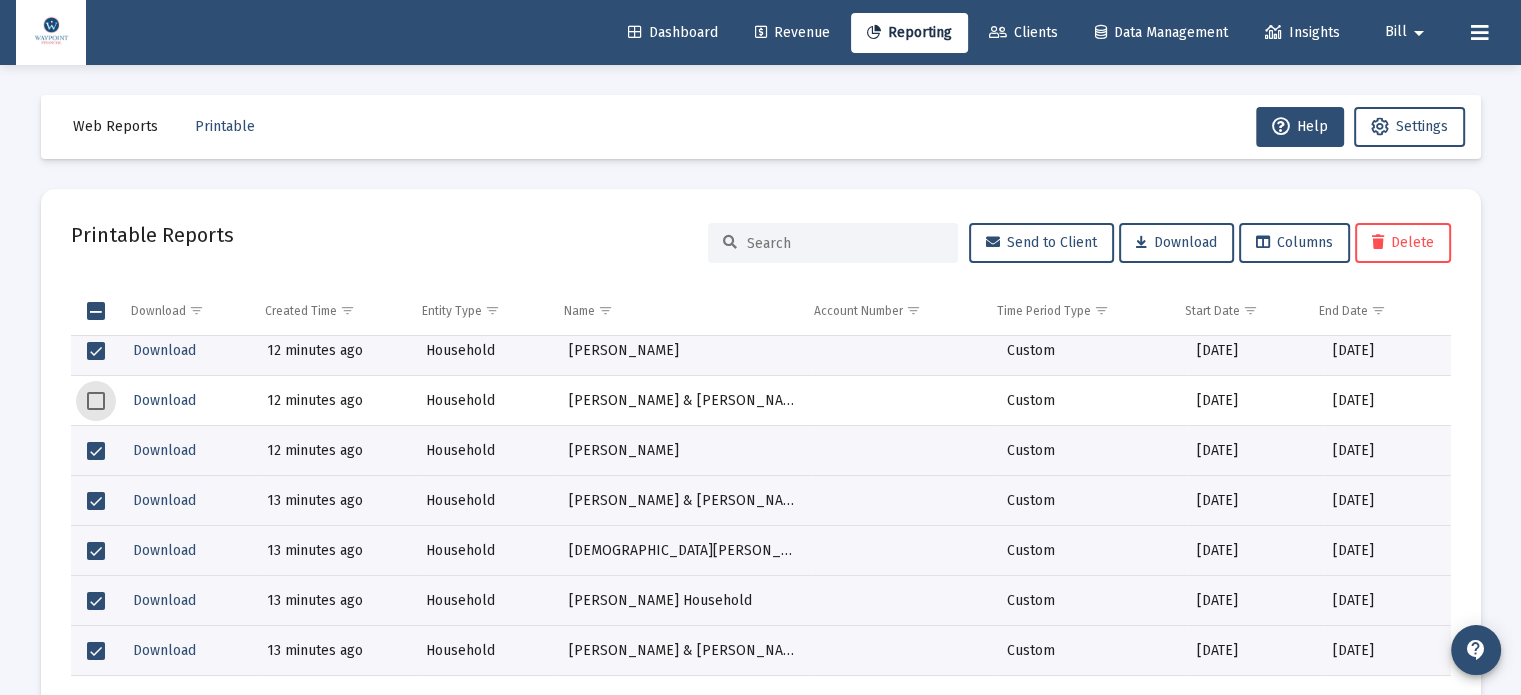 click 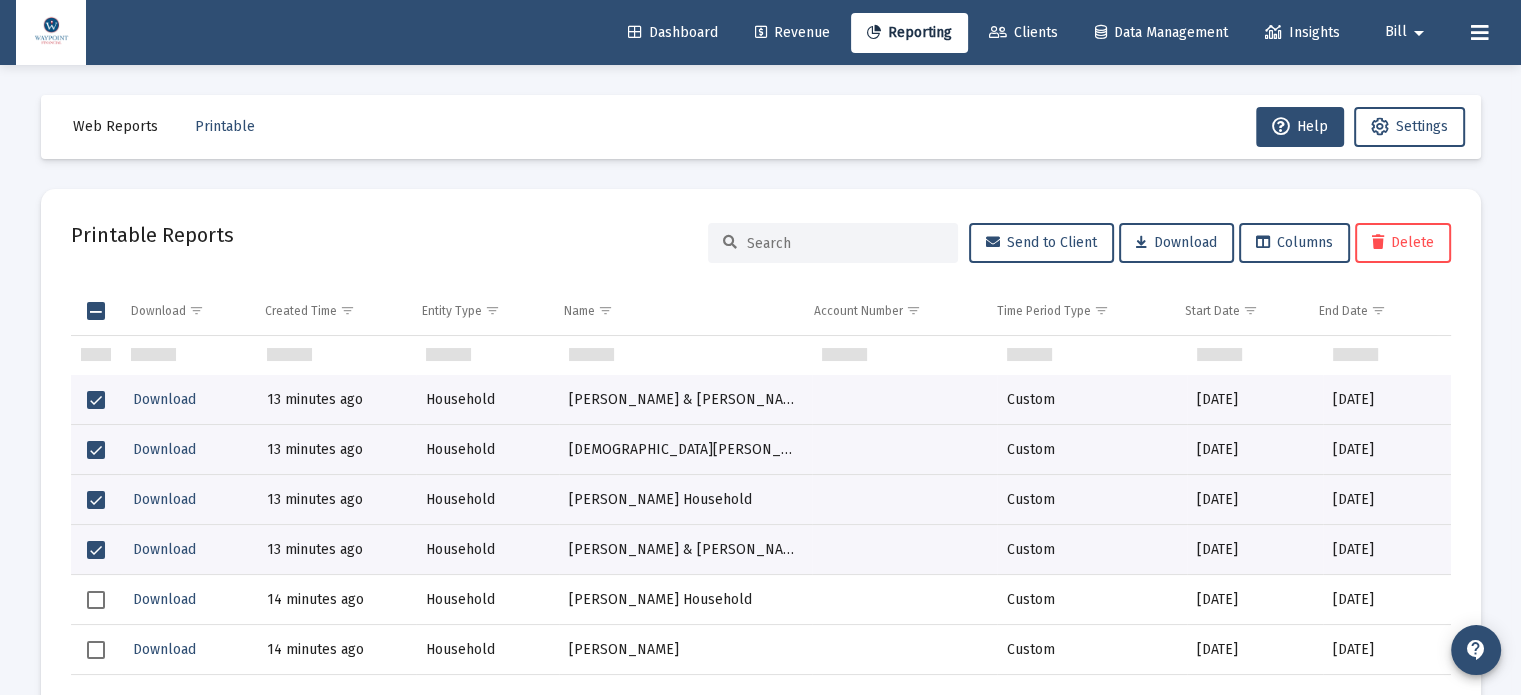 scroll, scrollTop: 2500, scrollLeft: 0, axis: vertical 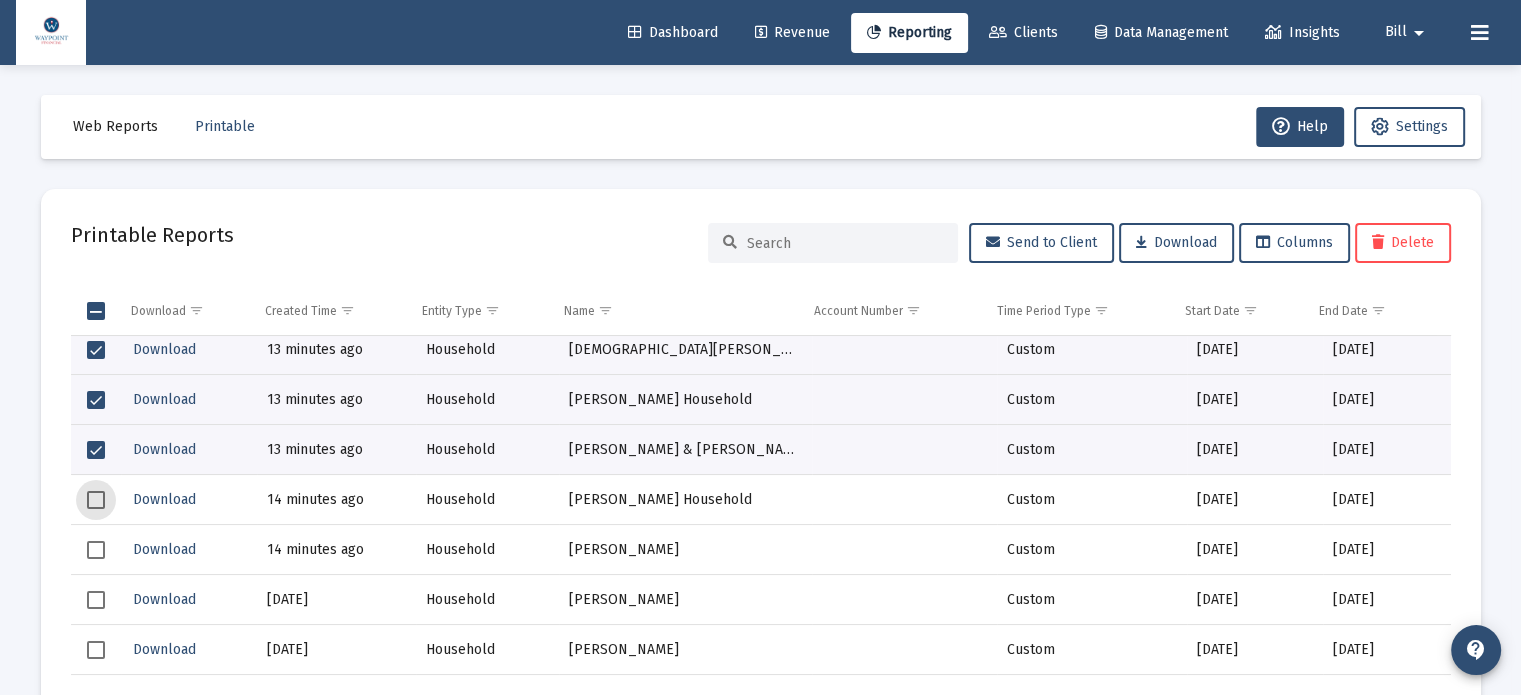 click 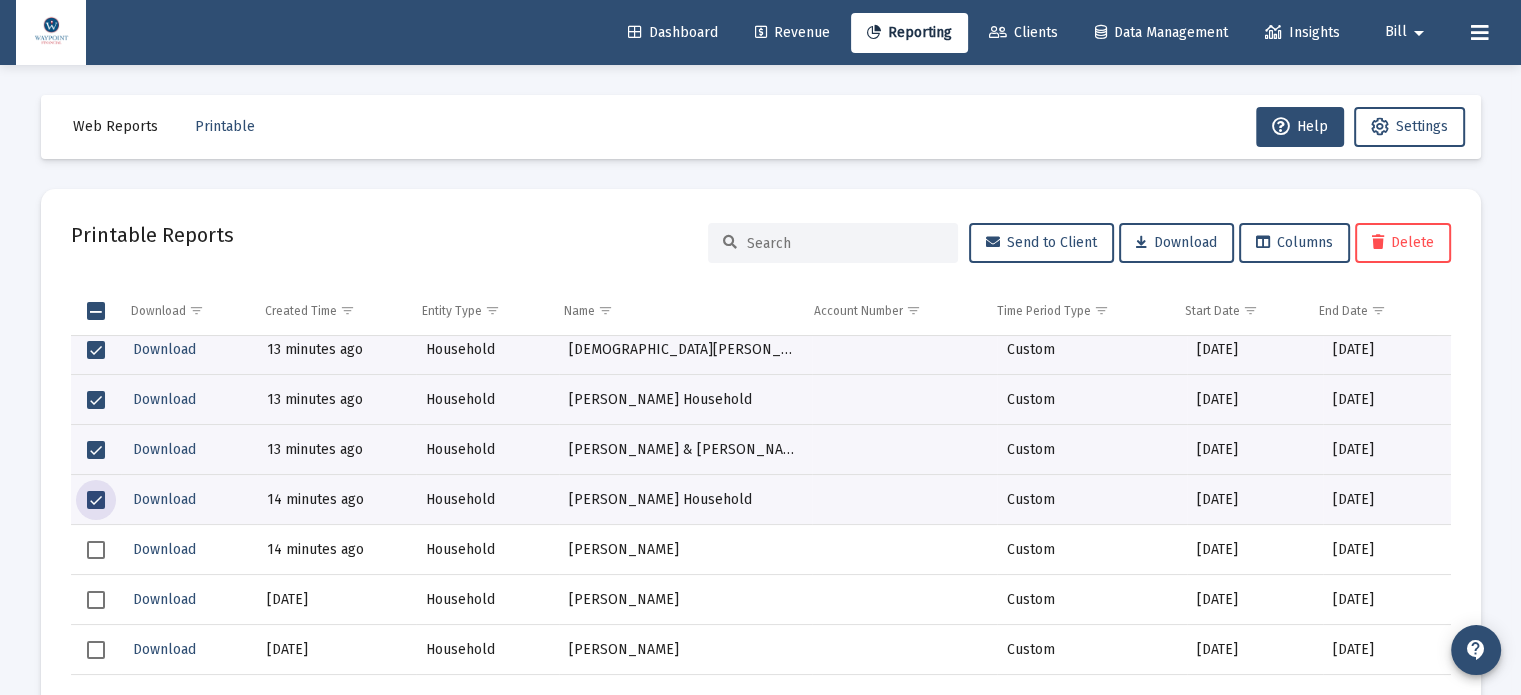 click 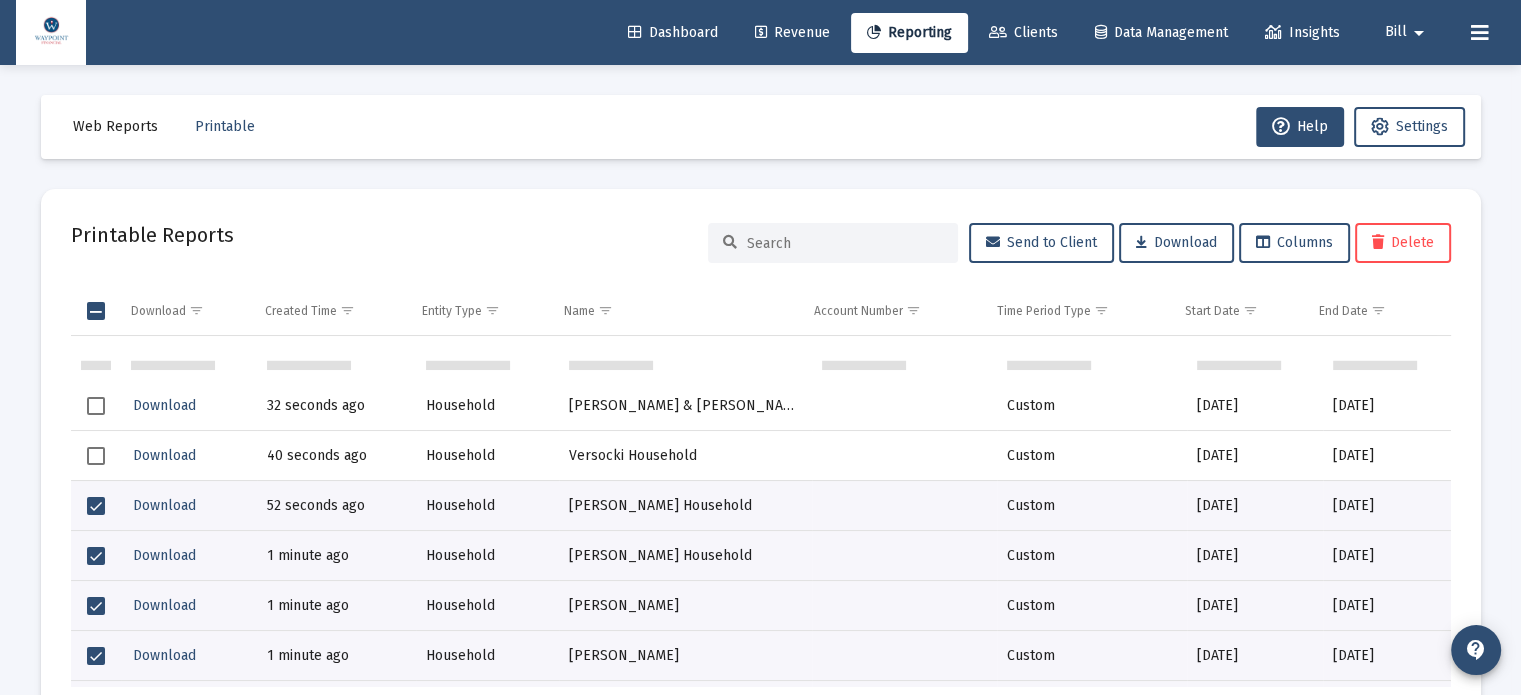 scroll, scrollTop: 0, scrollLeft: 0, axis: both 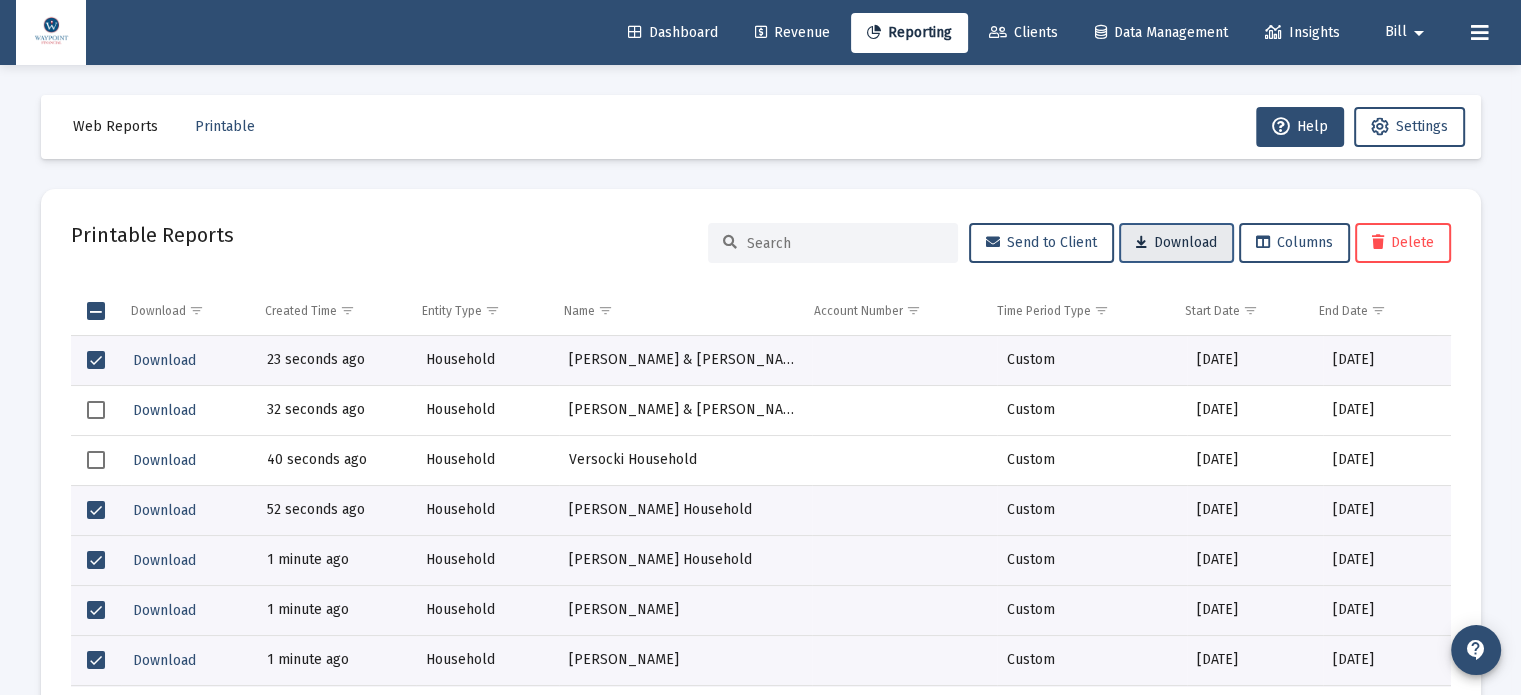 click on "Download" 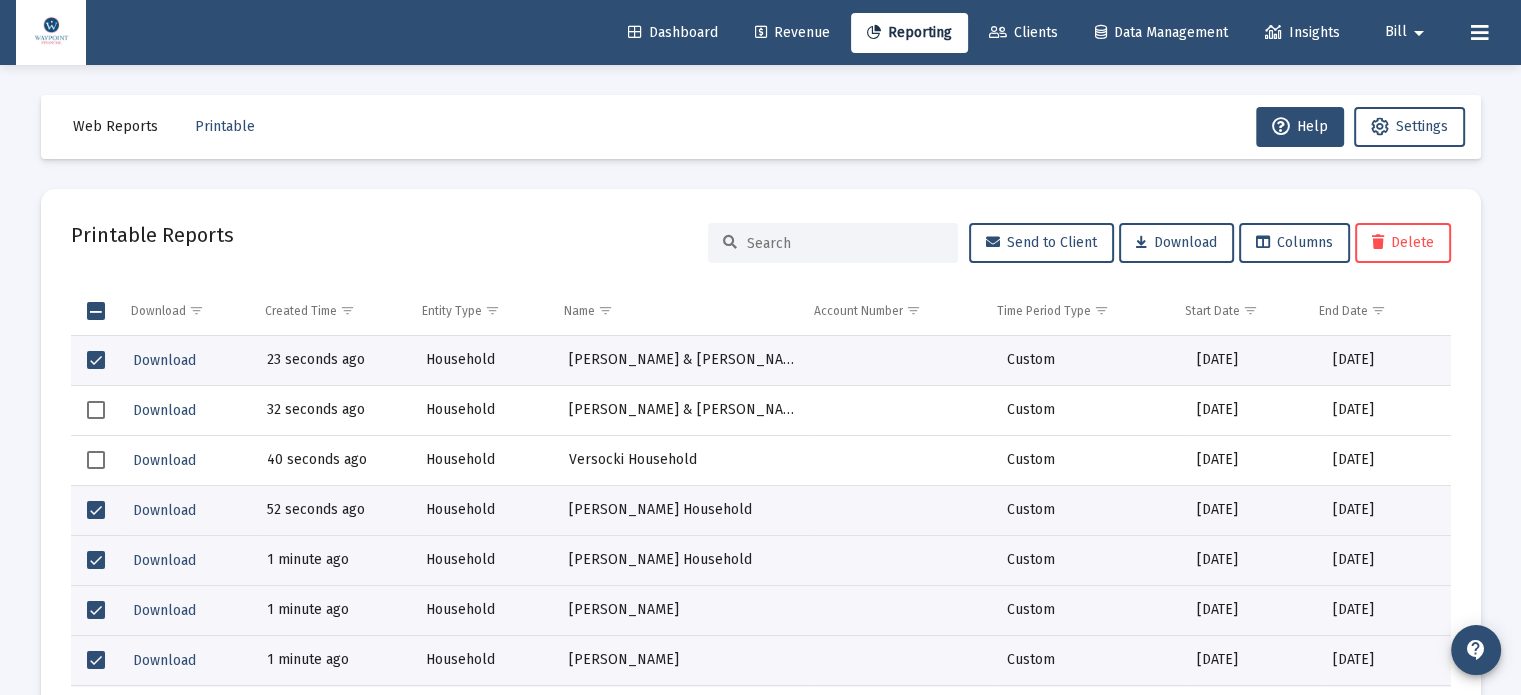click on "Printable Reports  Send to Client   Download   Columns   Delete  Download Created Time Entity Type Name Account Number Time Period Type Start Date End Date Download 23 seconds ago Household [PERSON_NAME] & [PERSON_NAME]   Custom [DATE] [DATE] Download 32 seconds ago Household [PERSON_NAME] & [PERSON_NAME] Household   Custom [DATE] [DATE] Download 40 seconds ago Household Versocki Household    Custom [DATE] [DATE] Download 52 seconds ago Household [PERSON_NAME] Household   Custom [DATE] [DATE] Download 1 minute ago Household [PERSON_NAME] Household   Custom [DATE] [DATE] Download 1 minute ago Household [PERSON_NAME]   Custom [DATE] [DATE] Download 1 minute ago Household [PERSON_NAME] Household   Custom [DATE] [DATE] Download 1 minute ago Household [PERSON_NAME]   Custom [DATE] [DATE] Loading..." 